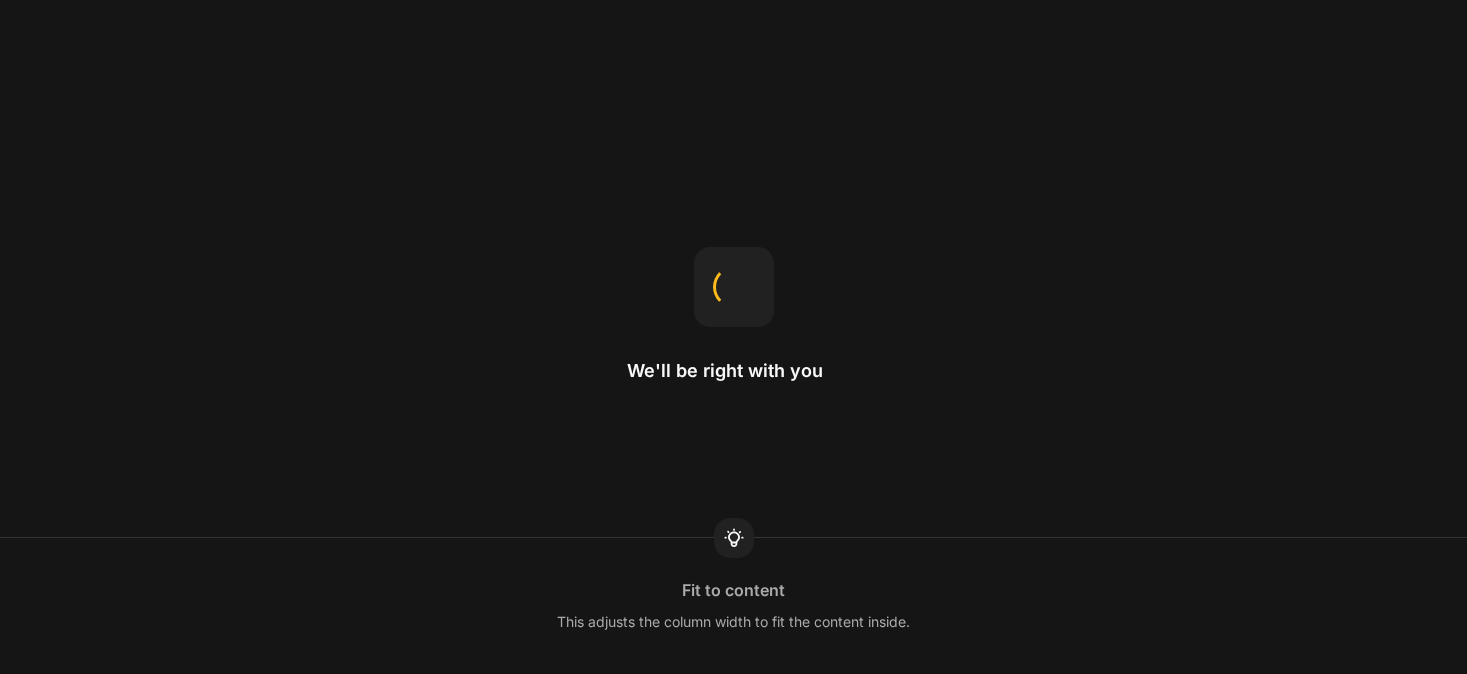 scroll, scrollTop: 0, scrollLeft: 0, axis: both 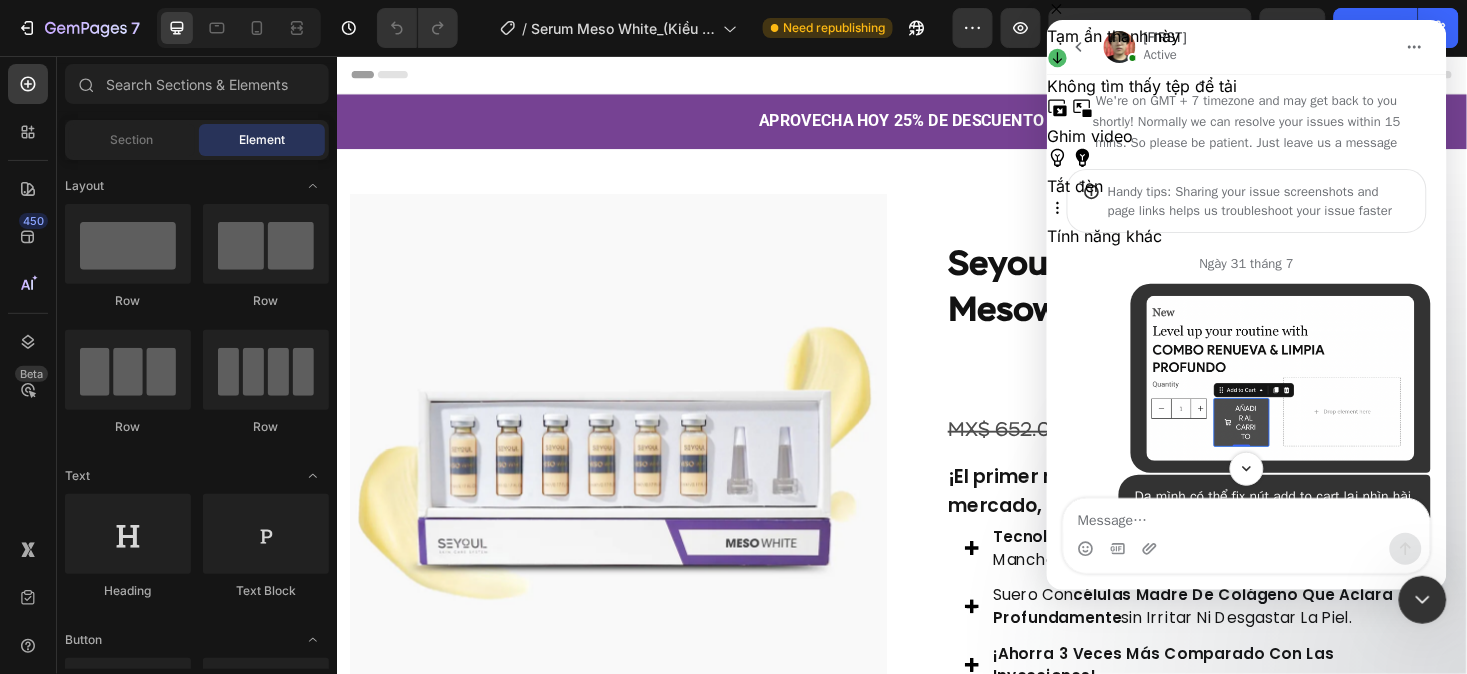 click at bounding box center (1078, 46) 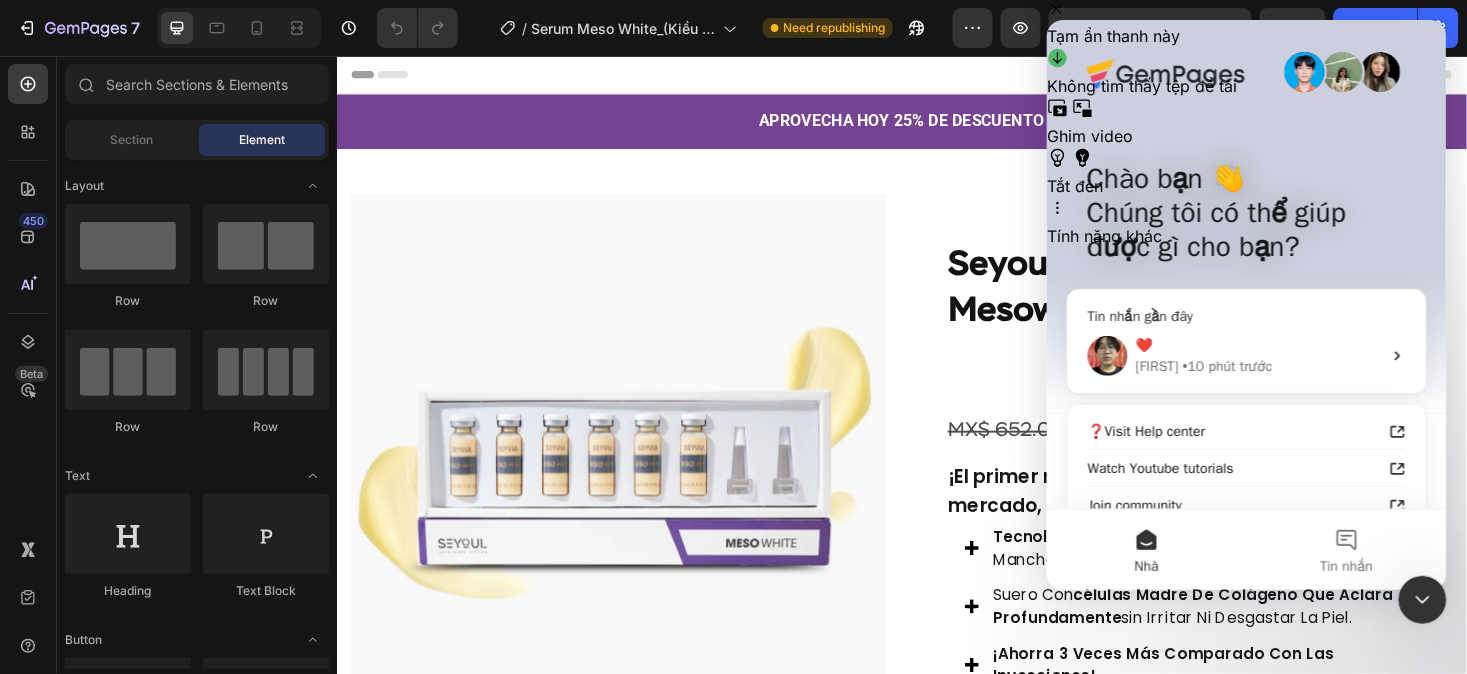 scroll, scrollTop: 174, scrollLeft: 0, axis: vertical 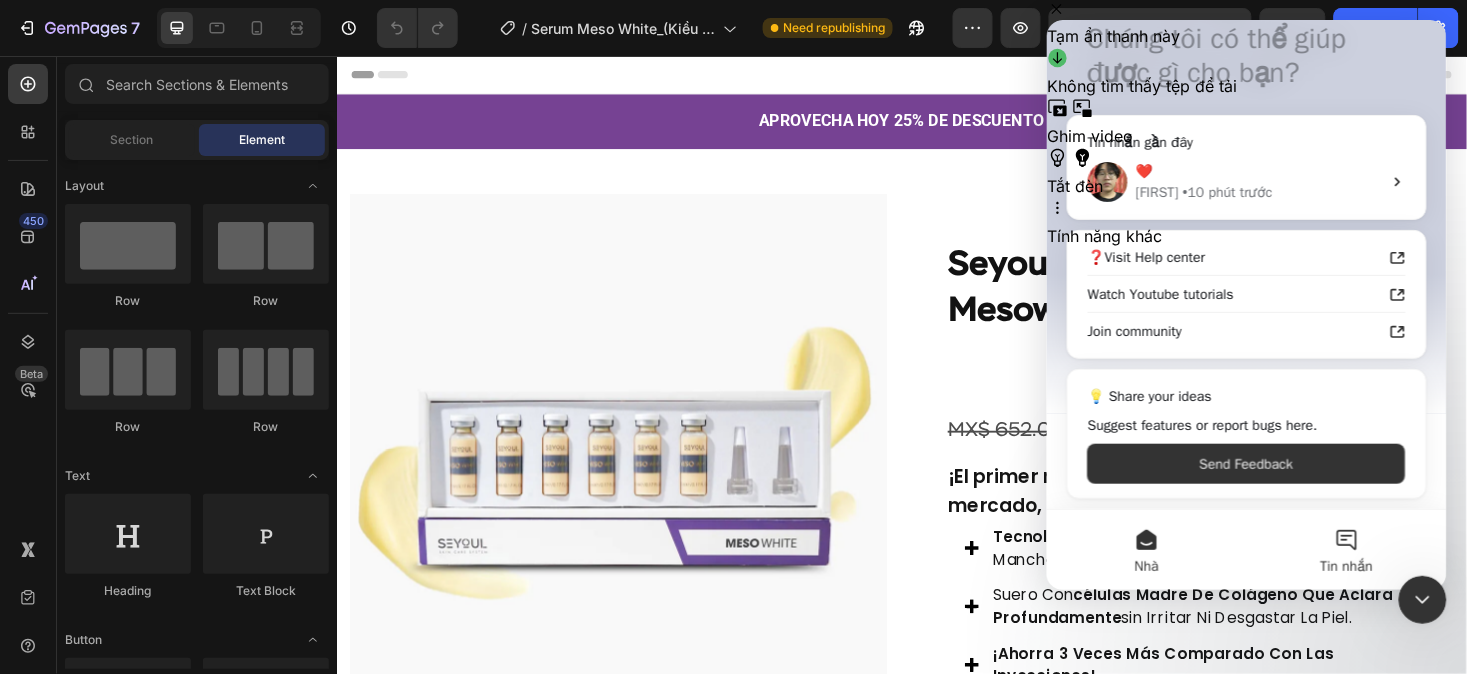 click on "Tin nhắn" at bounding box center (1346, 549) 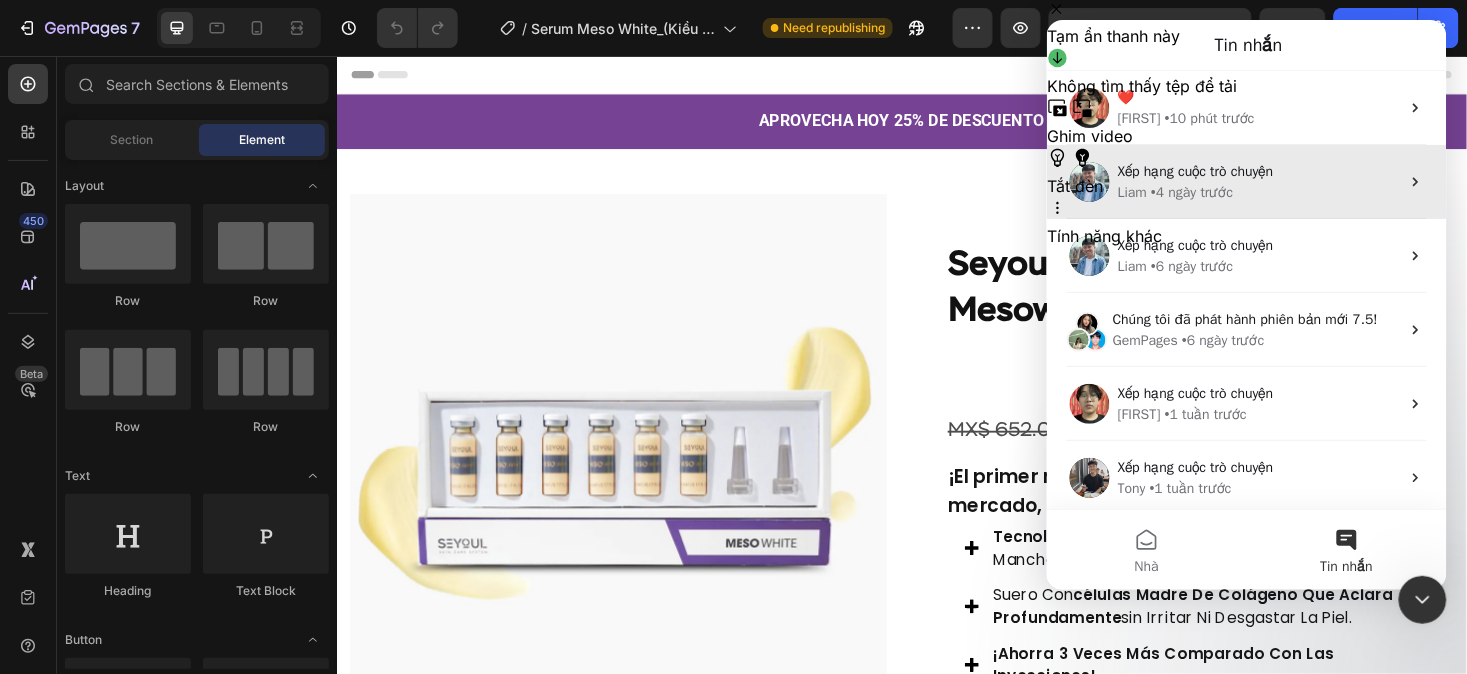 click on "Xếp hạng cuộc trò chuyện" at bounding box center (1258, 170) 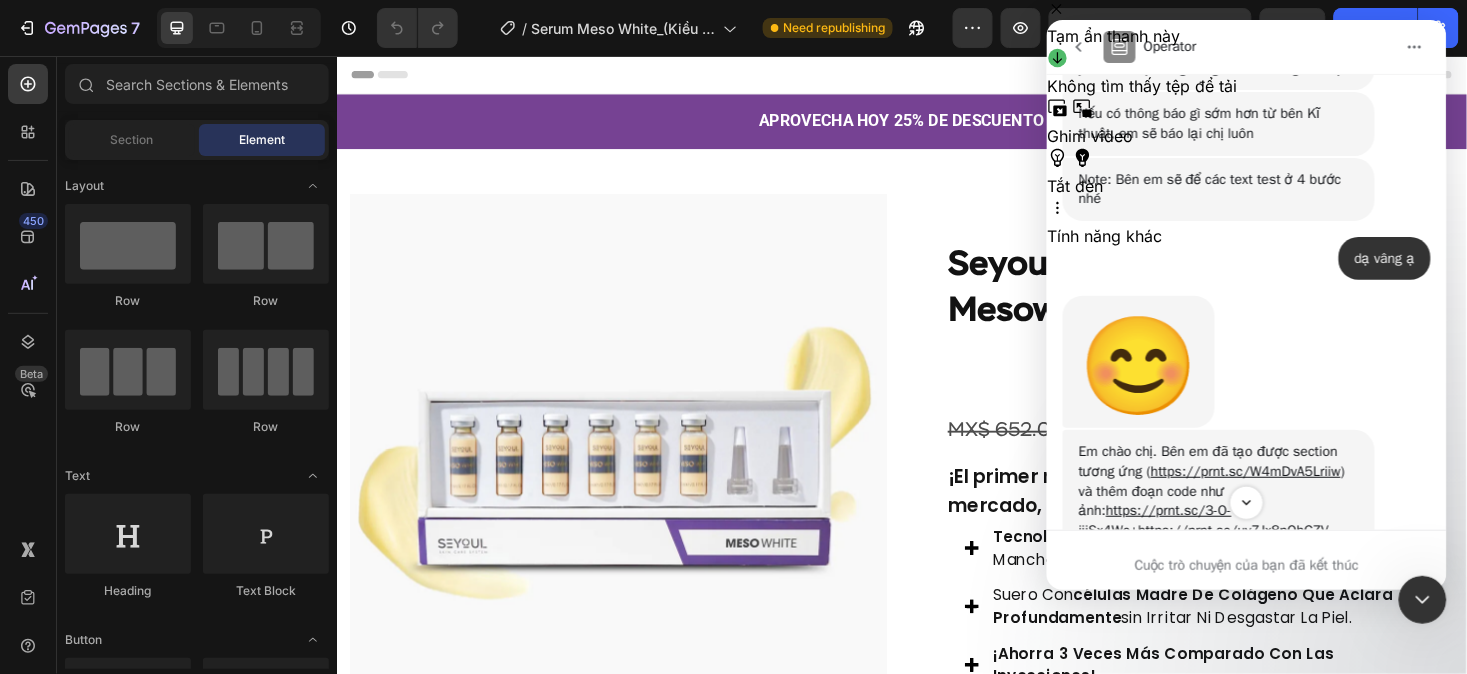 scroll, scrollTop: 9346, scrollLeft: 0, axis: vertical 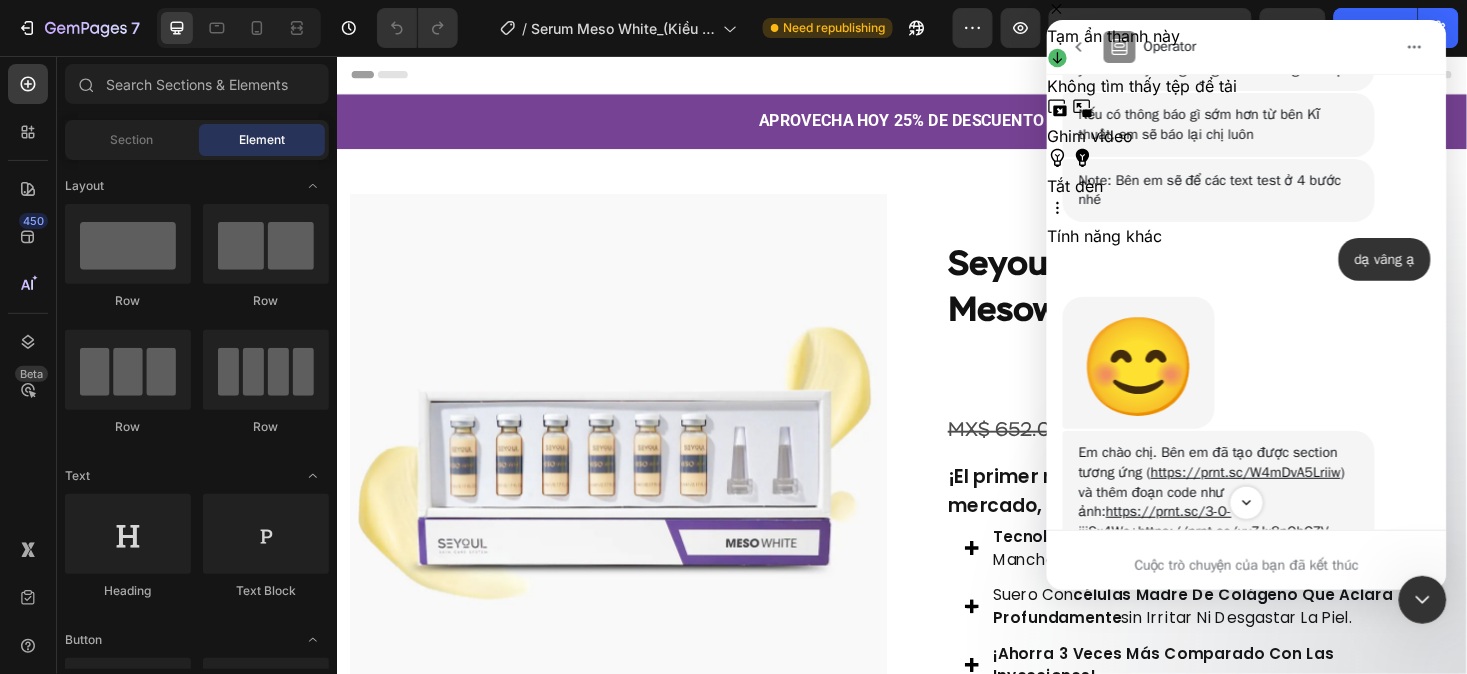 click at bounding box center [1078, 46] 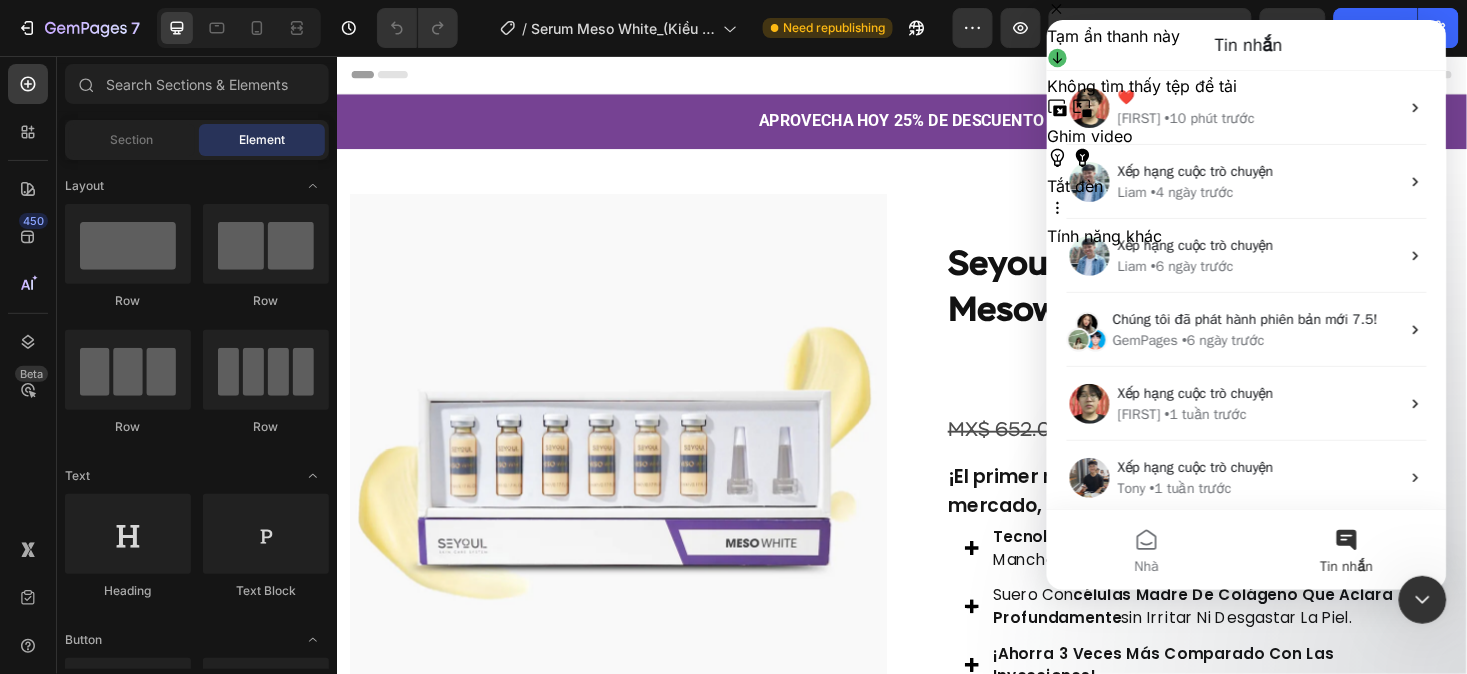 scroll, scrollTop: 0, scrollLeft: 0, axis: both 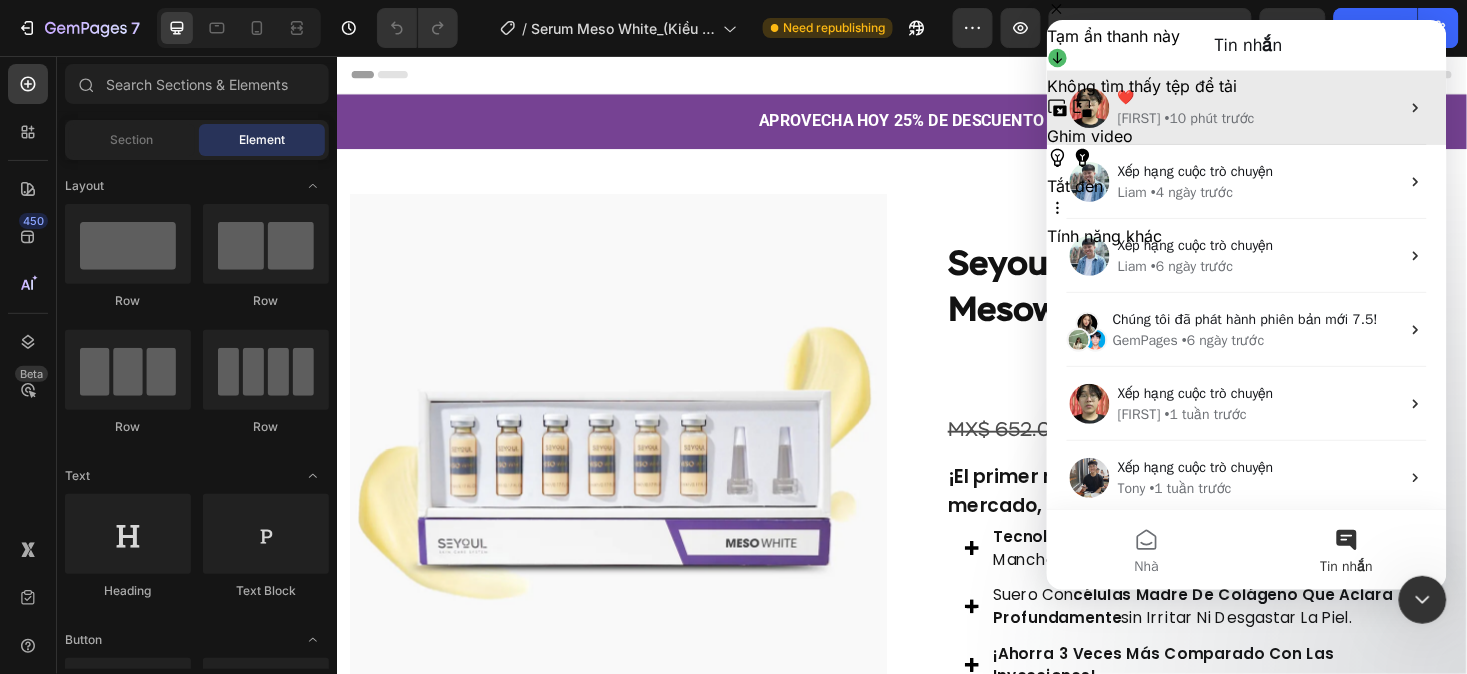 click on "•  10 phút trước" at bounding box center (1209, 117) 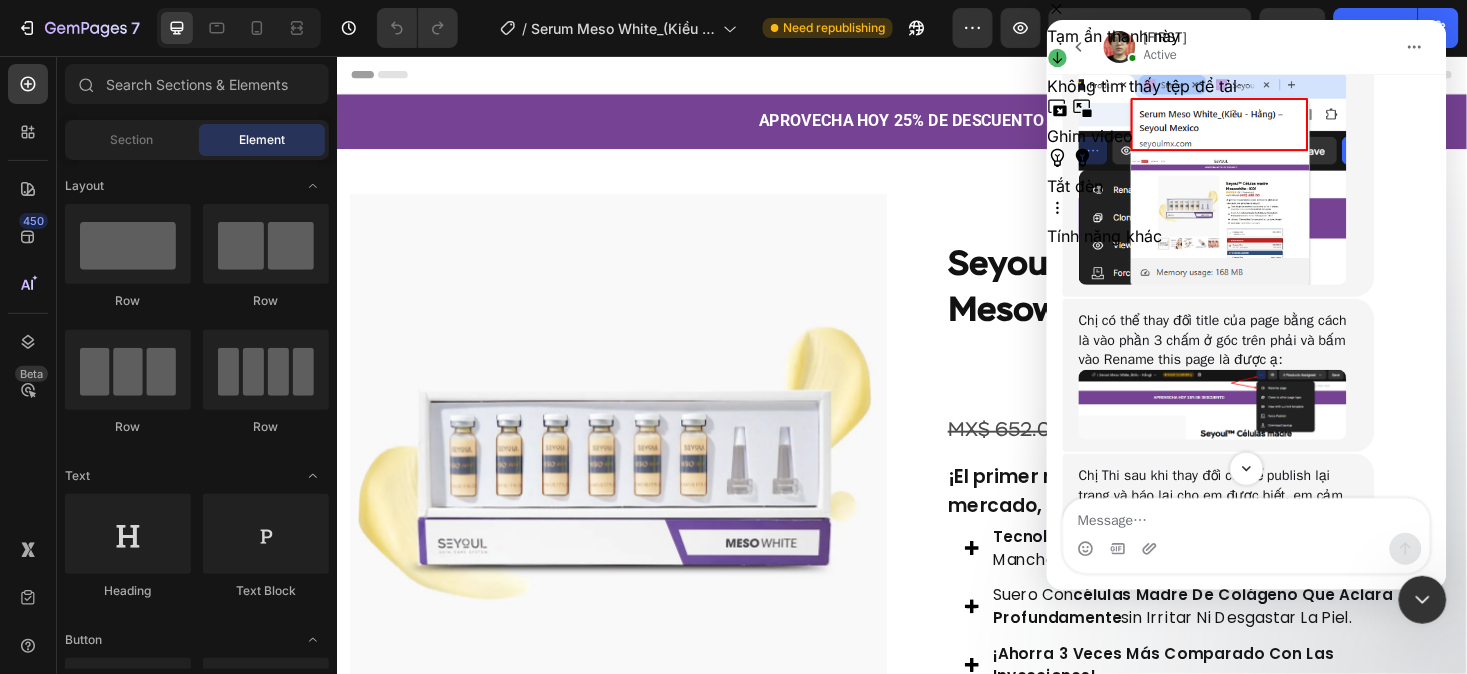 scroll, scrollTop: 10413, scrollLeft: 0, axis: vertical 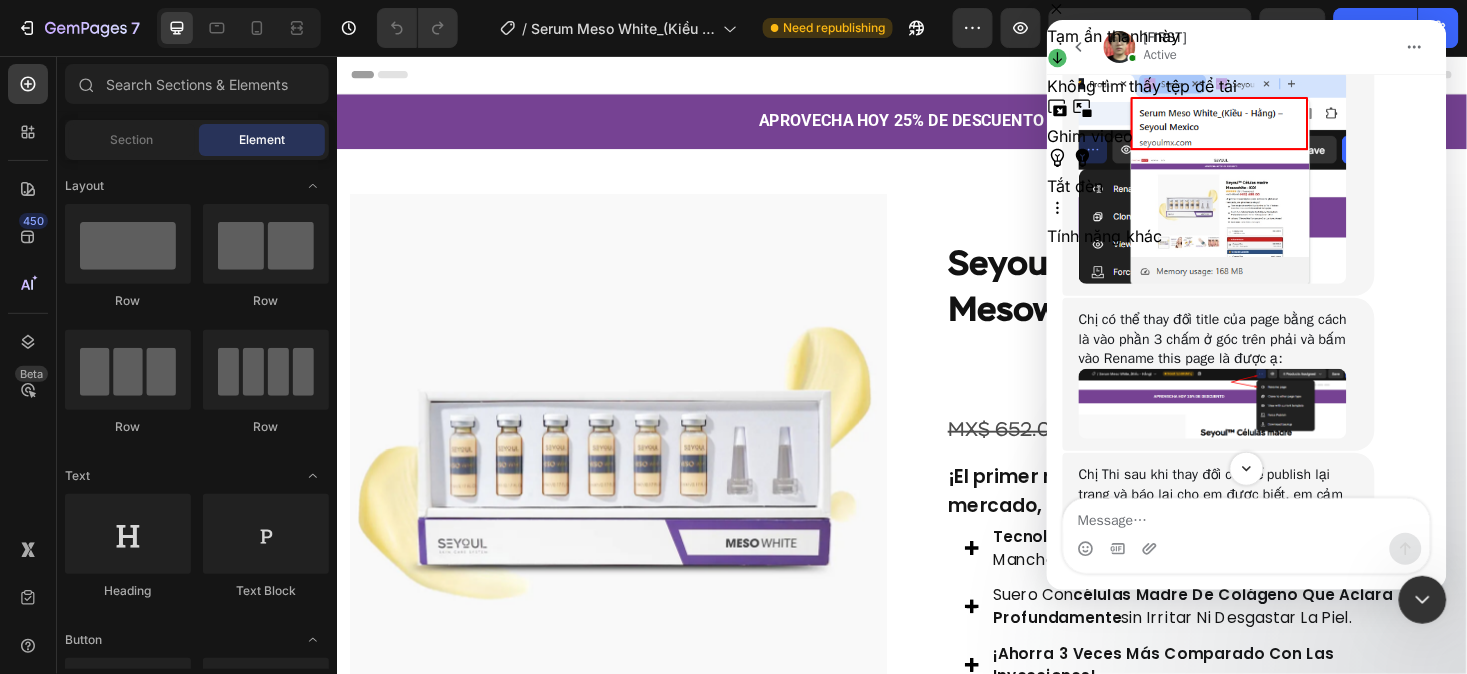 click at bounding box center (1212, 403) 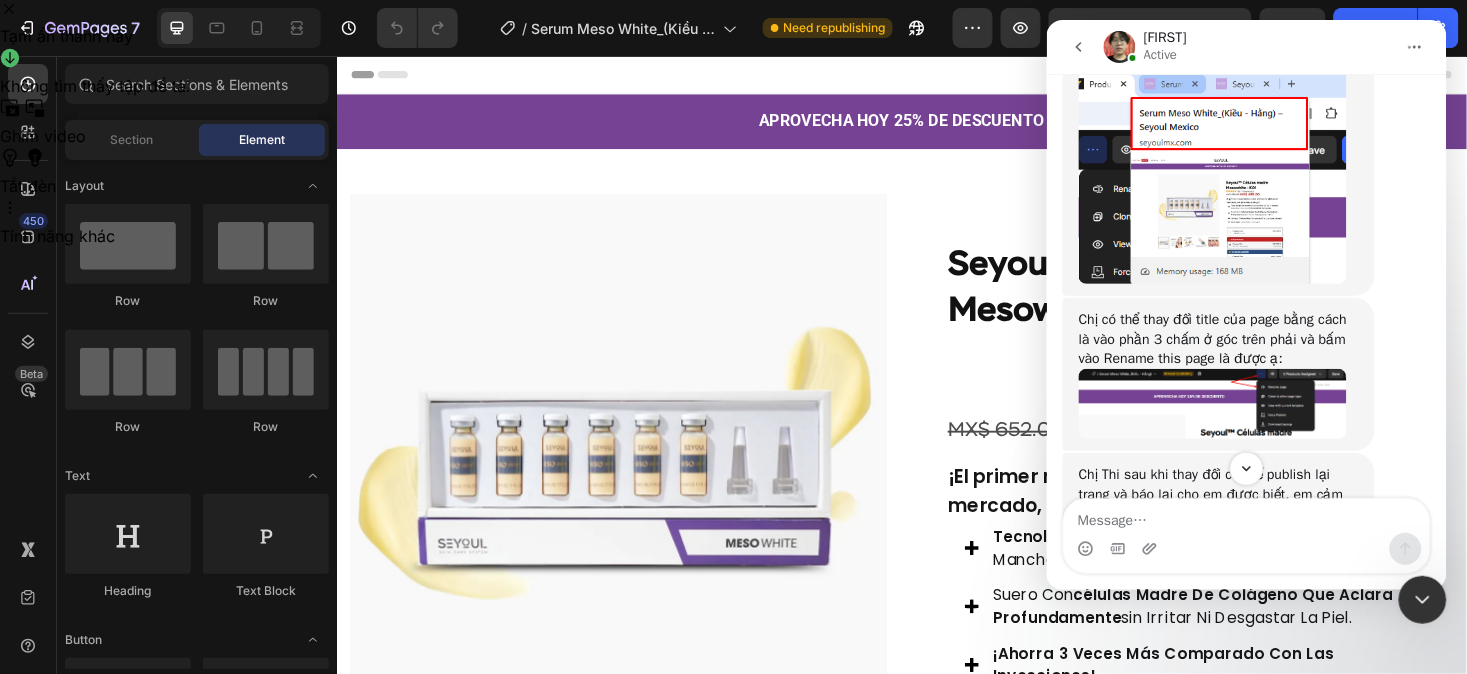 scroll, scrollTop: 0, scrollLeft: 0, axis: both 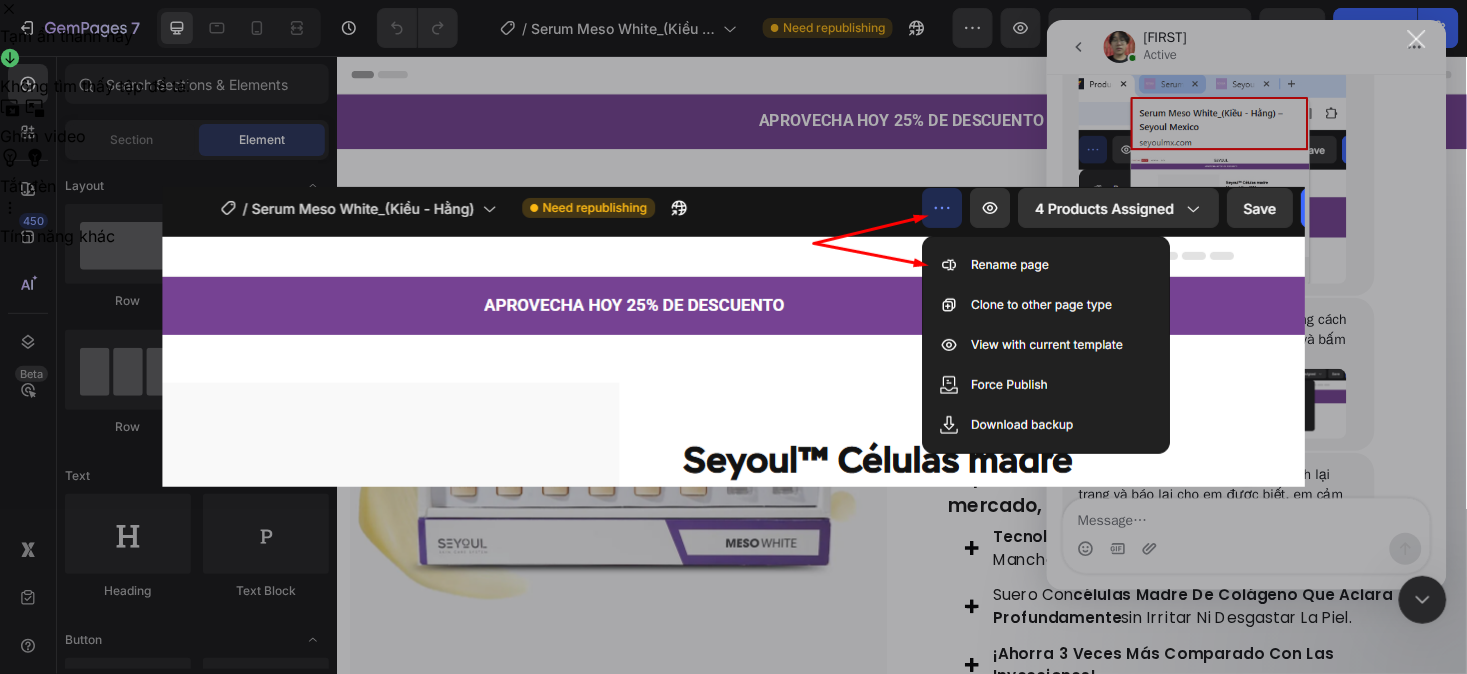 click at bounding box center [733, 337] 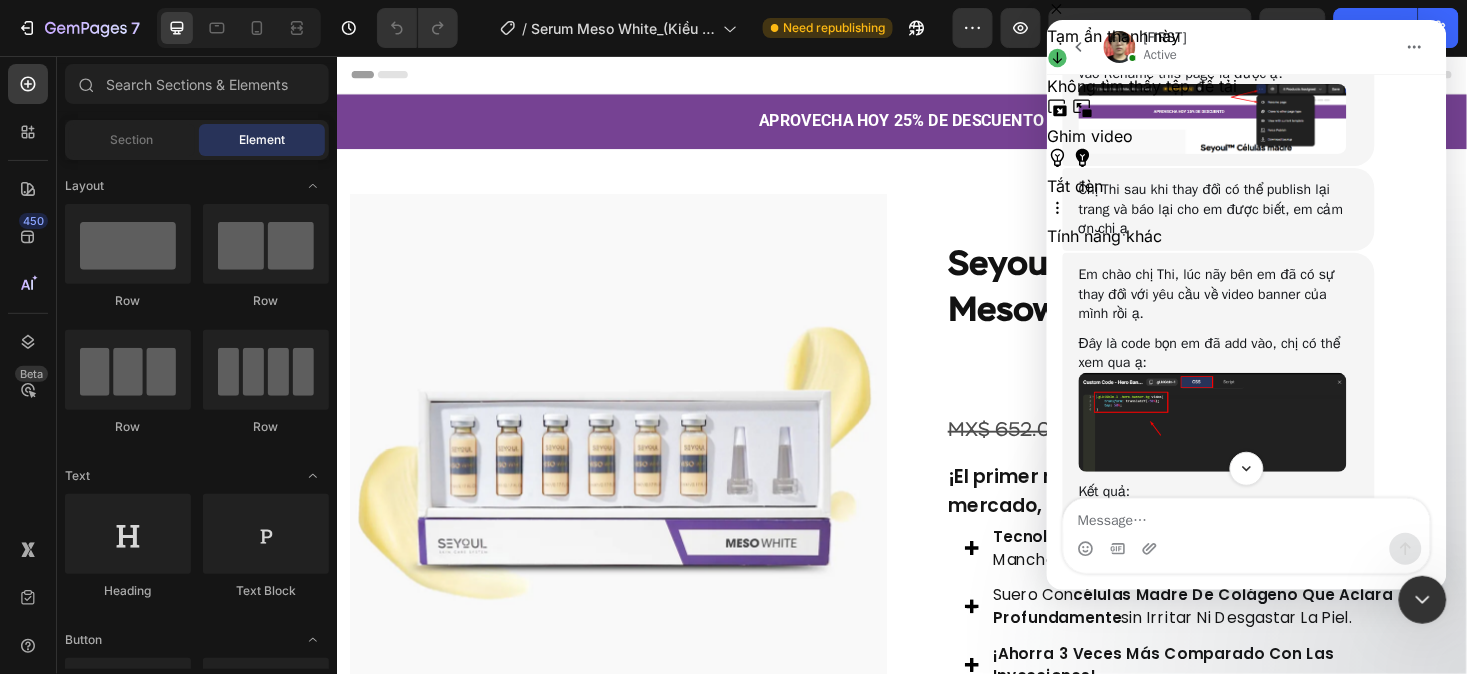 scroll, scrollTop: 10700, scrollLeft: 0, axis: vertical 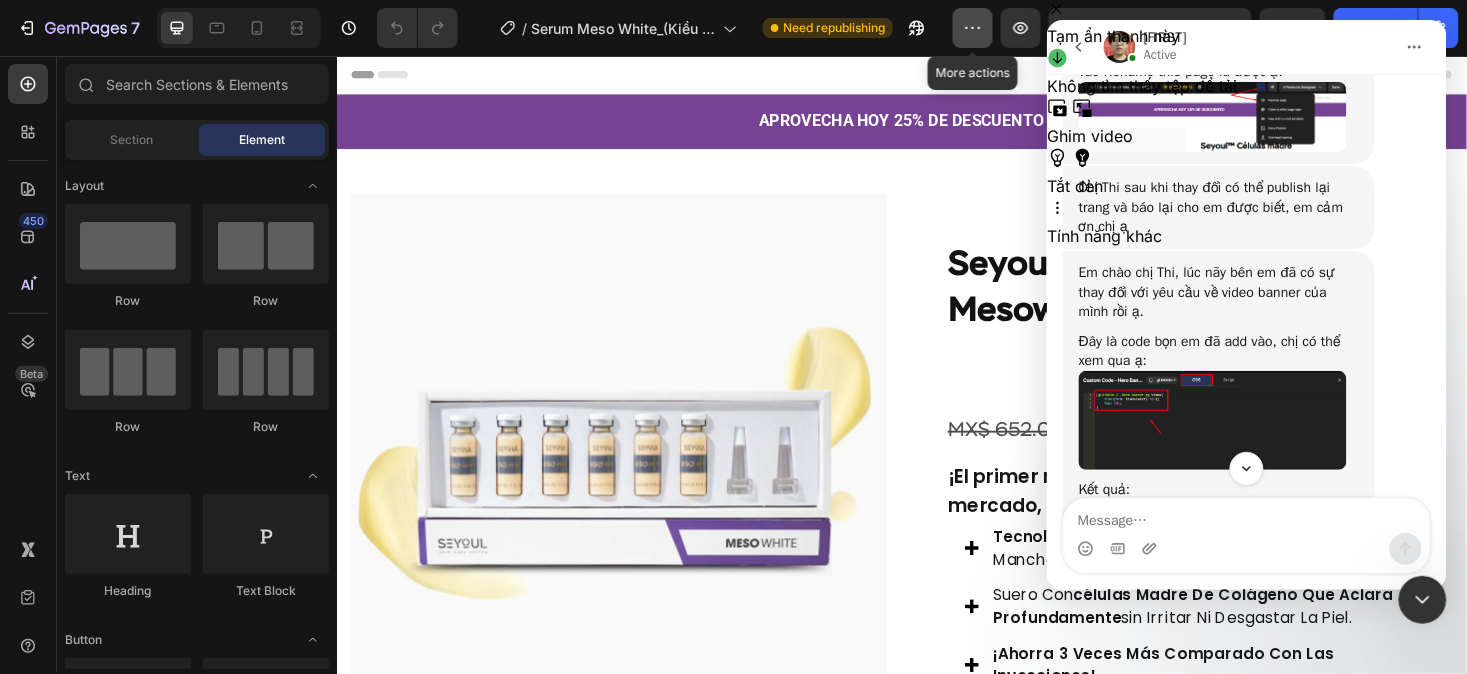click 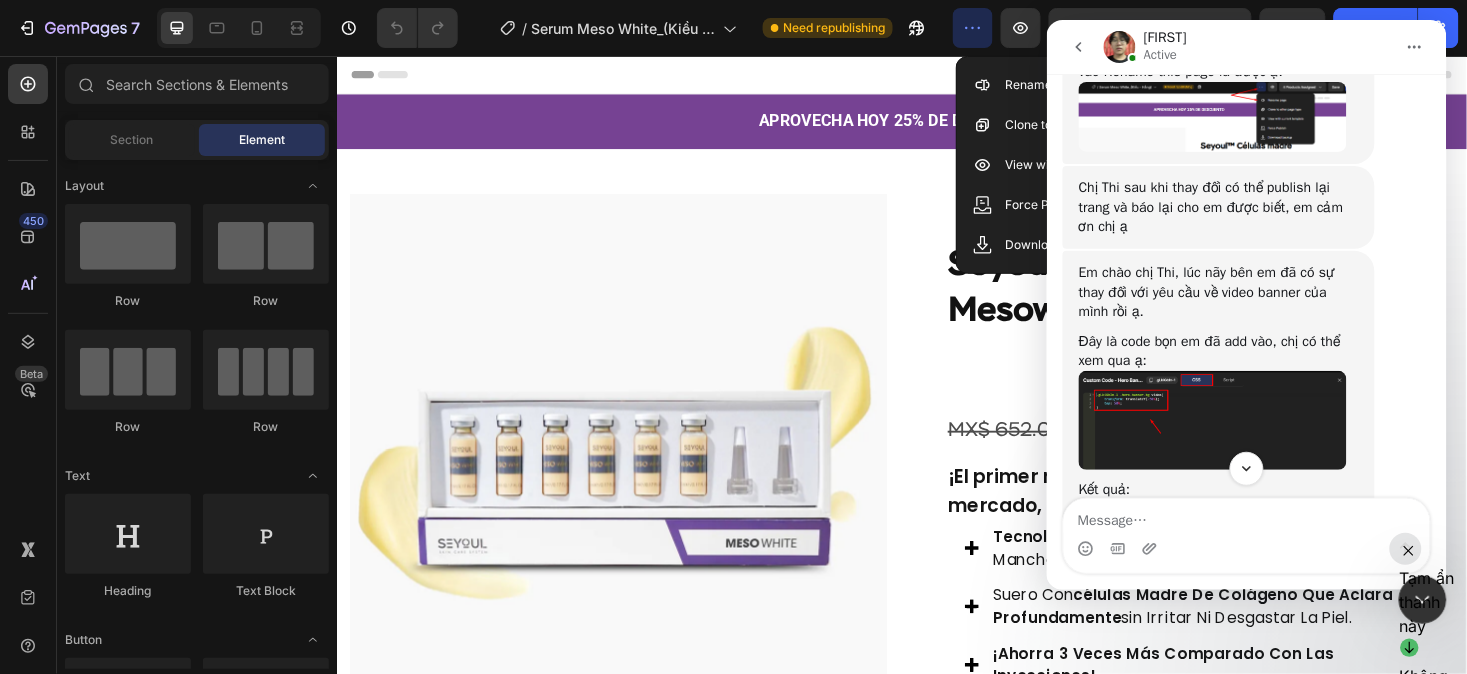 click 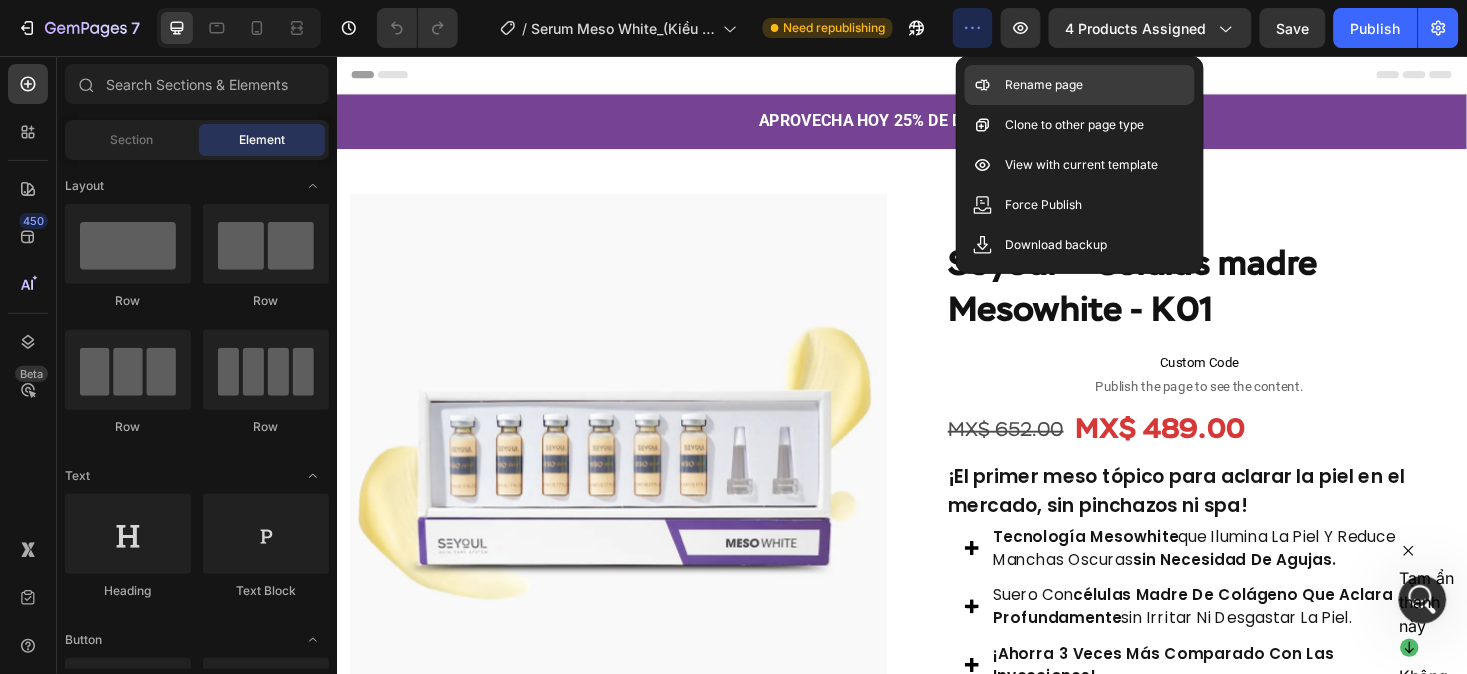 scroll, scrollTop: 0, scrollLeft: 0, axis: both 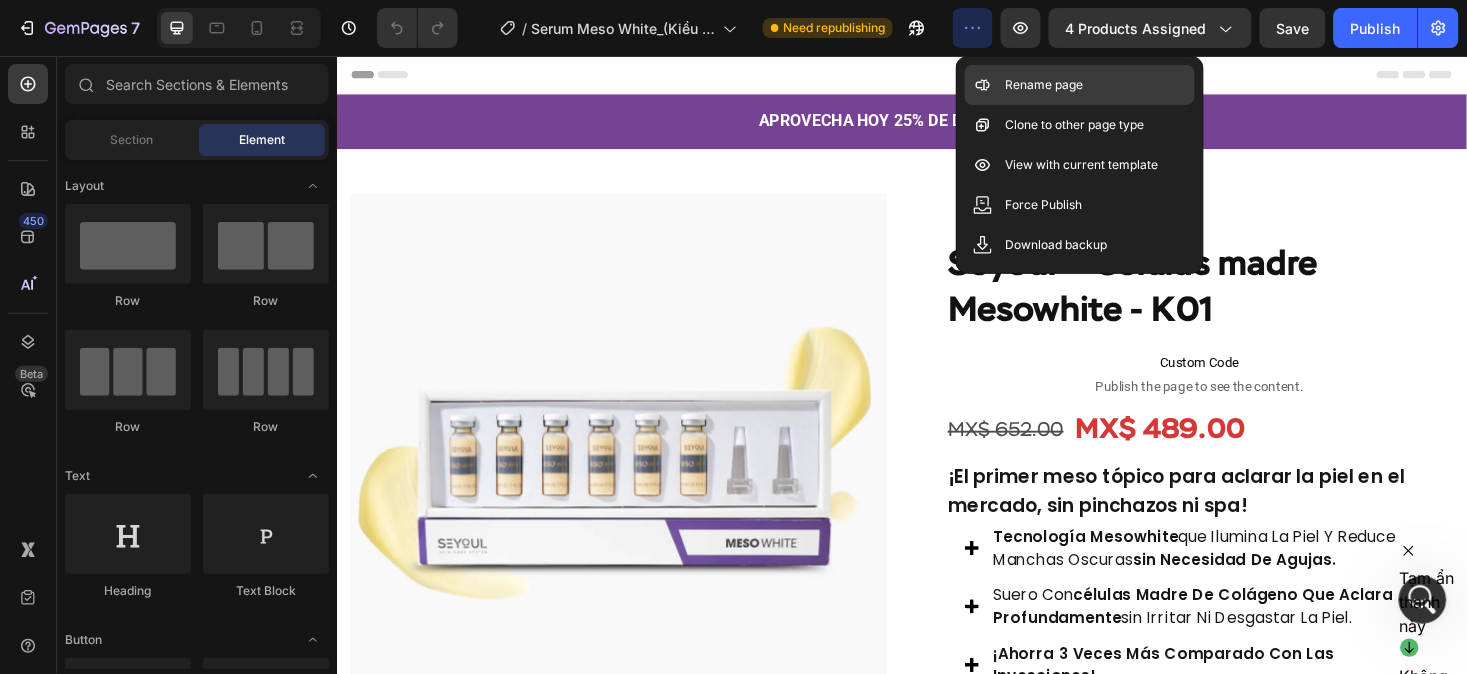 click on "Rename page" at bounding box center [1044, 85] 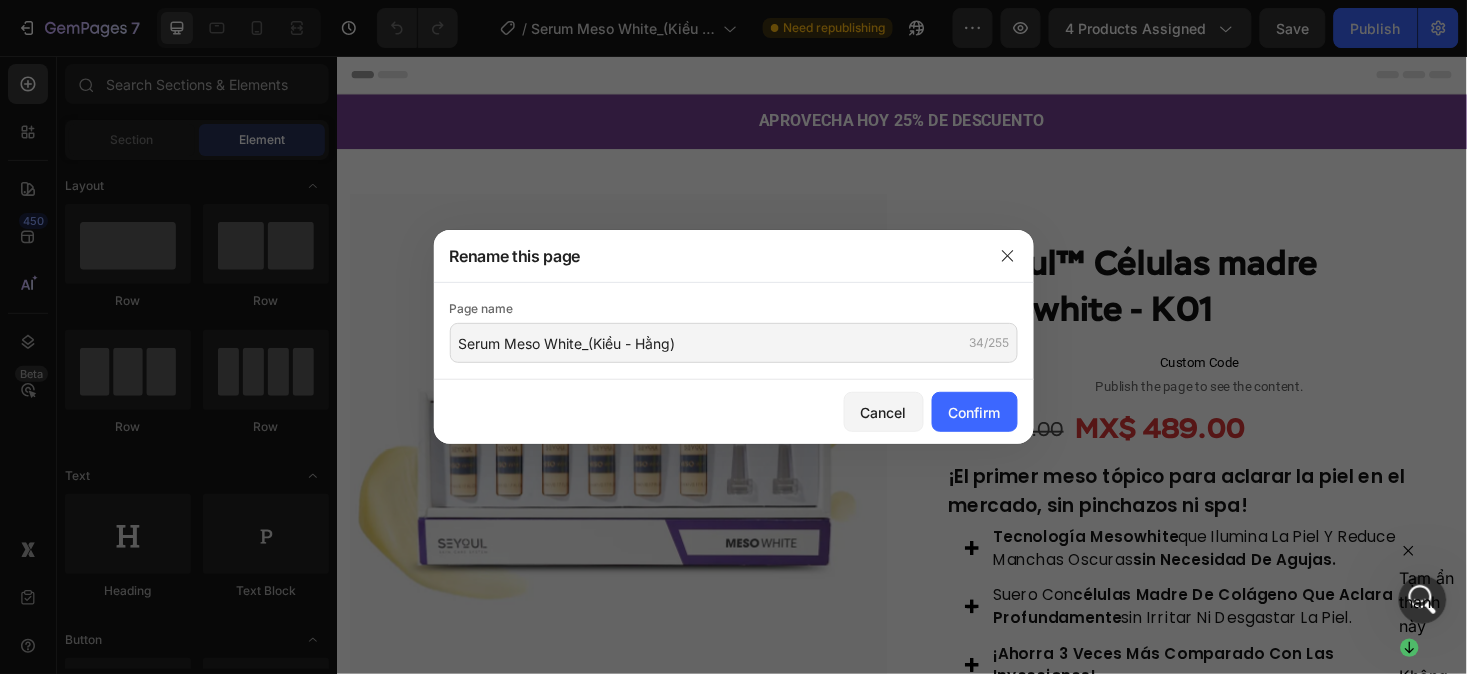 scroll, scrollTop: 13468, scrollLeft: 0, axis: vertical 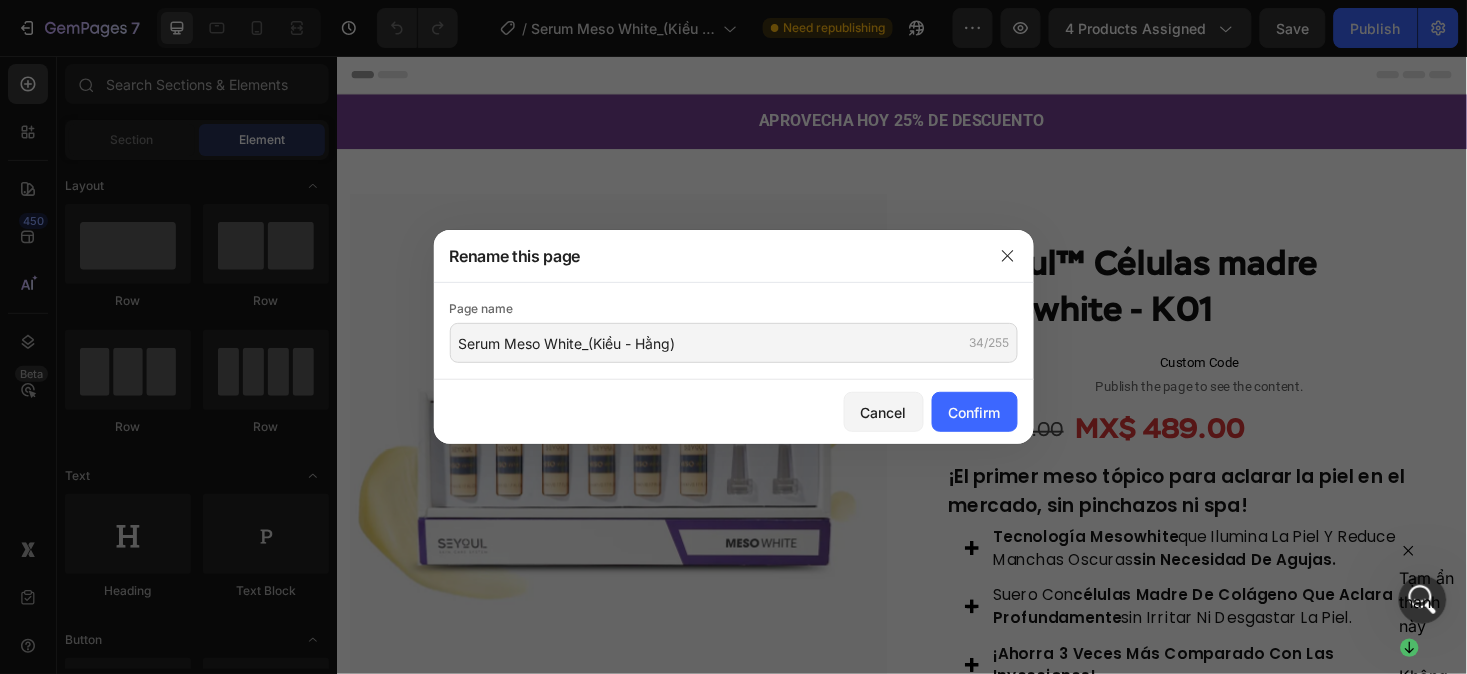 click at bounding box center (733, 337) 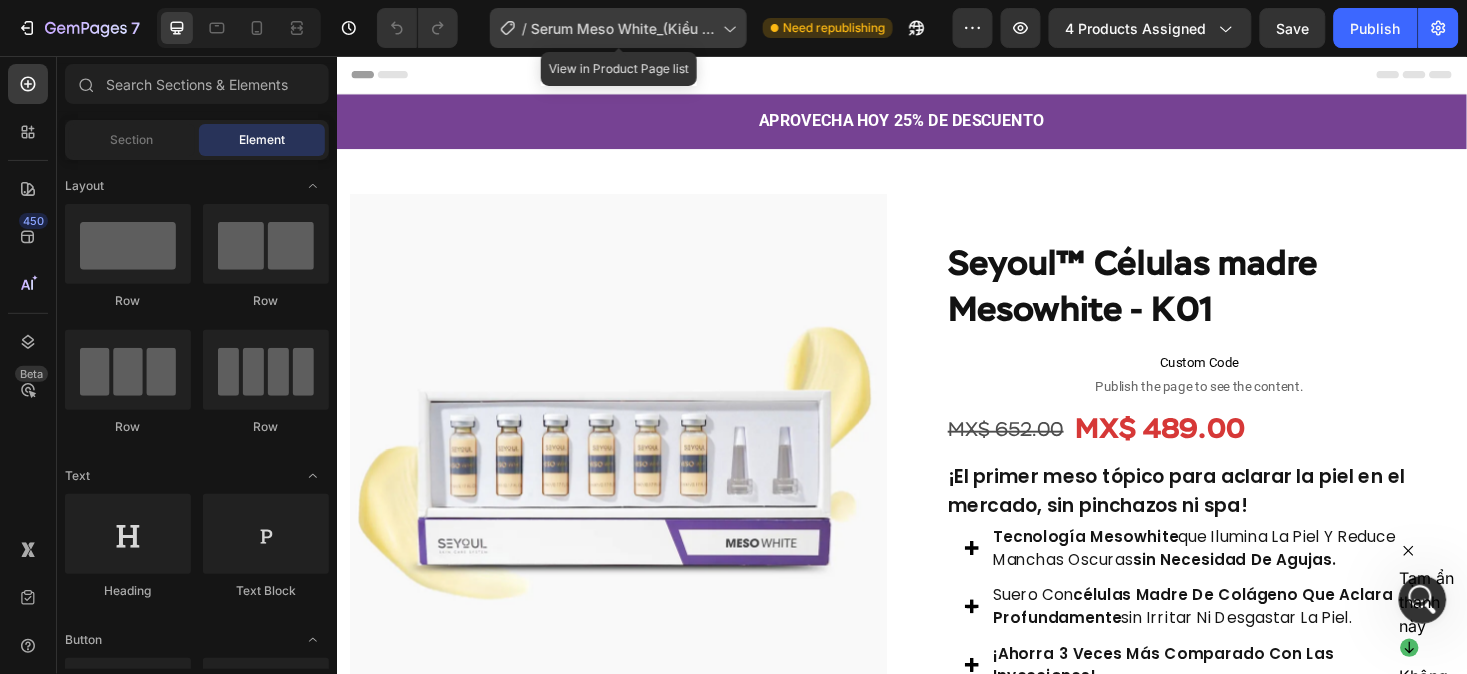 click on "Serum Meso White_(Kiều - Hằng)" at bounding box center (623, 28) 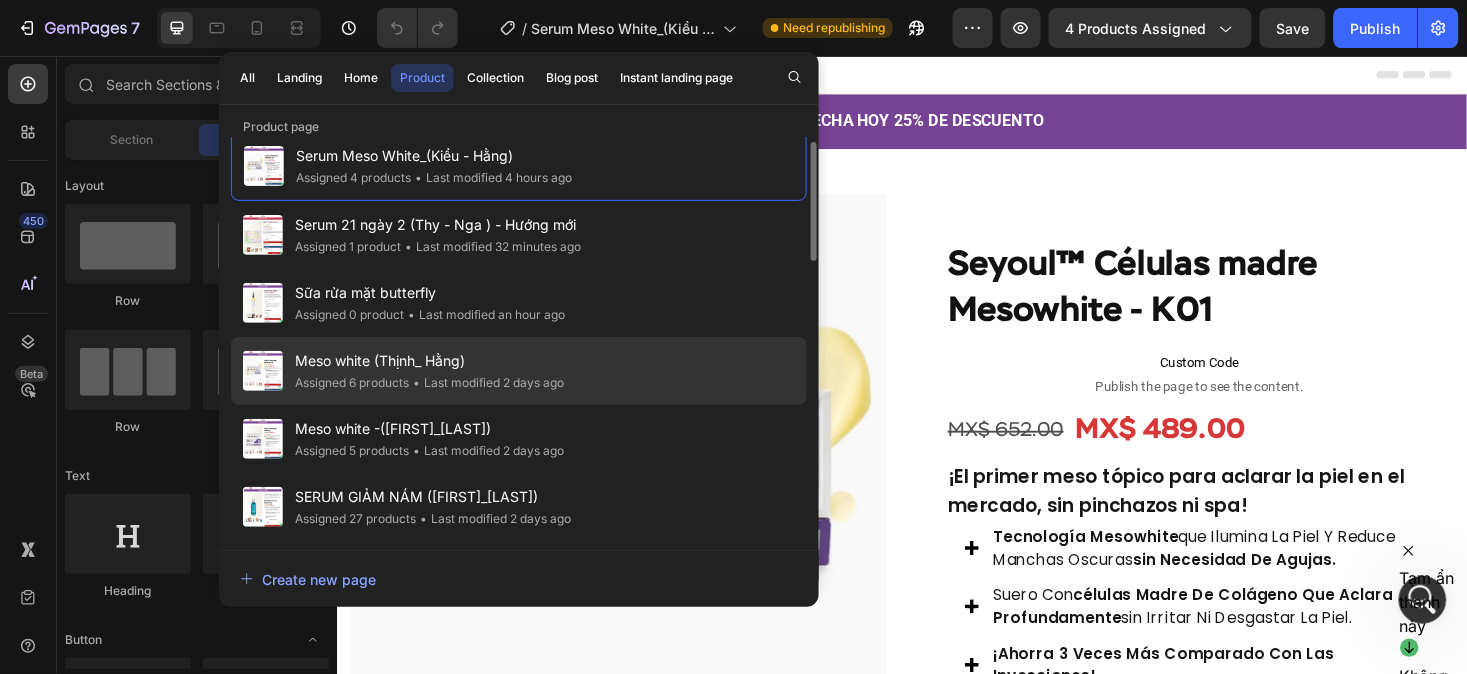 scroll, scrollTop: 22, scrollLeft: 0, axis: vertical 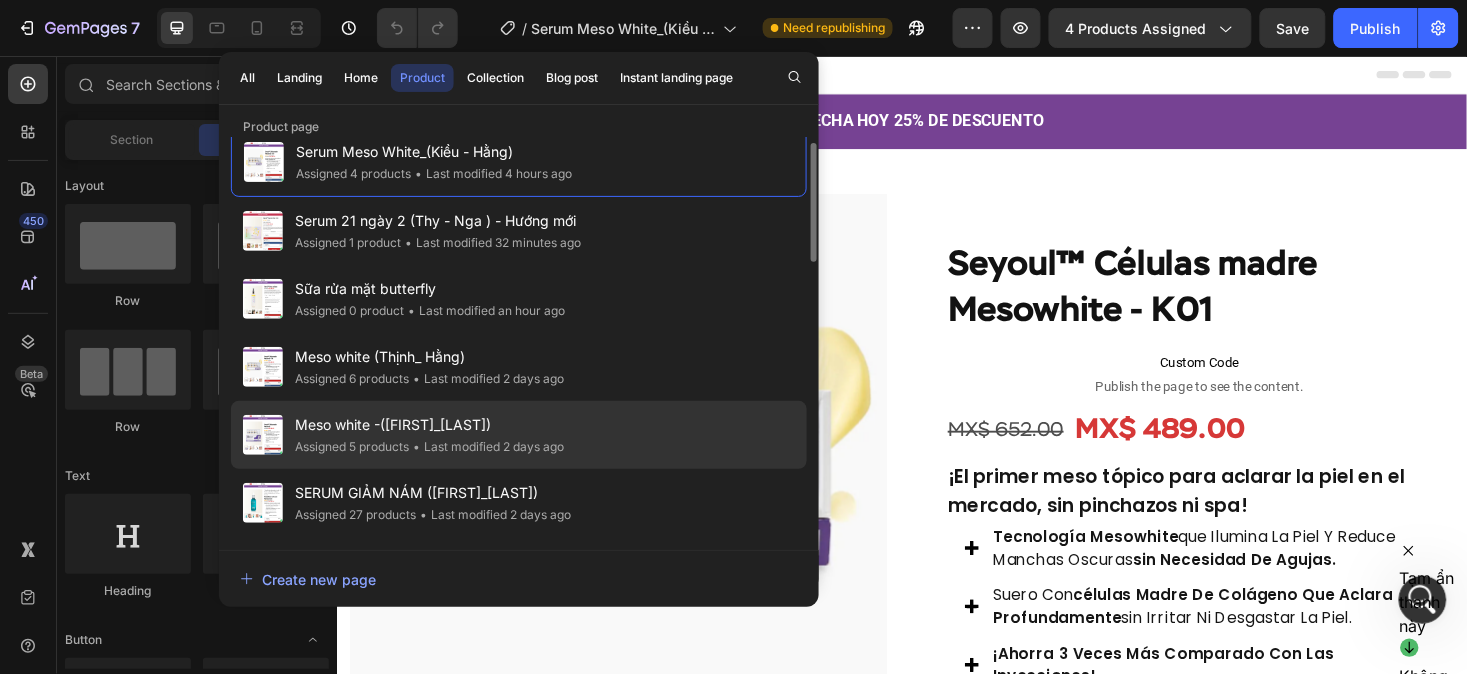 click on "Meso white -(Thy_ Hằng) Assigned 5 products • Last modified 2 days ago" 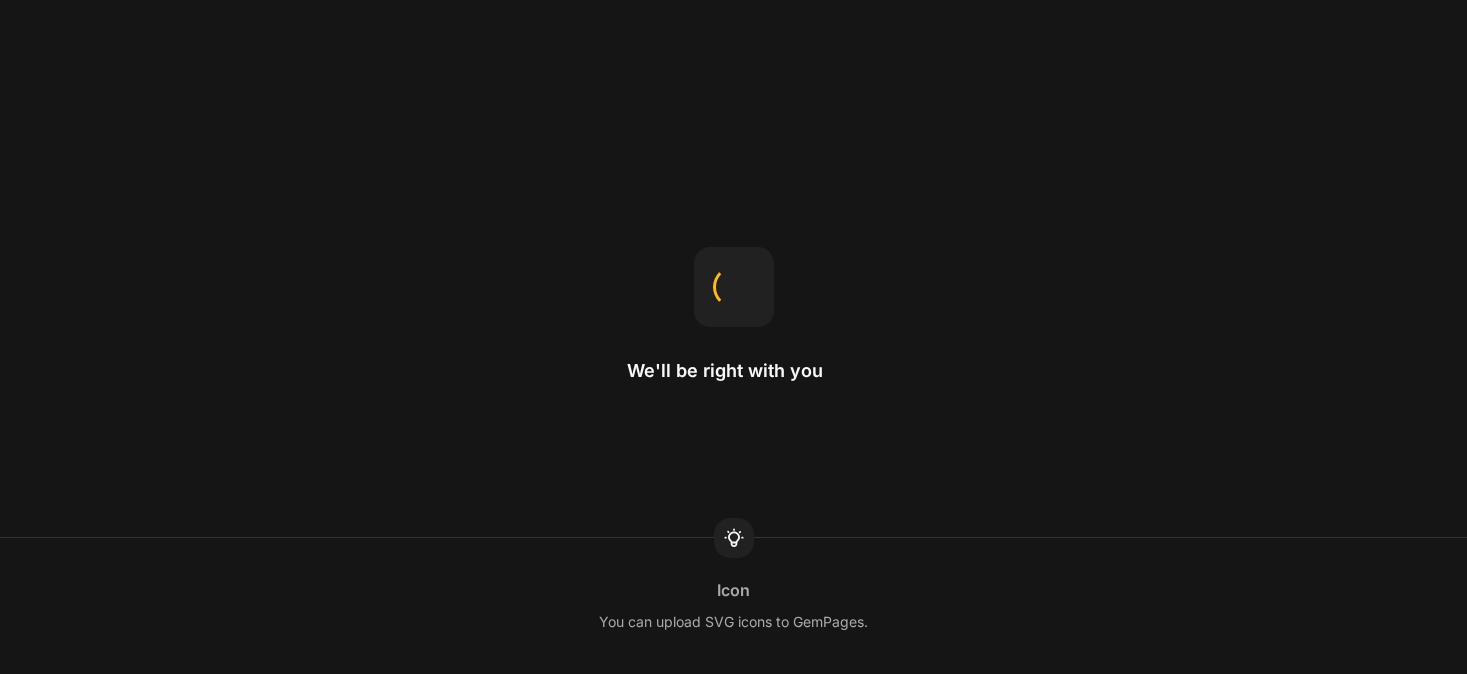 scroll, scrollTop: 0, scrollLeft: 0, axis: both 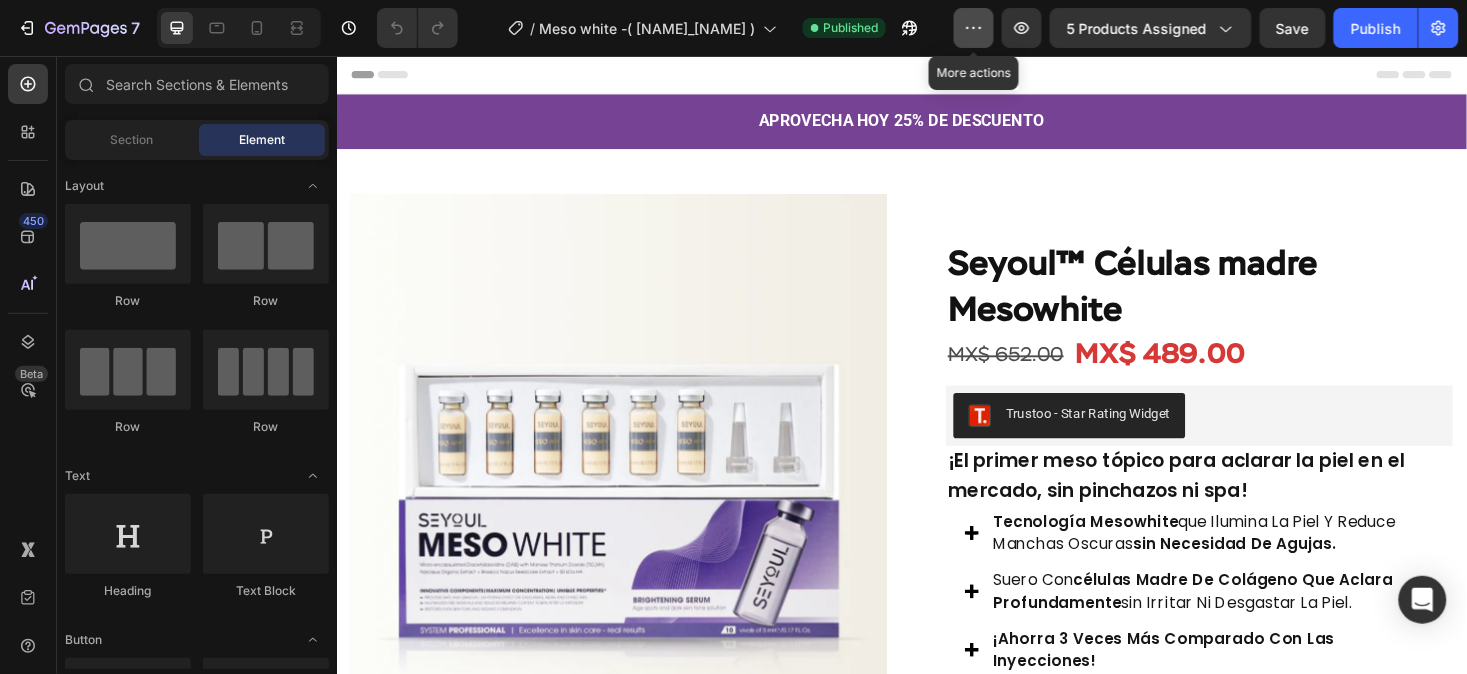 click 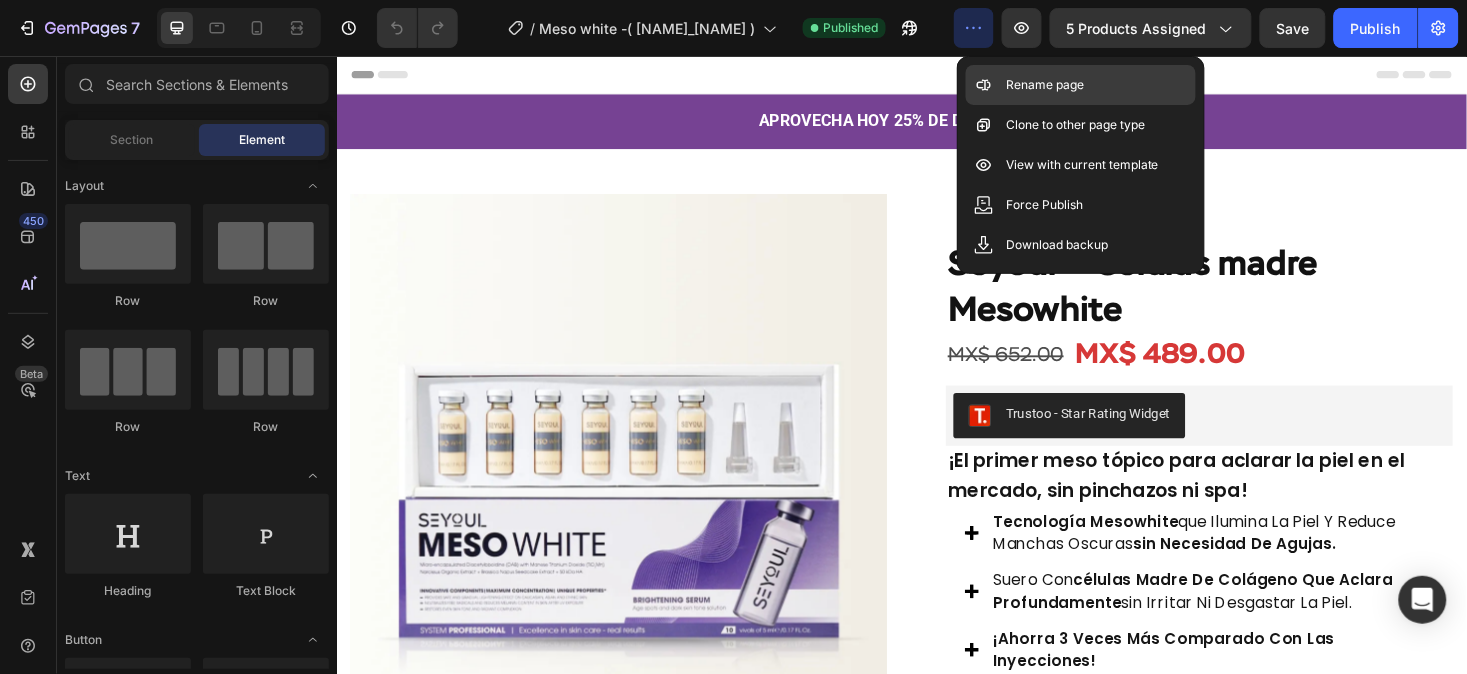 click on "Rename page" at bounding box center [1045, 85] 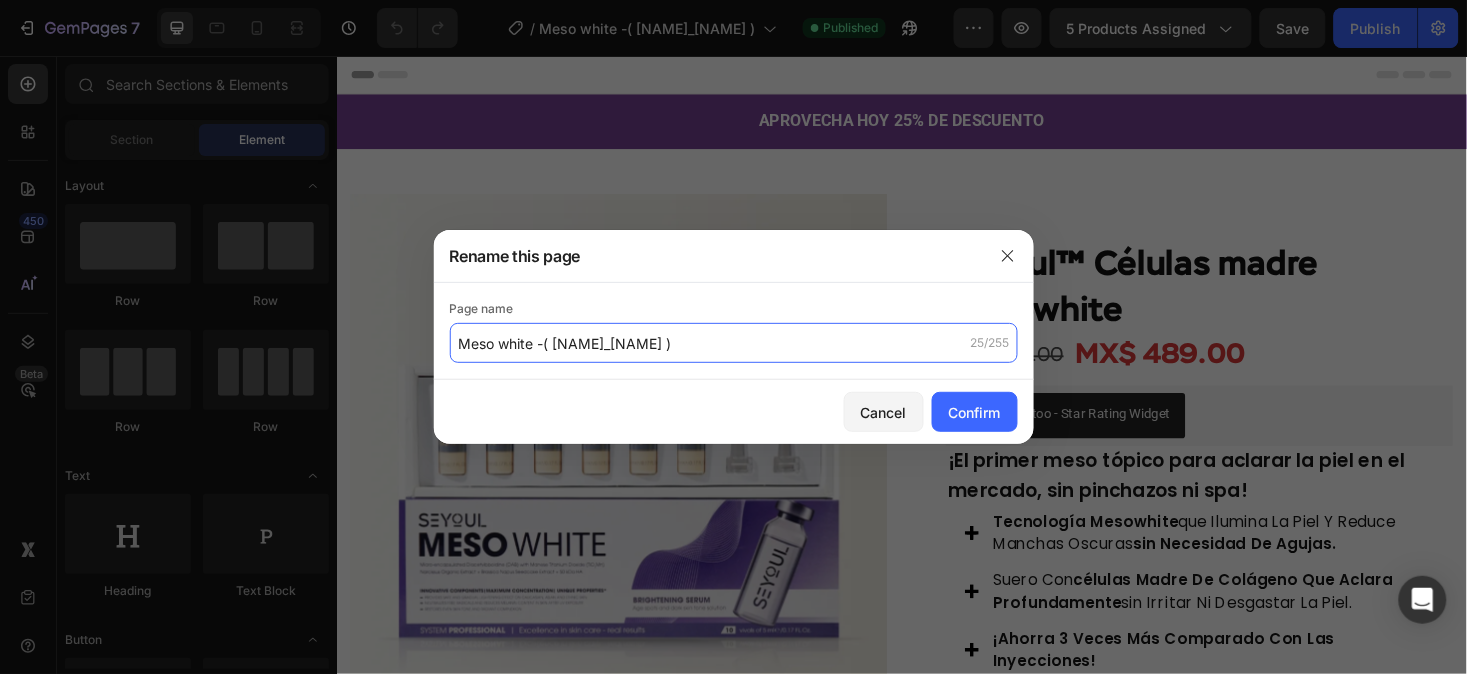 click on "[BRAND] ([NAME])" 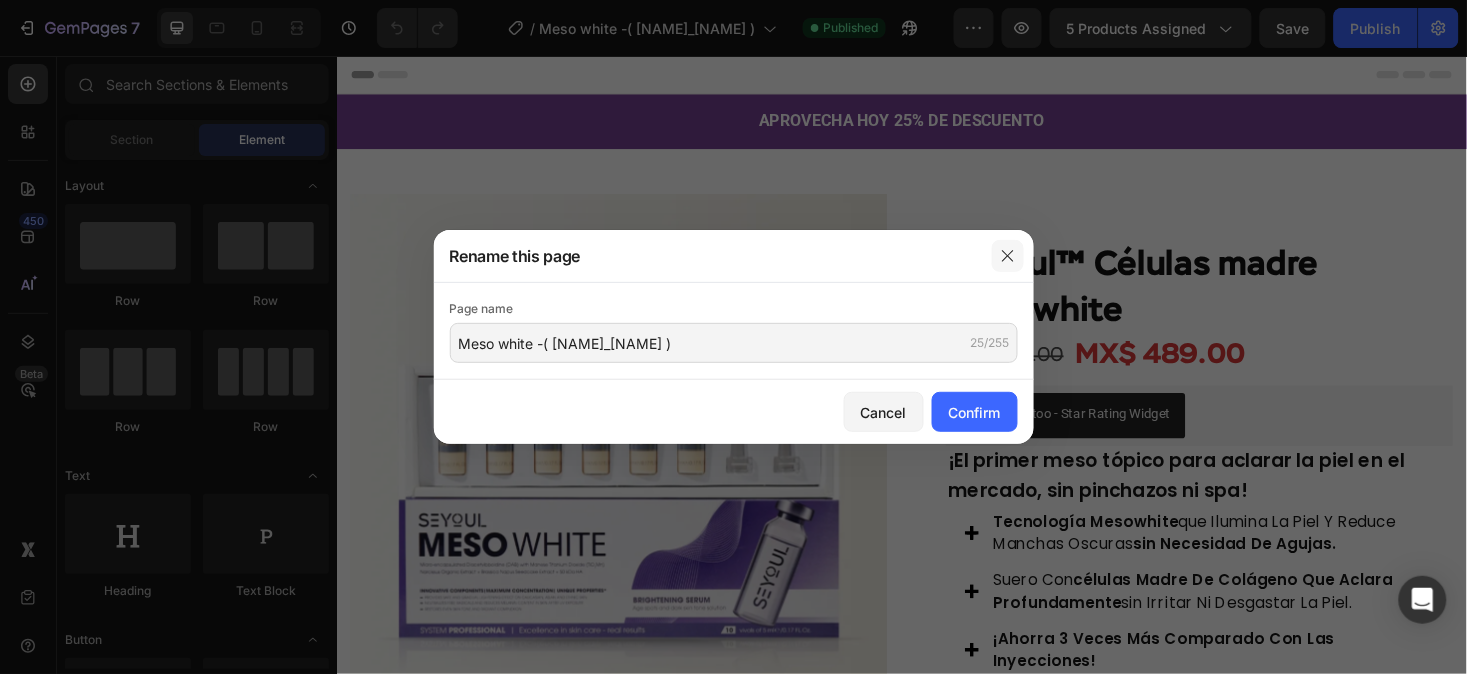 click at bounding box center (1008, 256) 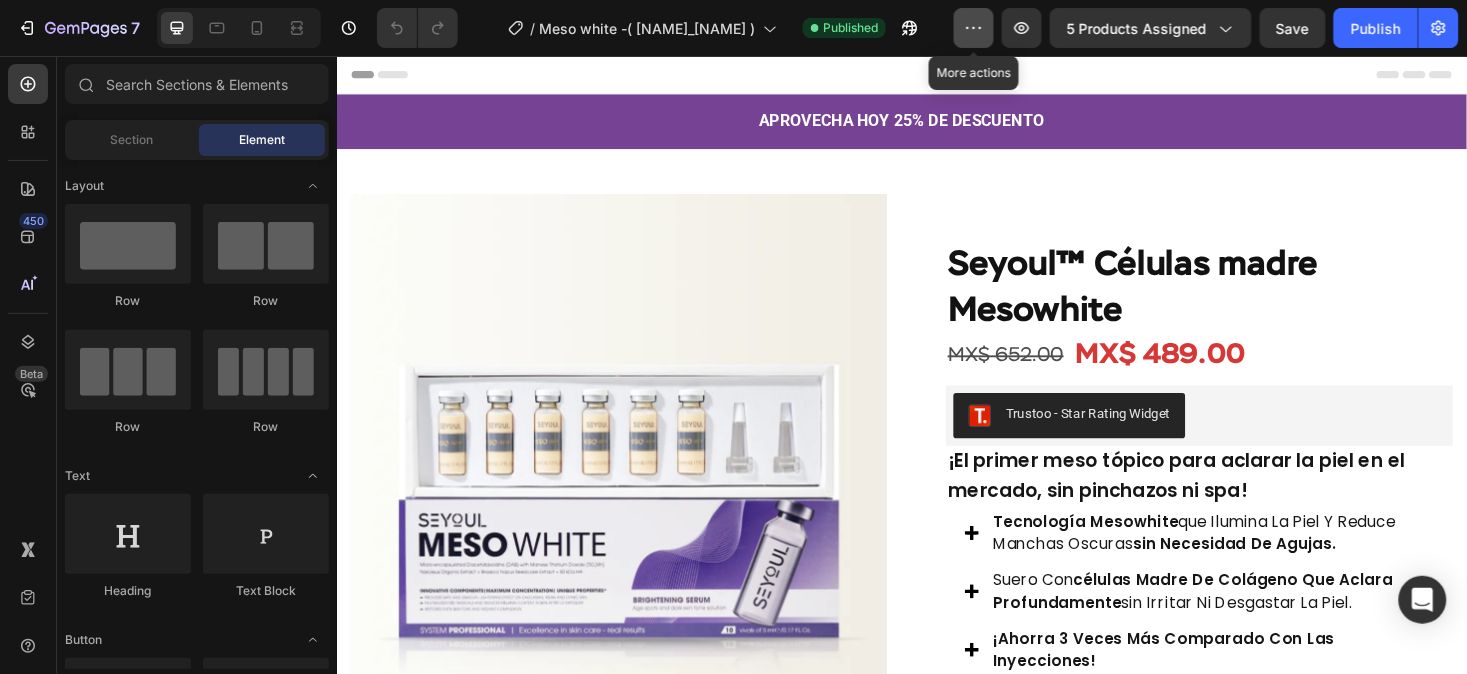 click 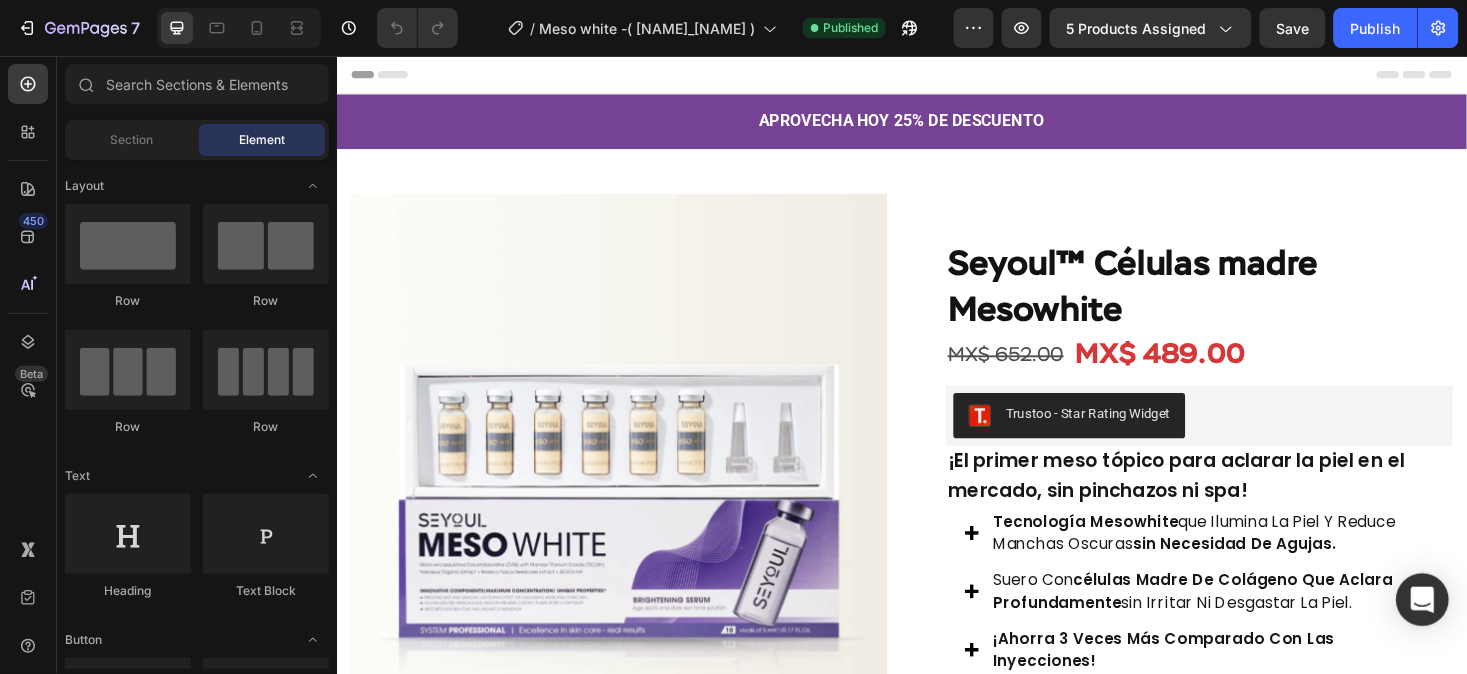 click 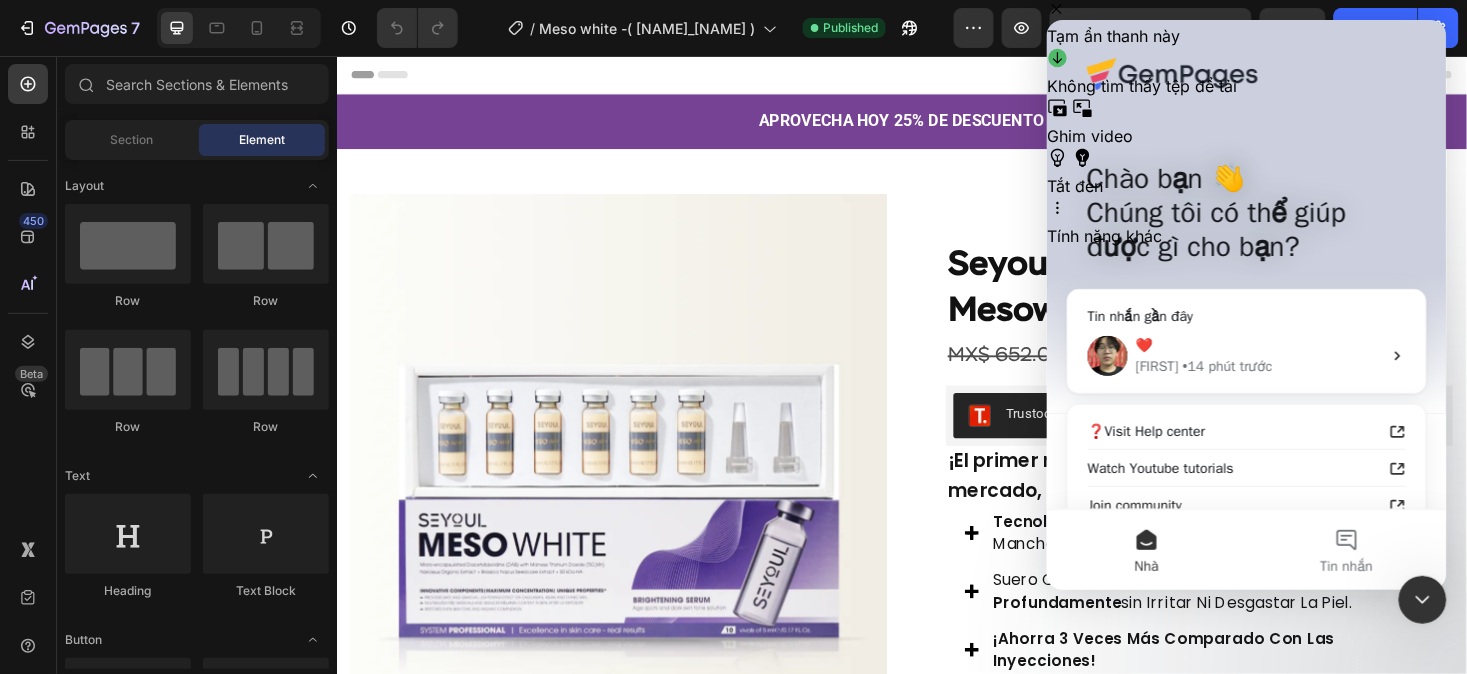 scroll, scrollTop: 0, scrollLeft: 0, axis: both 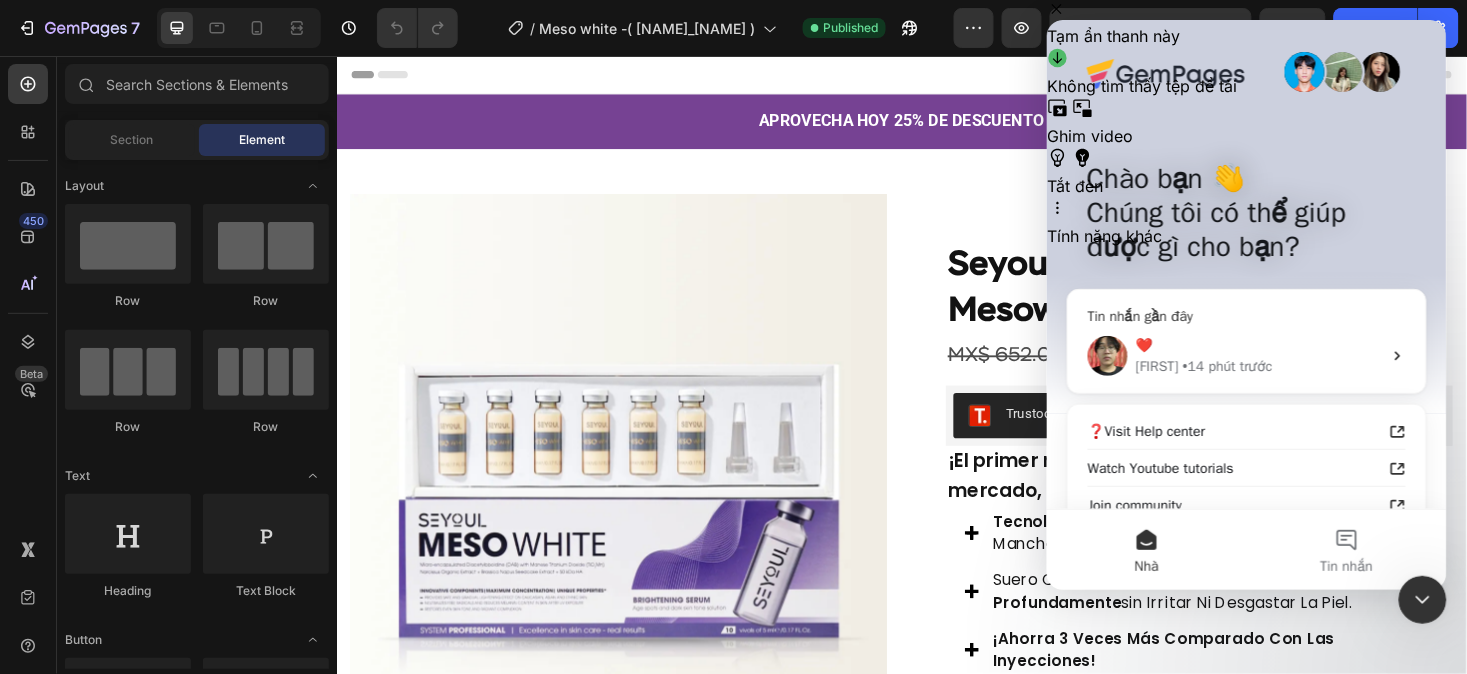 click on "❤️" at bounding box center [1258, 344] 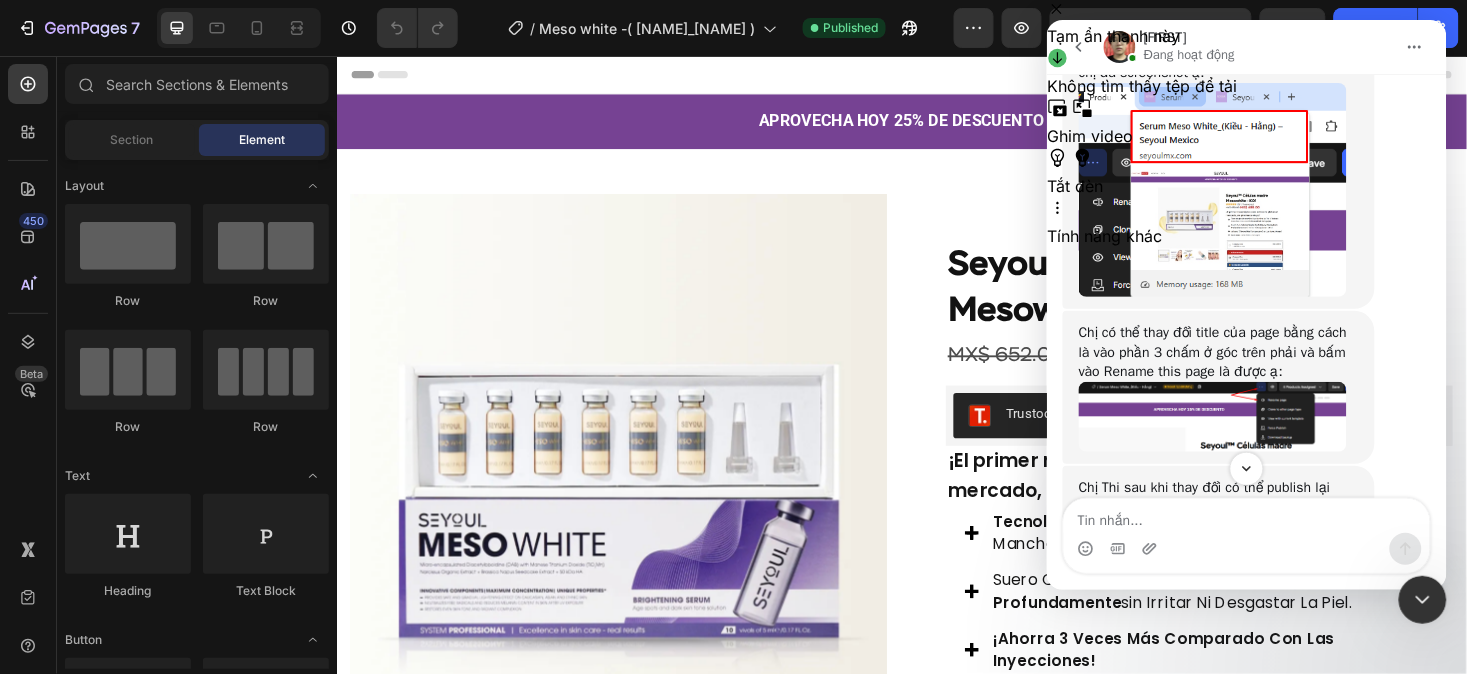 scroll, scrollTop: 10322, scrollLeft: 0, axis: vertical 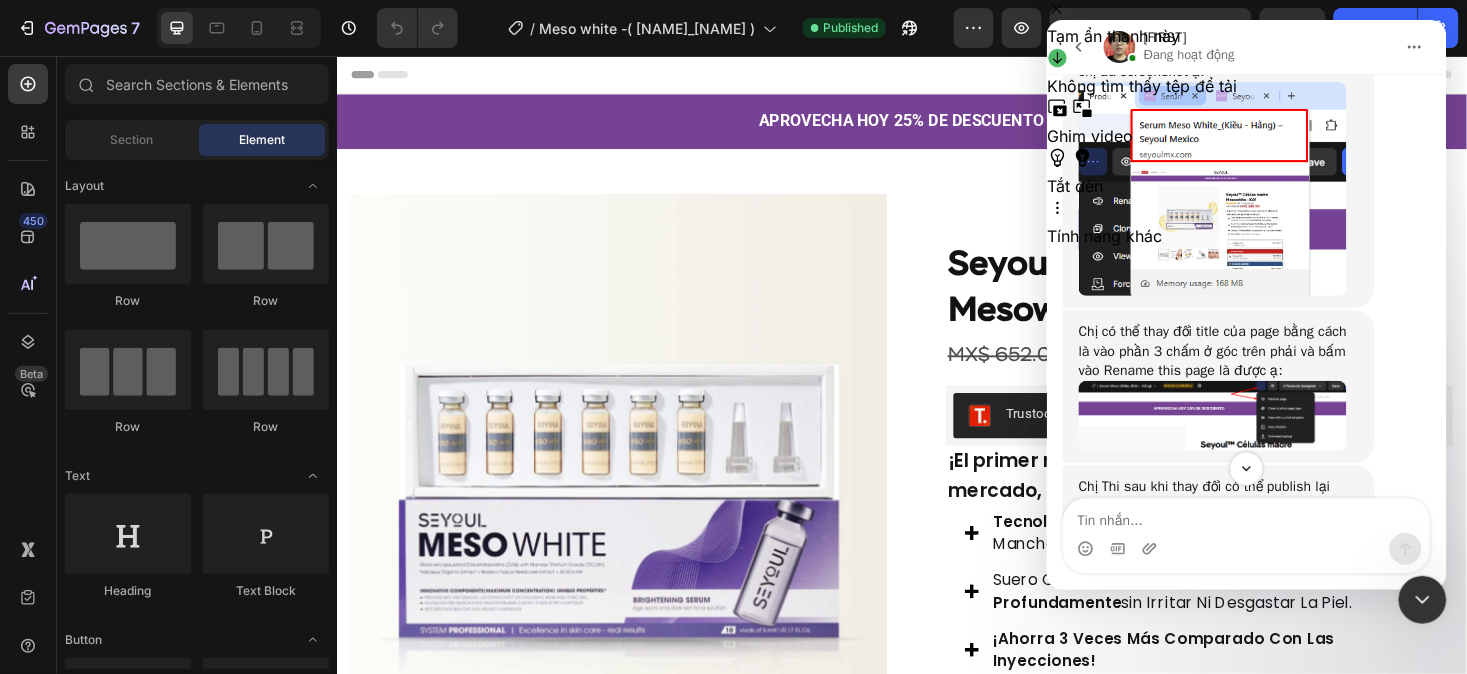 click at bounding box center (1212, 415) 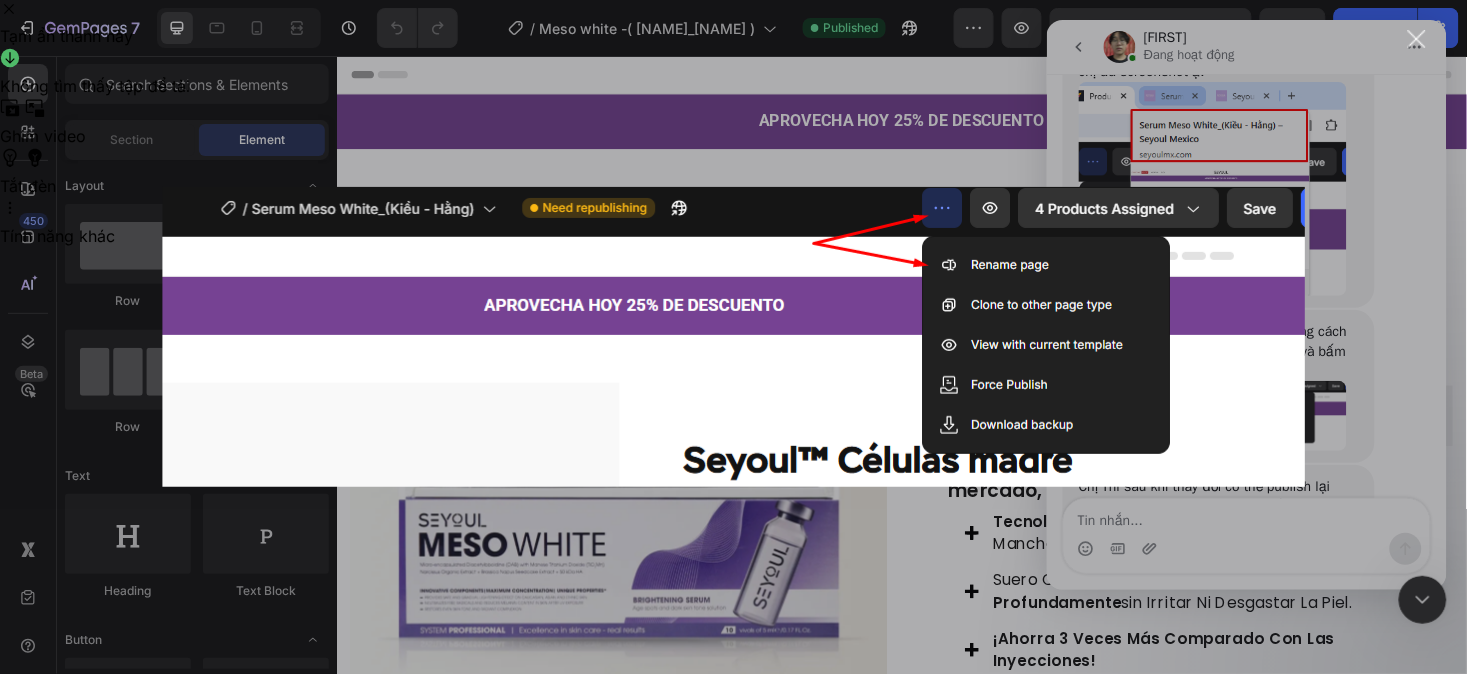 scroll, scrollTop: 0, scrollLeft: 0, axis: both 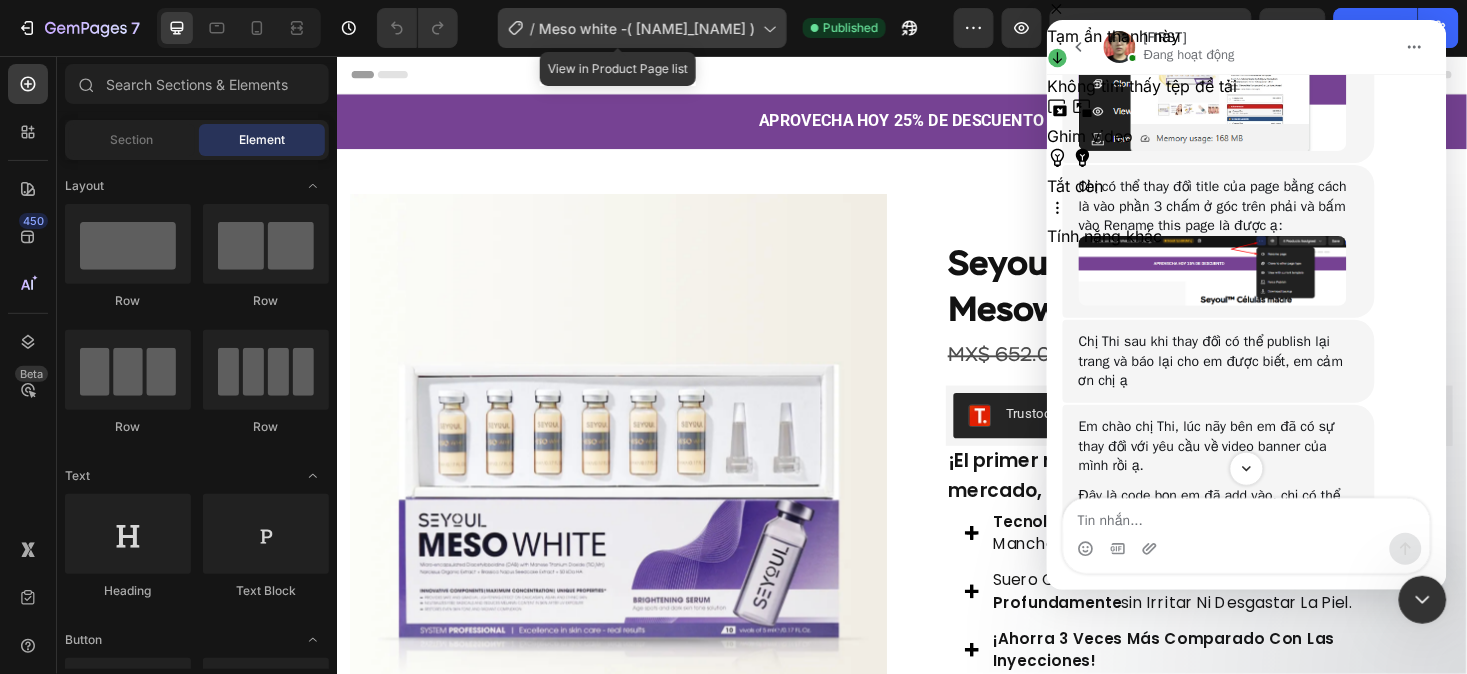 click on "[BRAND] ([NAME])" at bounding box center [647, 28] 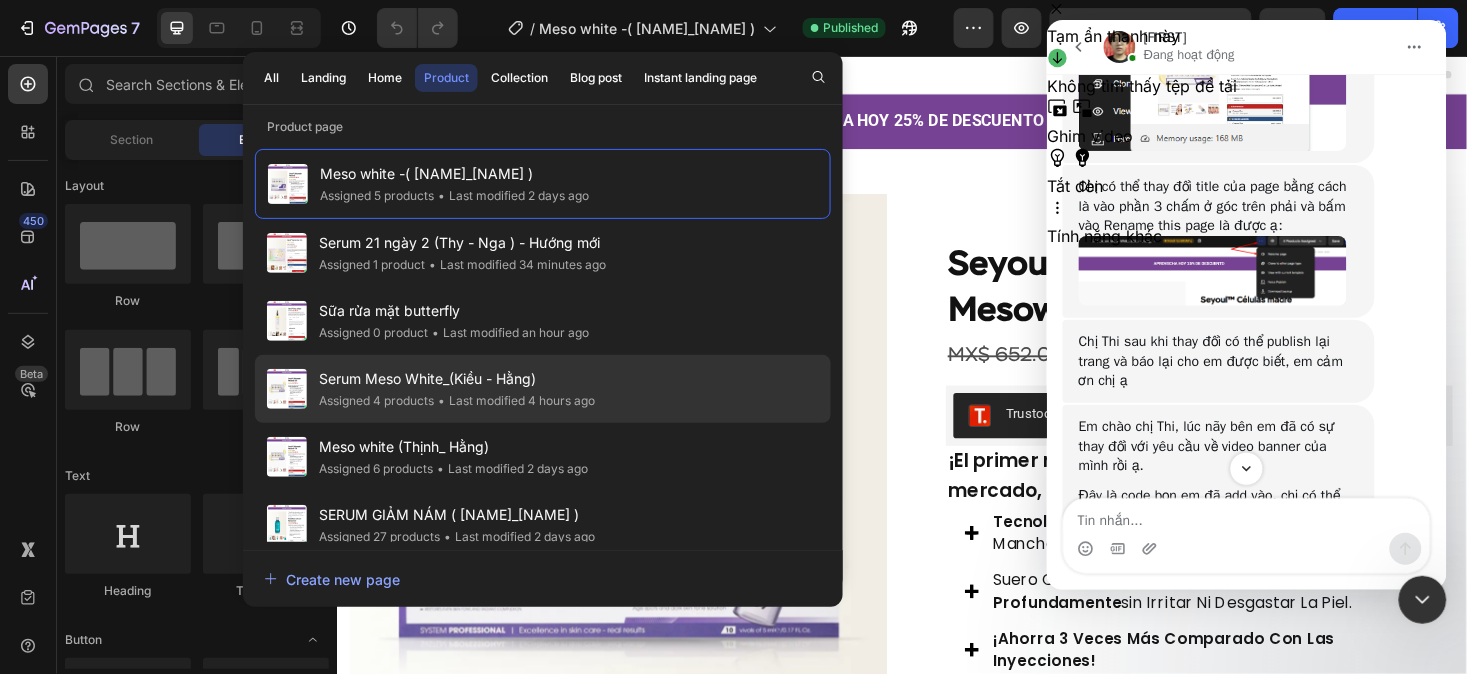 click on "Serum Meso White_(Kiều - Hằng) Assigned 4 products • Last modified 4 hours ago" 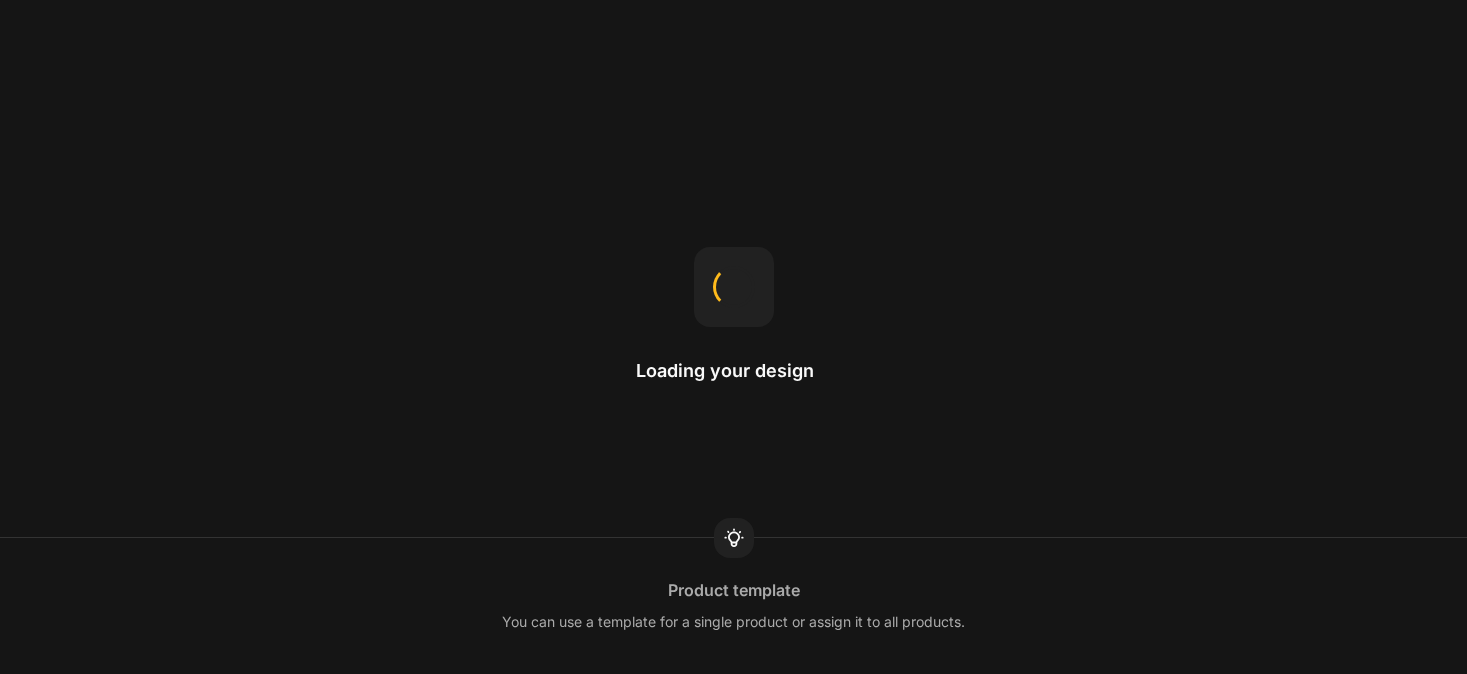 scroll, scrollTop: 0, scrollLeft: 0, axis: both 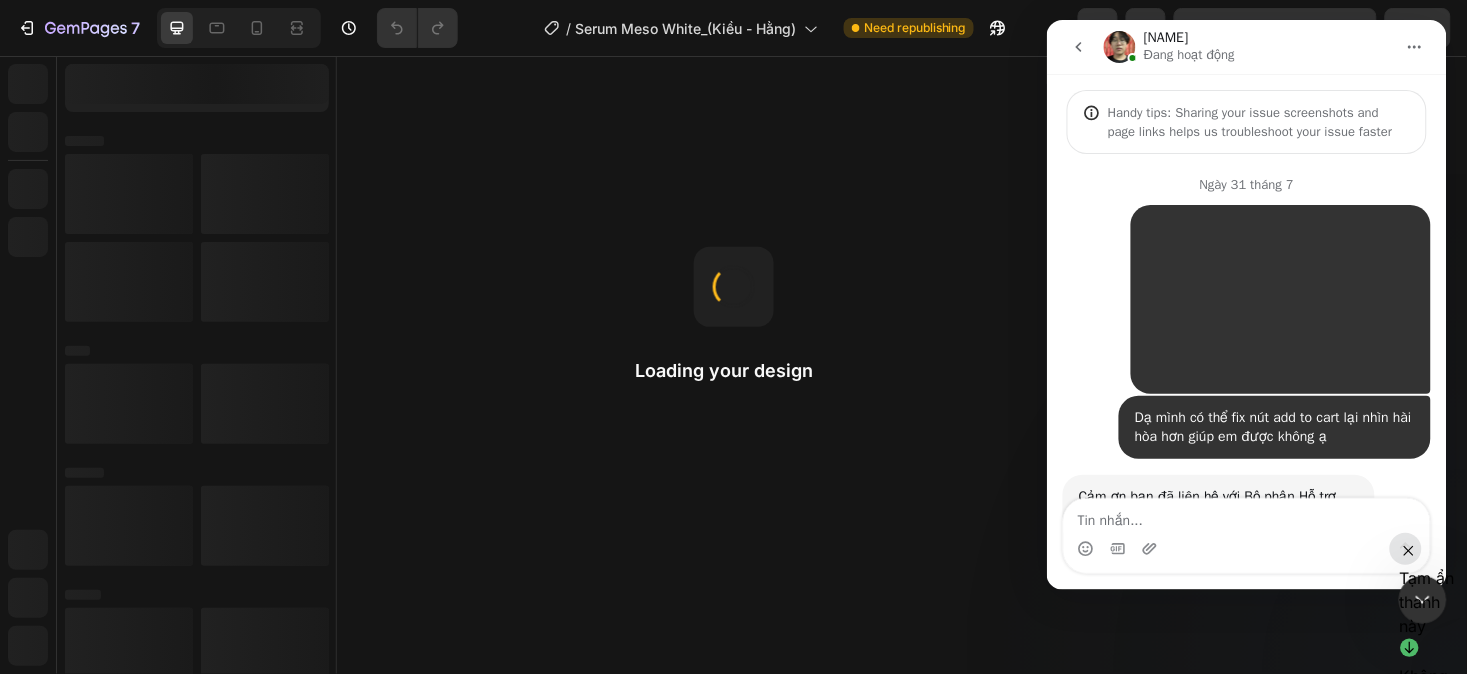 click 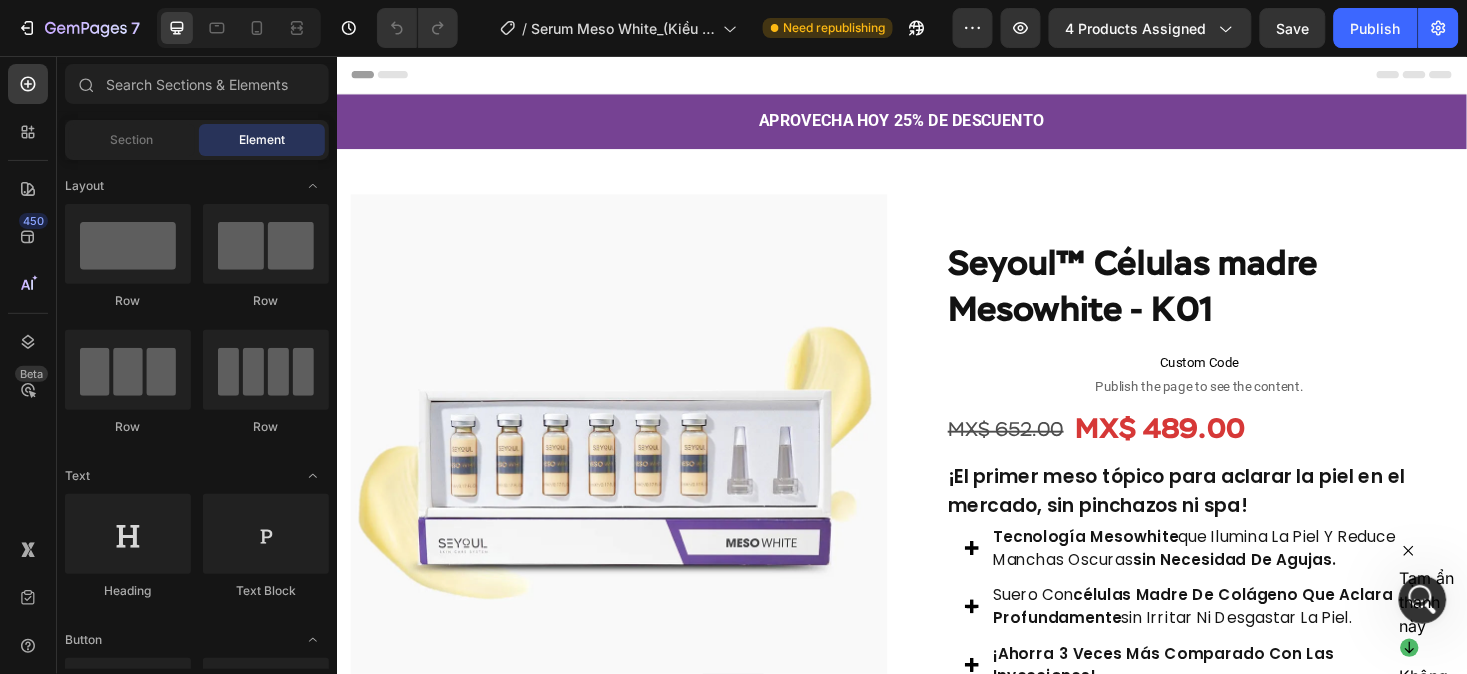 scroll, scrollTop: 0, scrollLeft: 0, axis: both 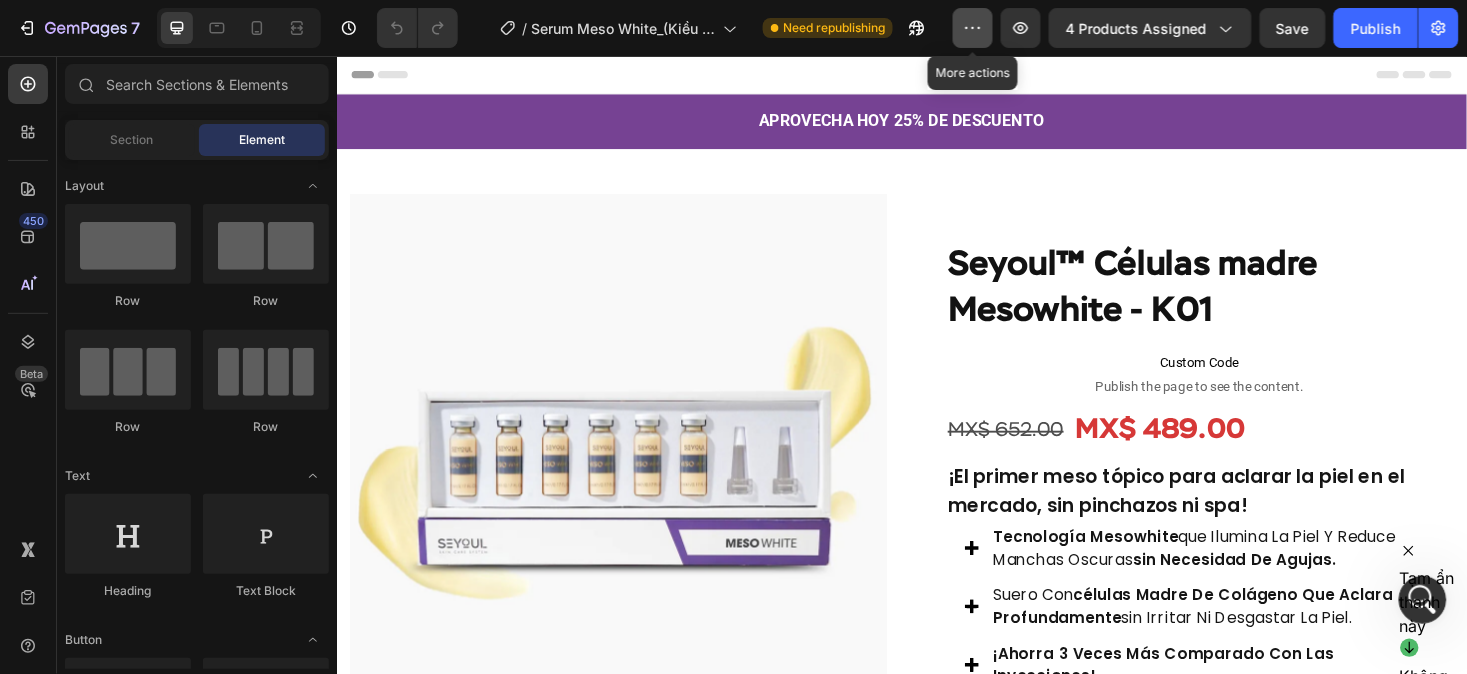 click 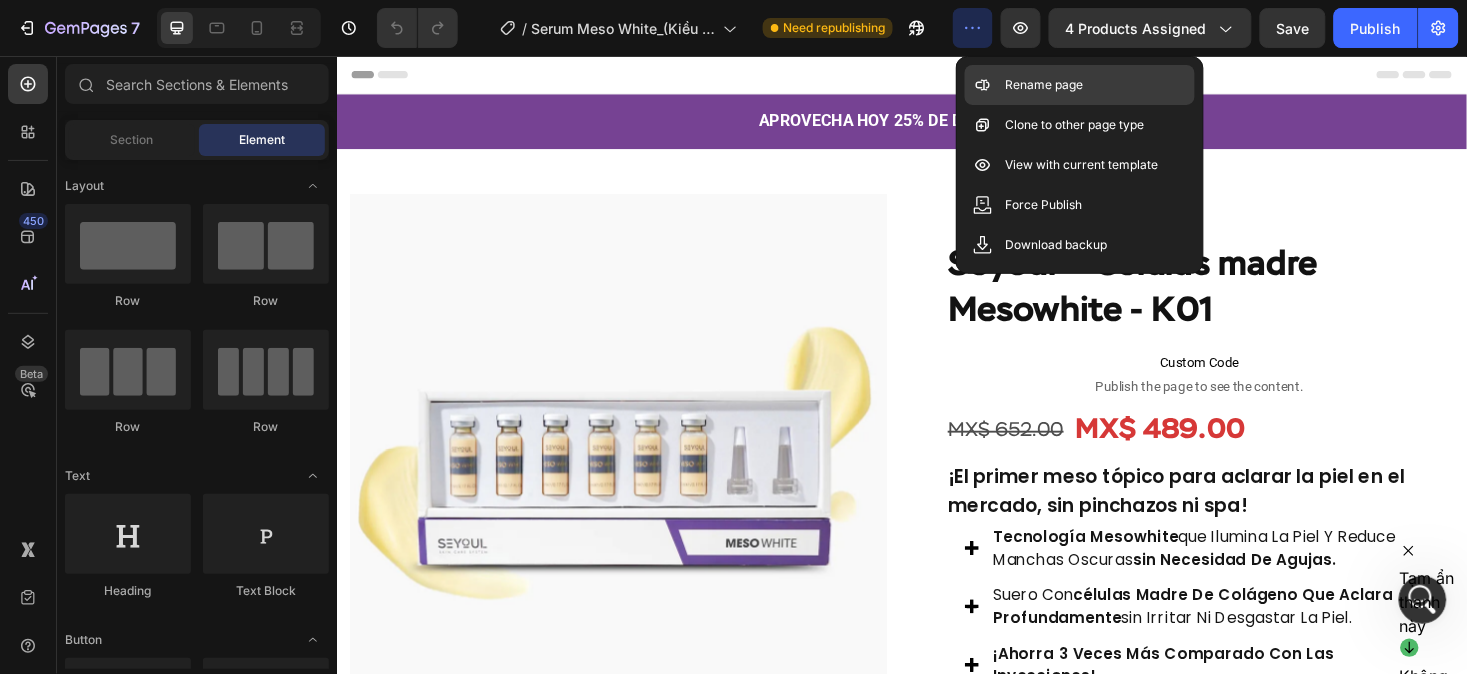 click on "Rename page" 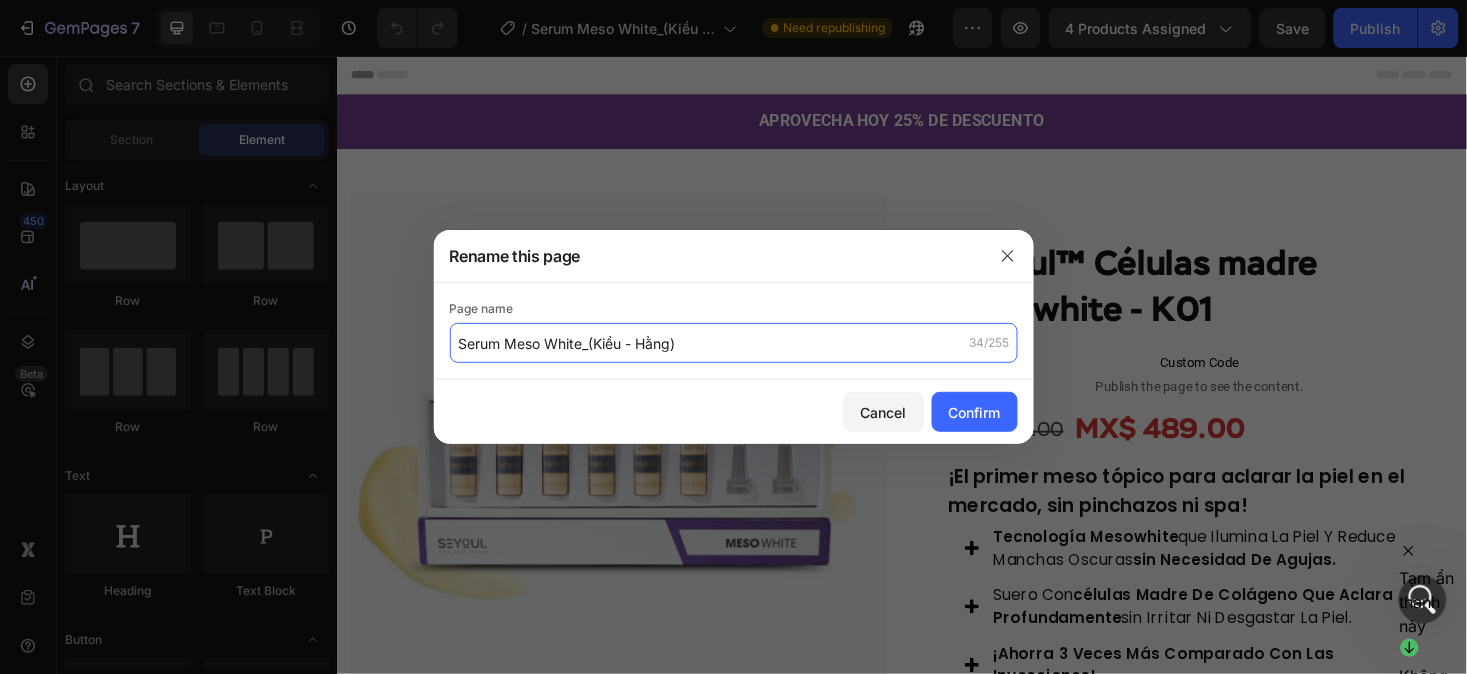 click on "Serum Meso White_(Kiều - Hằng)" 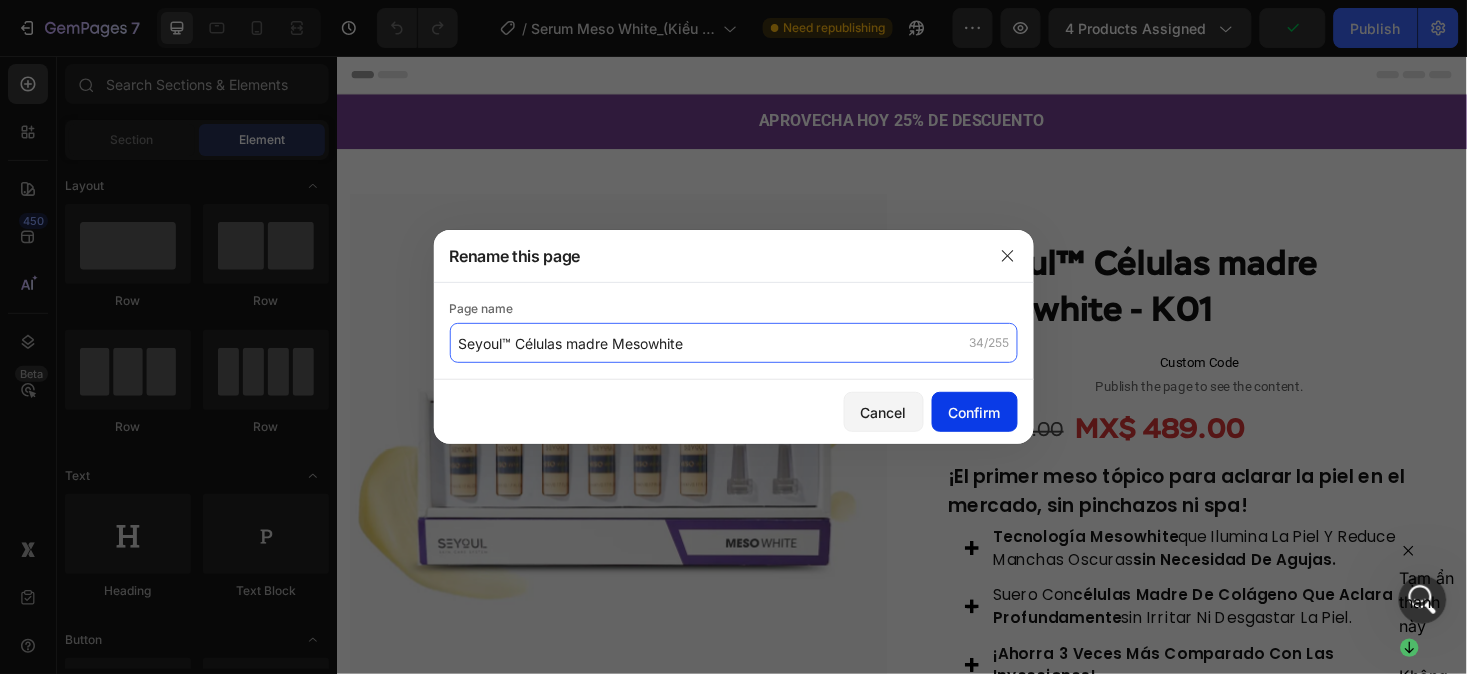 type on "Seyoul™ Células madre Mesowhite" 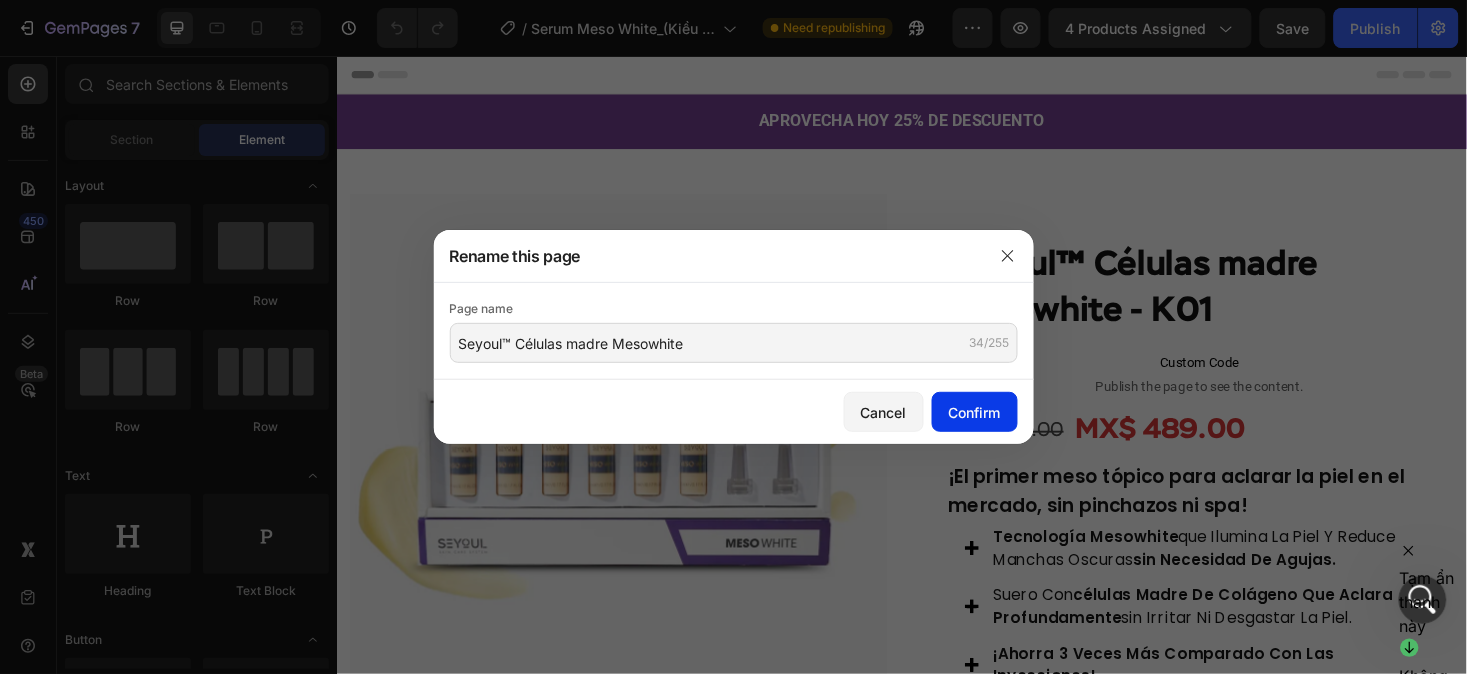 click on "Confirm" at bounding box center [975, 412] 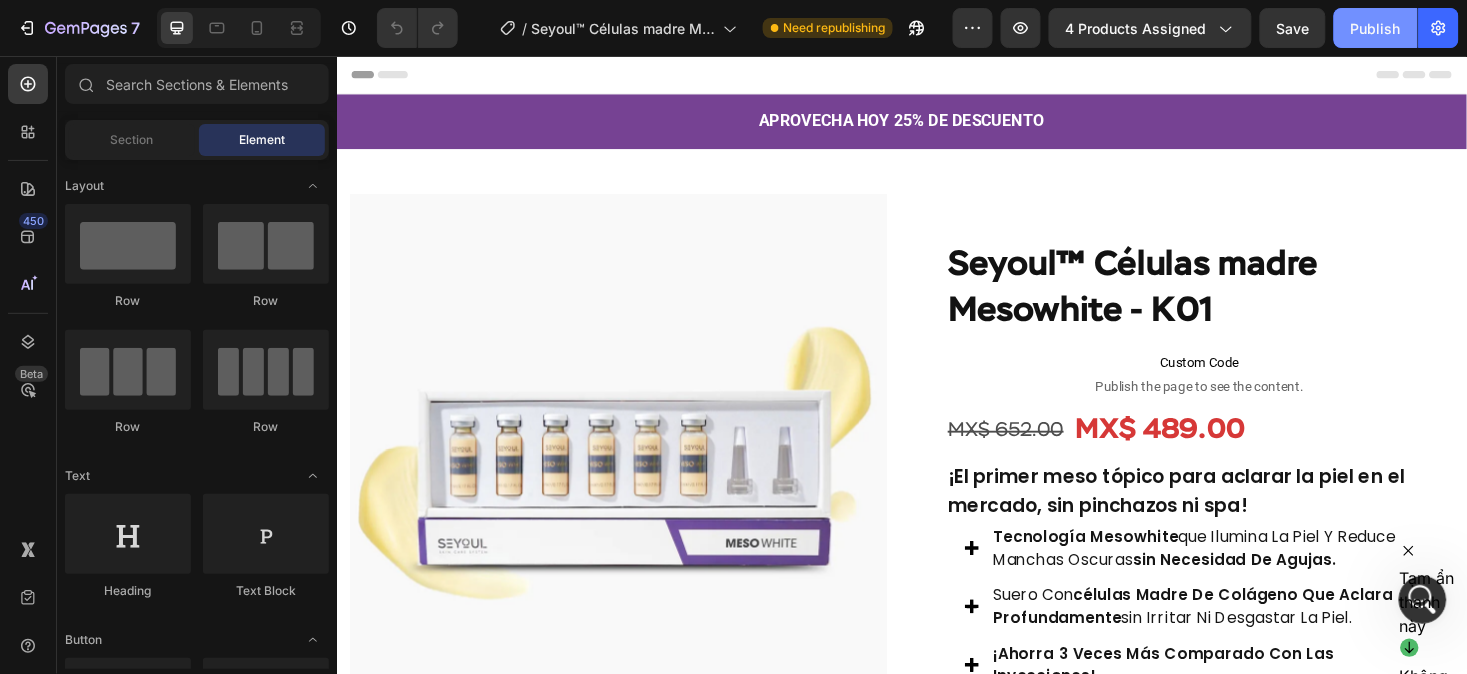 click on "Publish" at bounding box center [1376, 28] 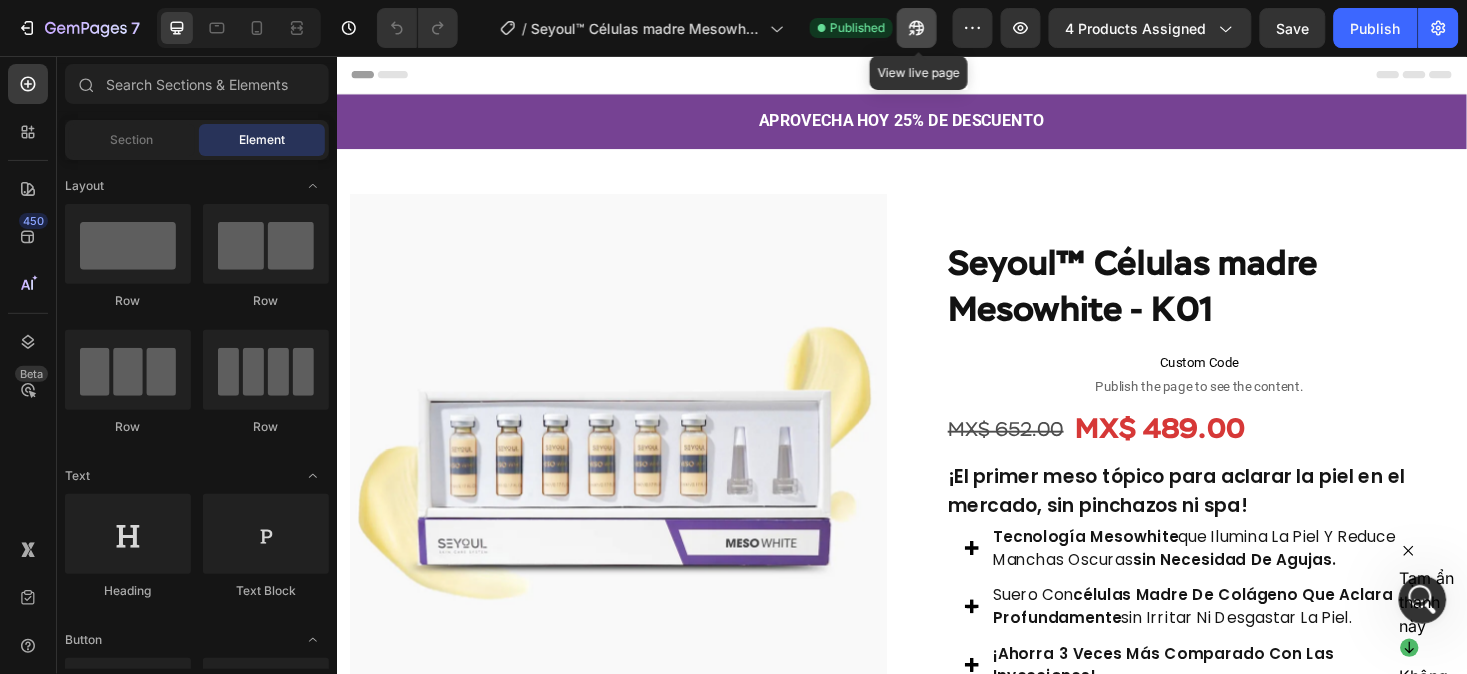 click 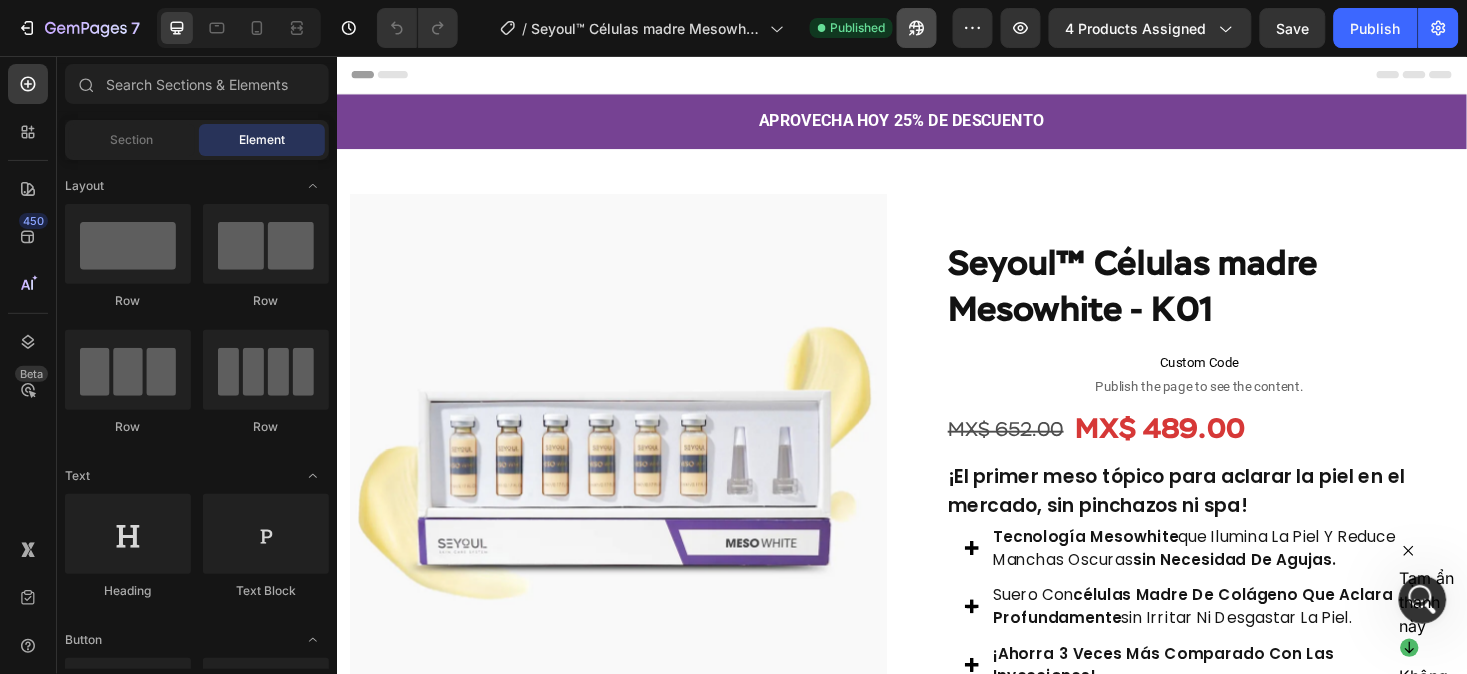 scroll, scrollTop: 13468, scrollLeft: 0, axis: vertical 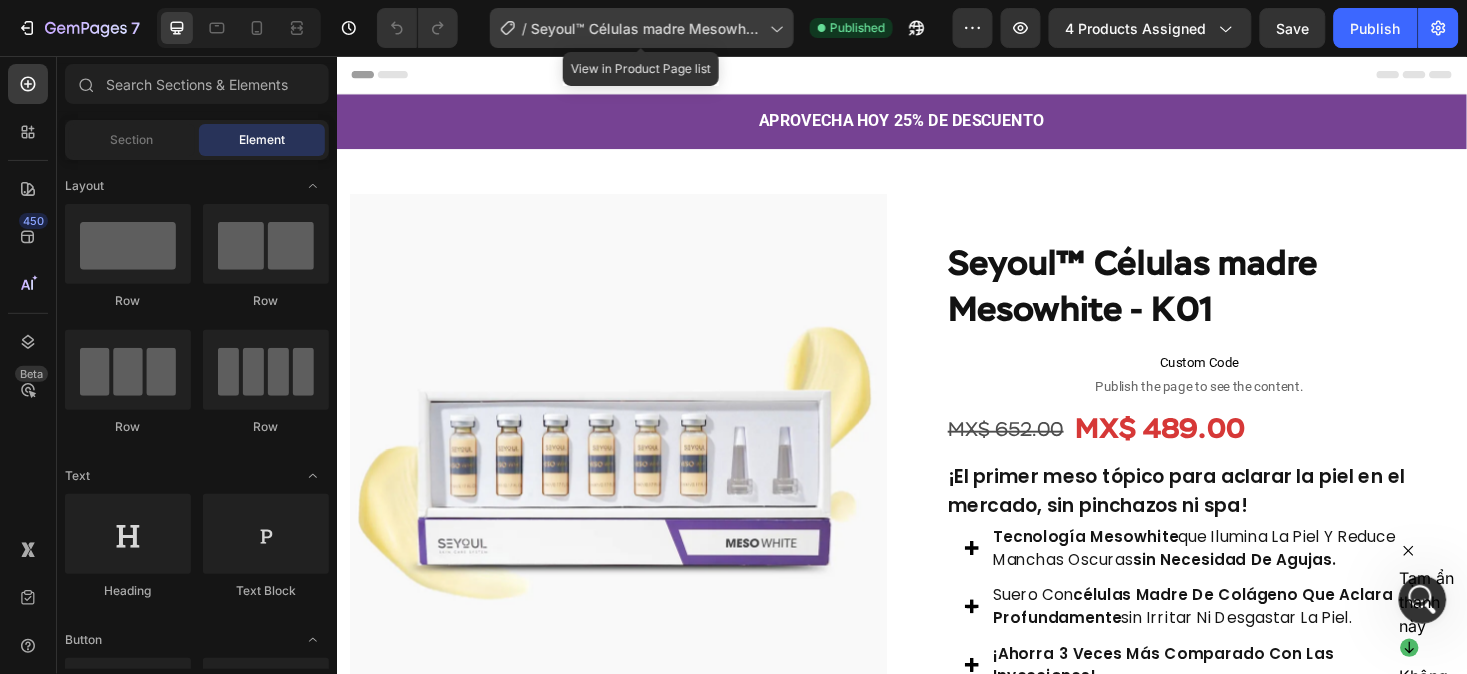 click on "Seyoul™ Células madre Mesowhite" at bounding box center [646, 28] 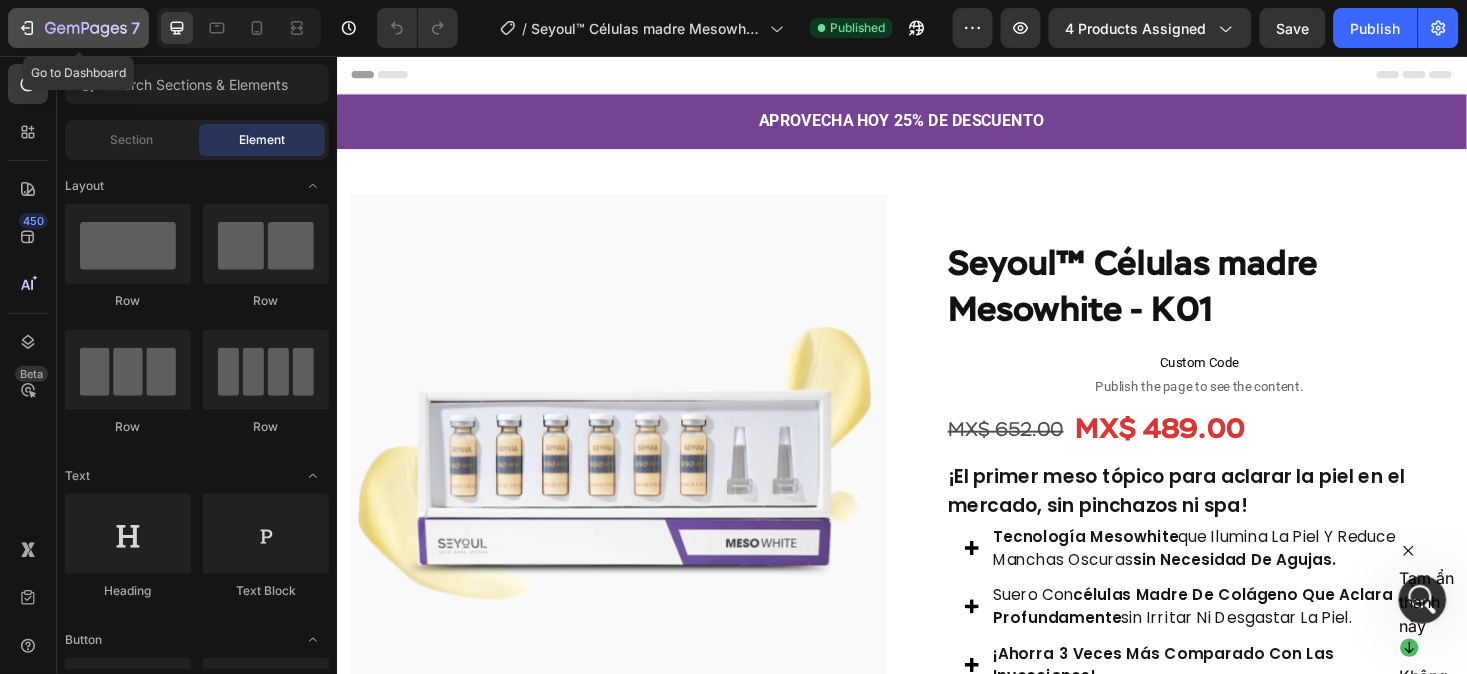 click 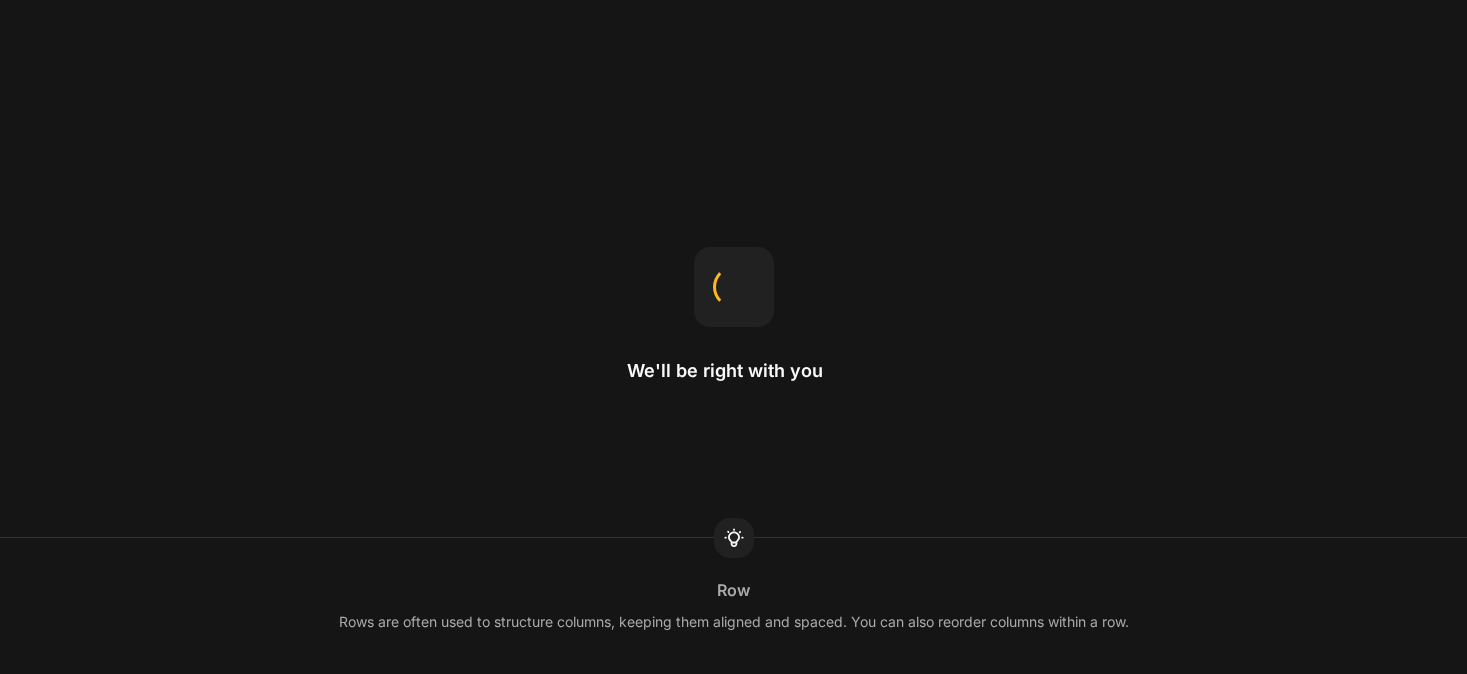 scroll, scrollTop: 0, scrollLeft: 0, axis: both 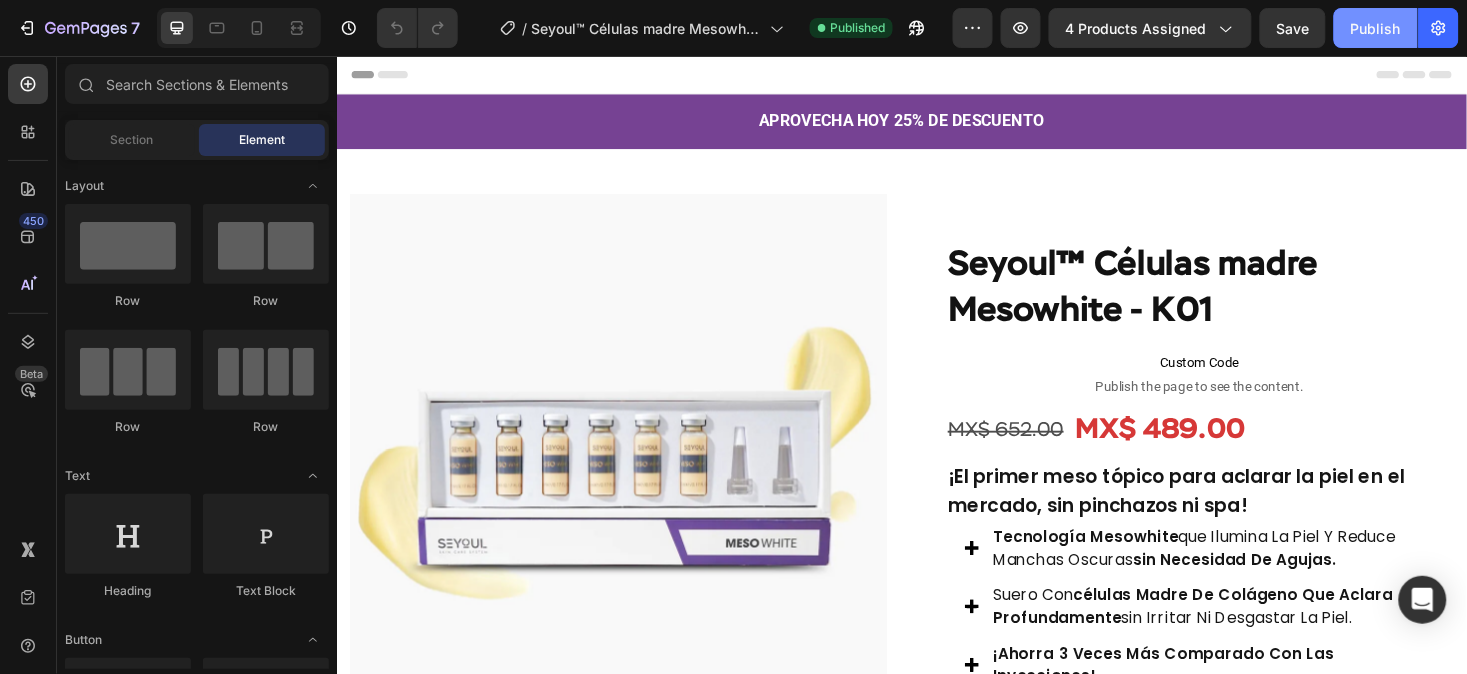 click on "Publish" at bounding box center [1376, 28] 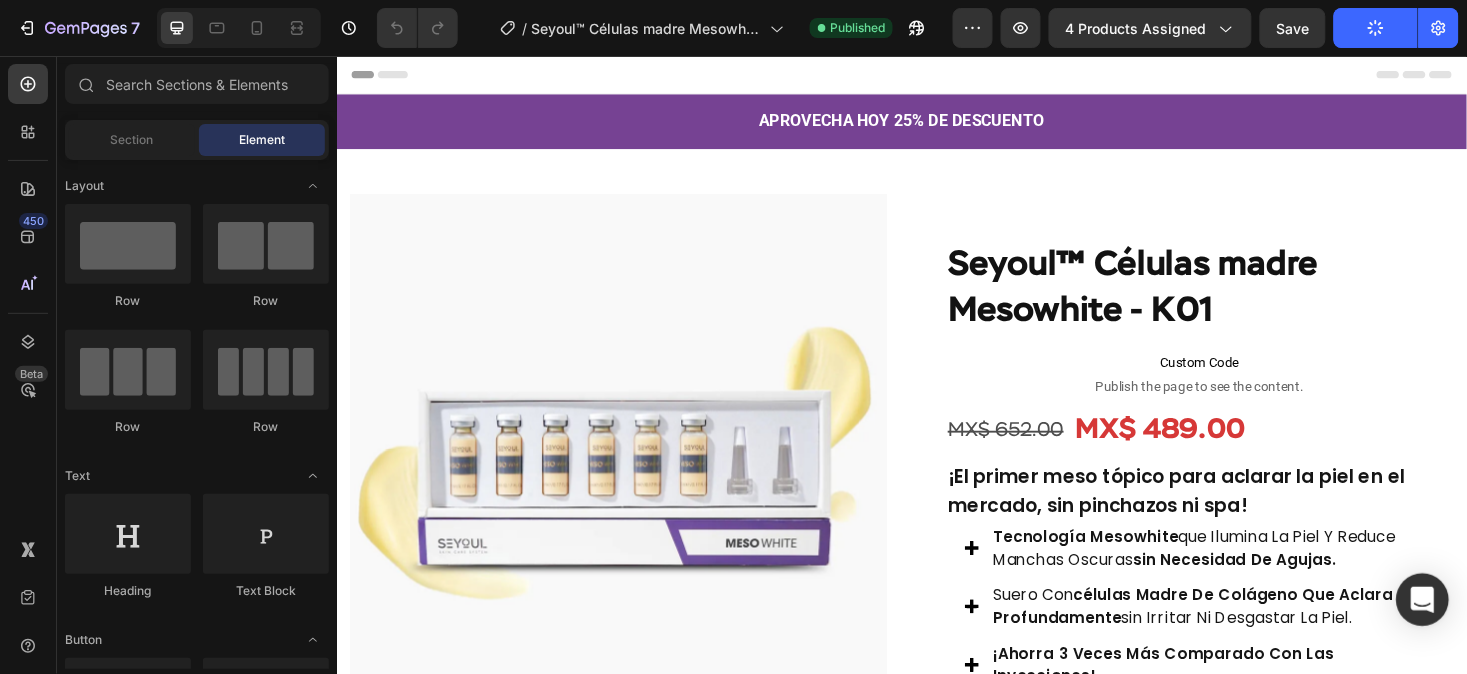 click 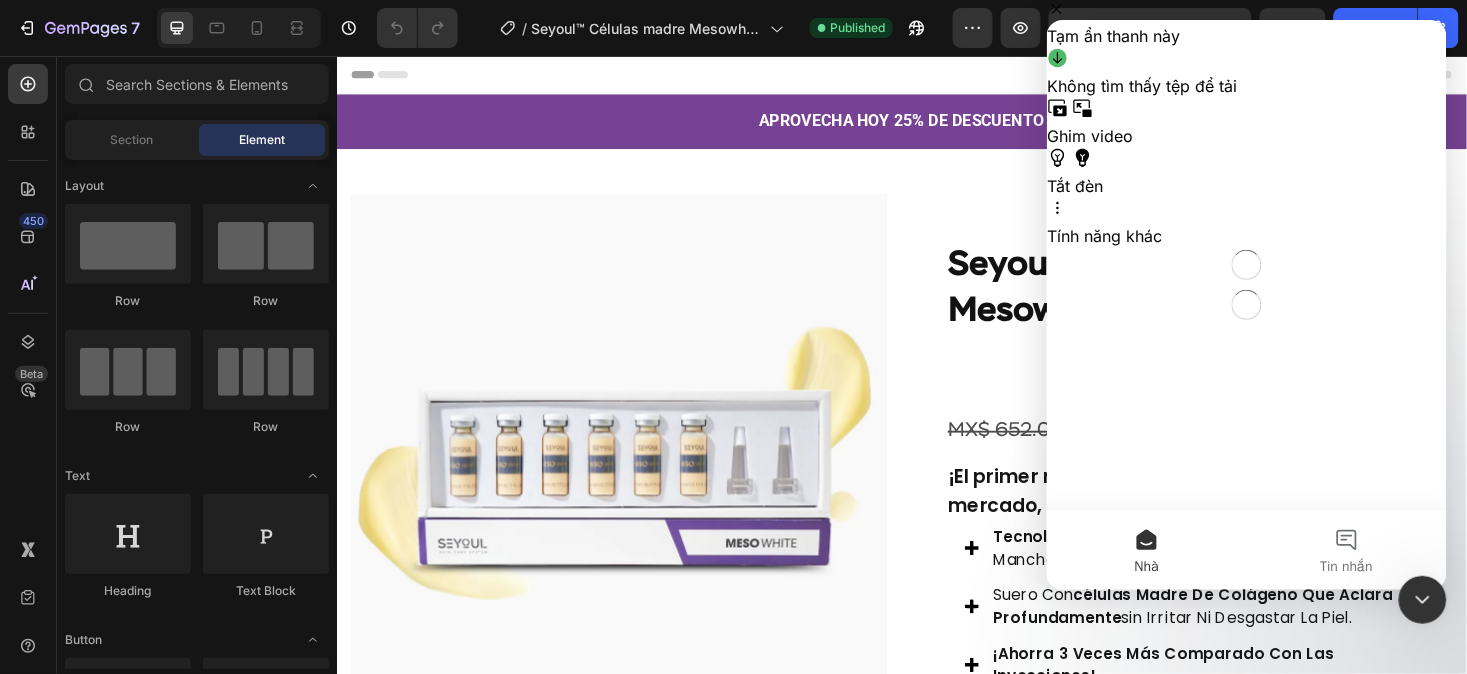 scroll, scrollTop: 0, scrollLeft: 0, axis: both 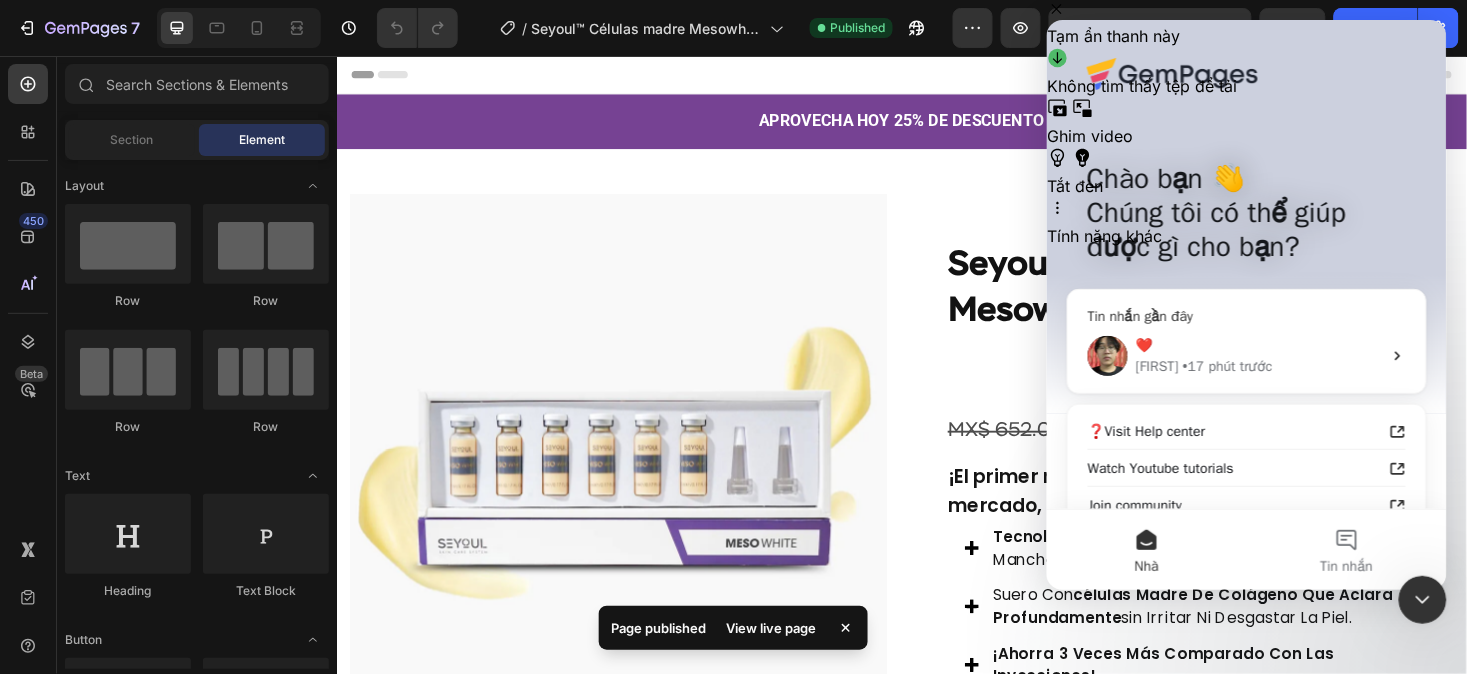 click on "❤️" at bounding box center (1258, 344) 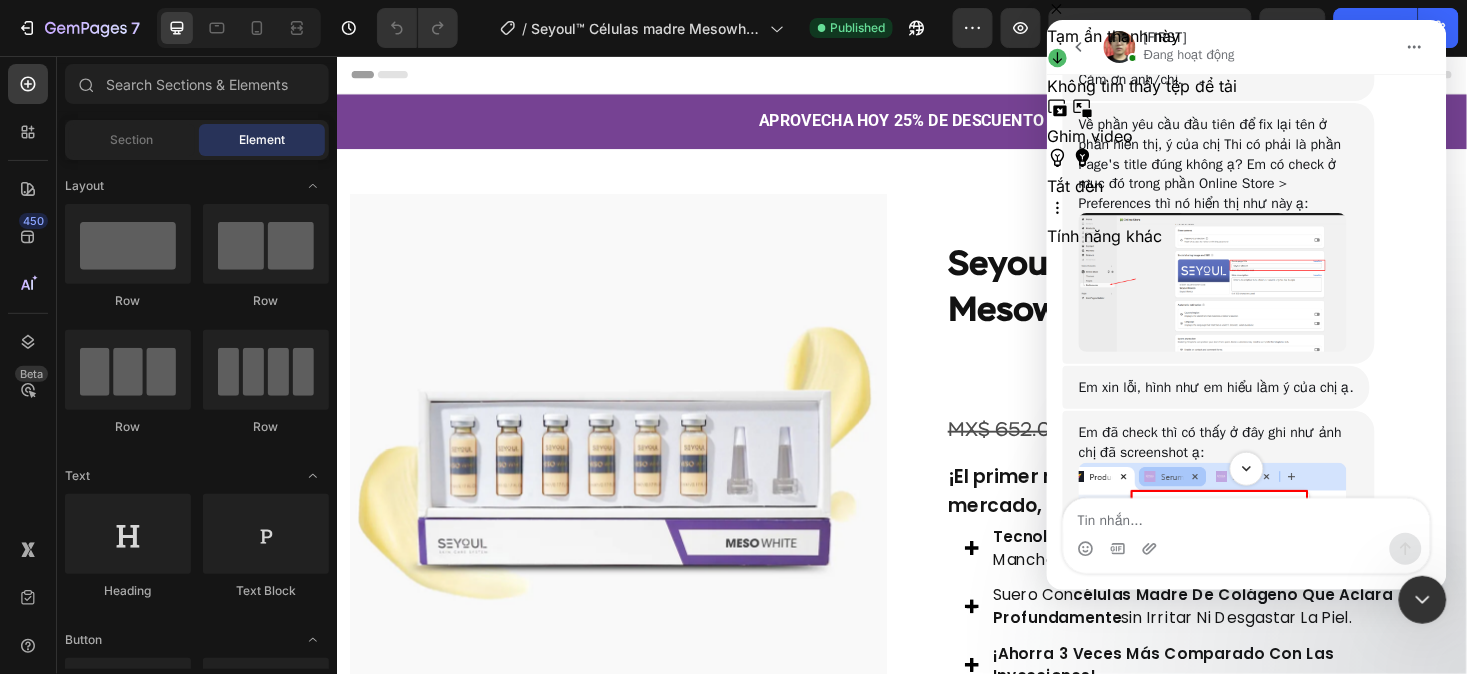 scroll, scrollTop: 9940, scrollLeft: 0, axis: vertical 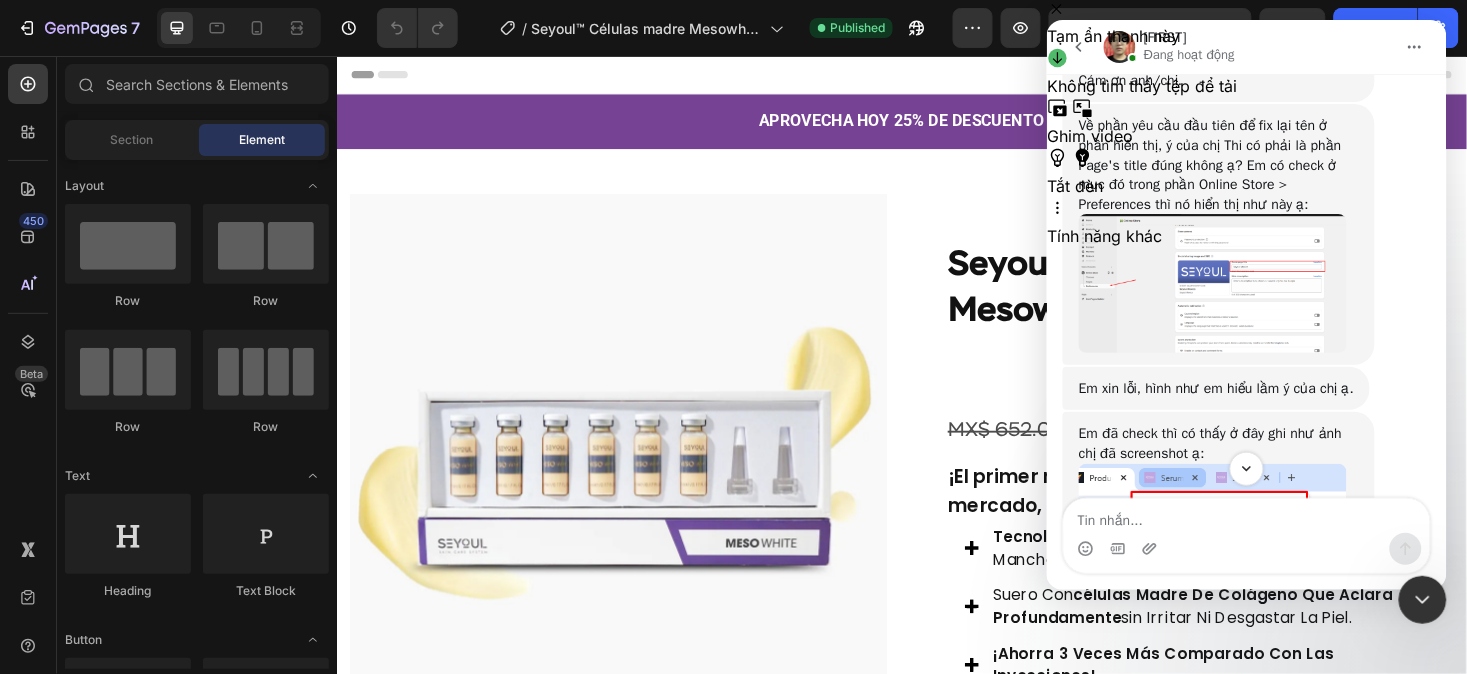 click at bounding box center (1212, 570) 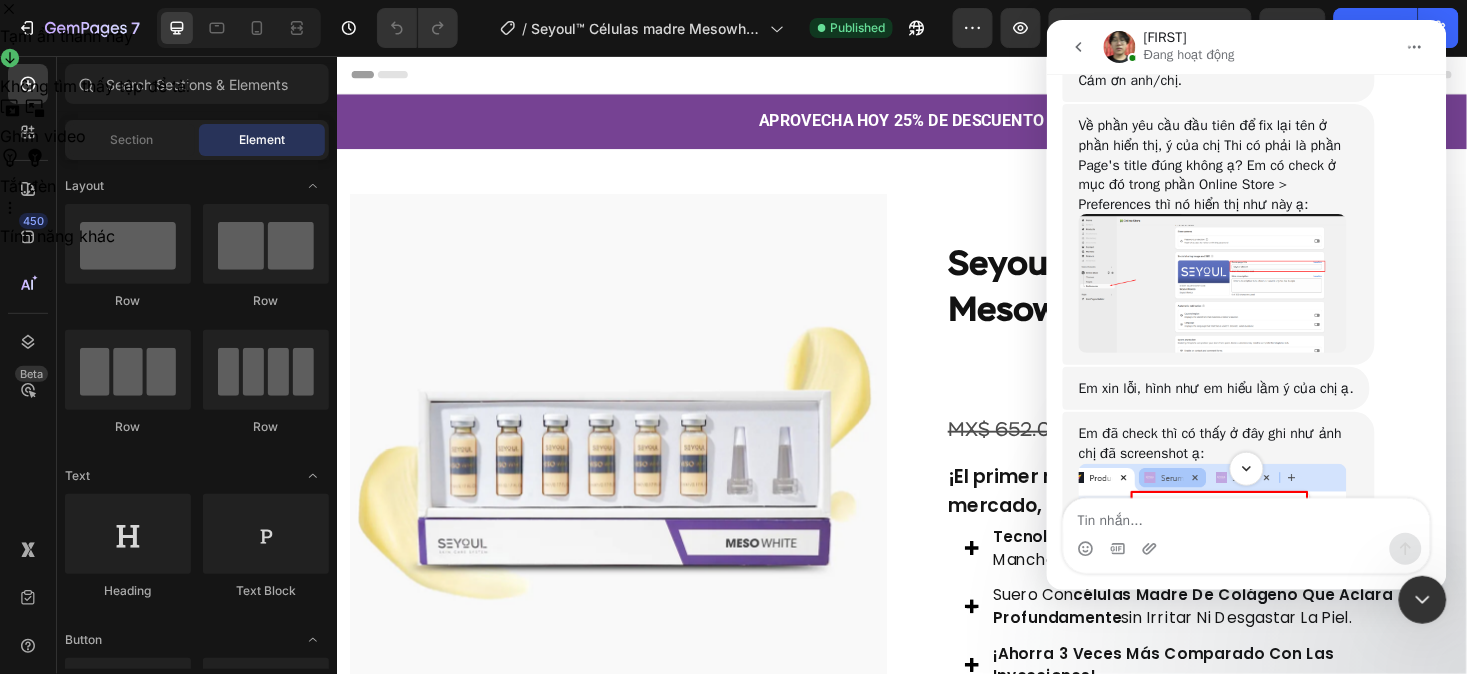 scroll, scrollTop: 0, scrollLeft: 0, axis: both 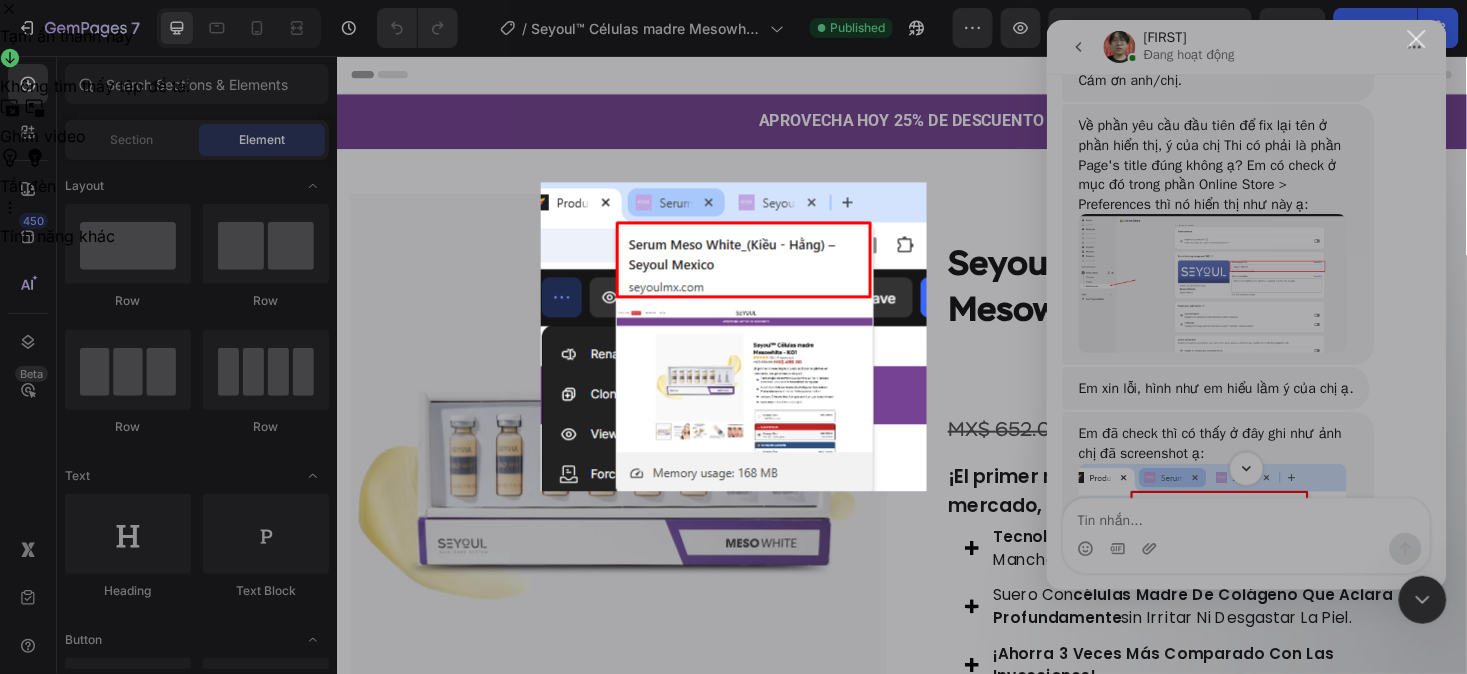 click at bounding box center (733, 337) 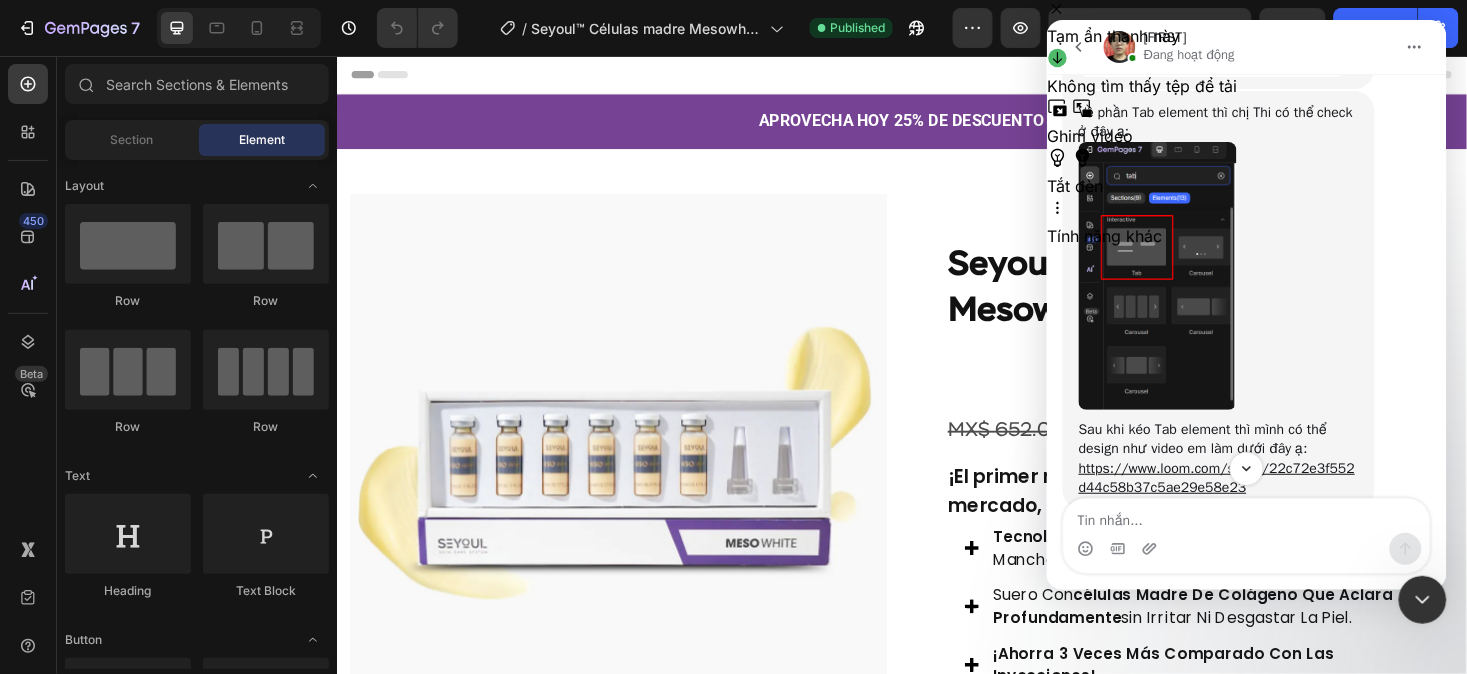 scroll, scrollTop: 13388, scrollLeft: 0, axis: vertical 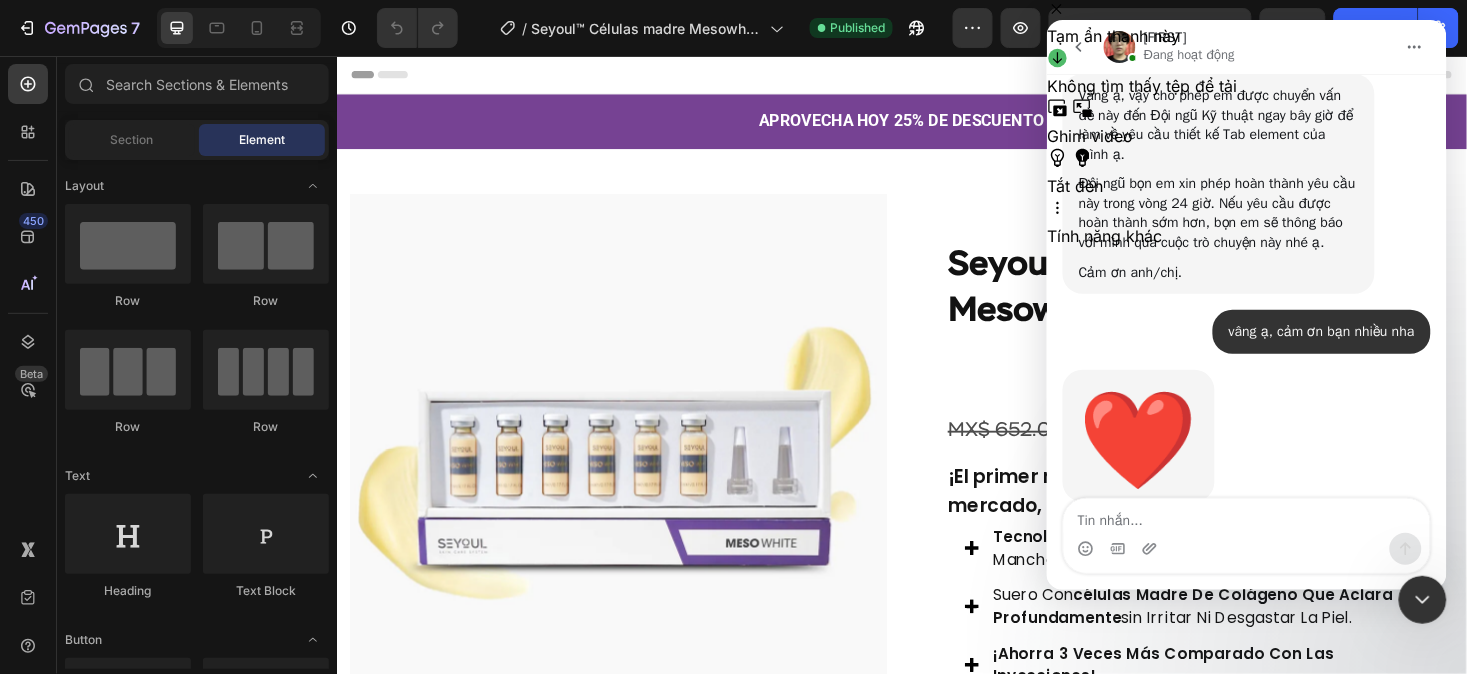 click 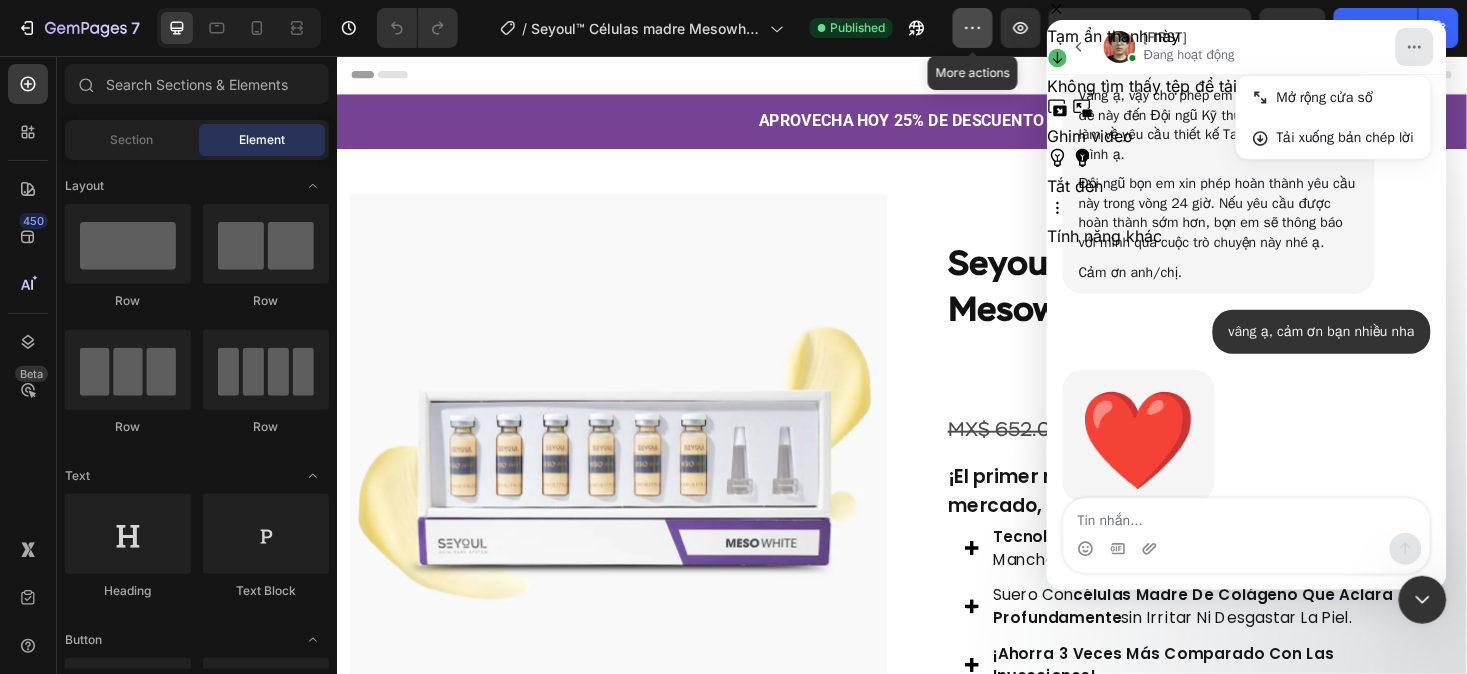 click 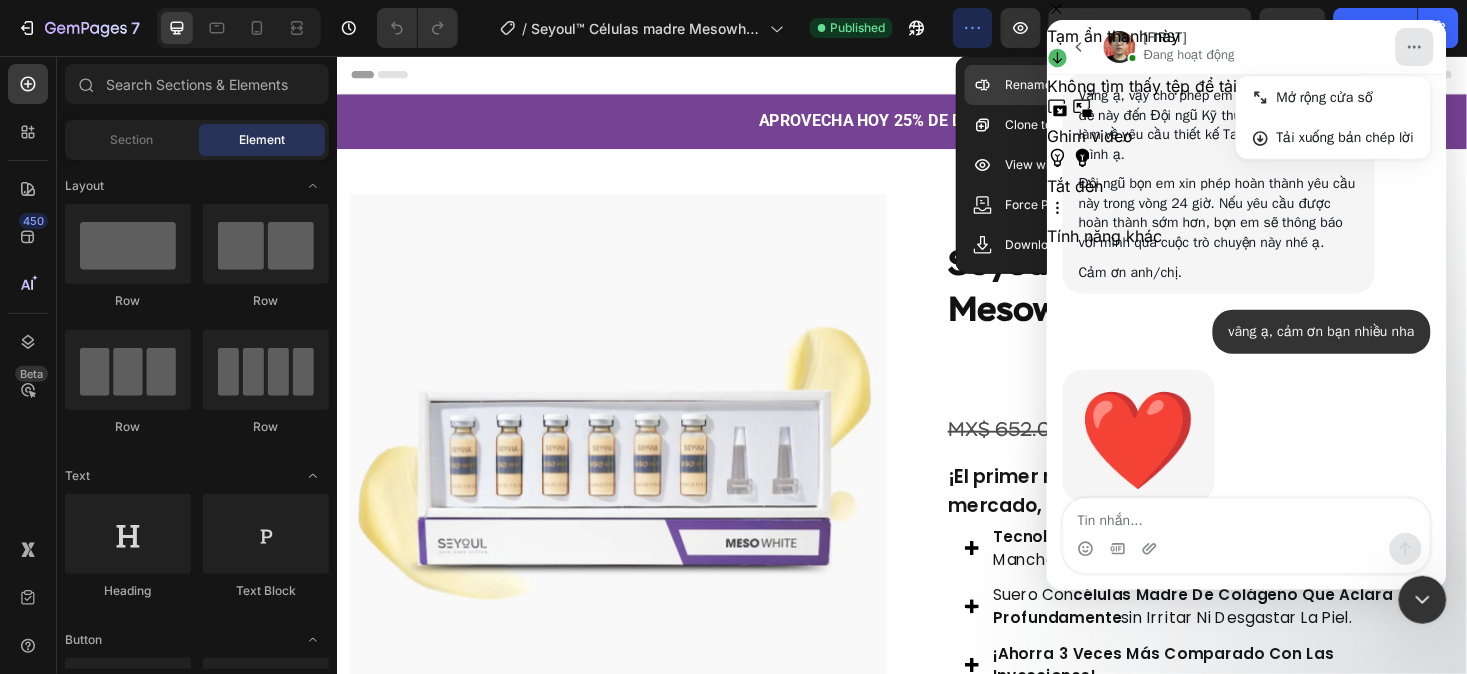 click on "Rename page" 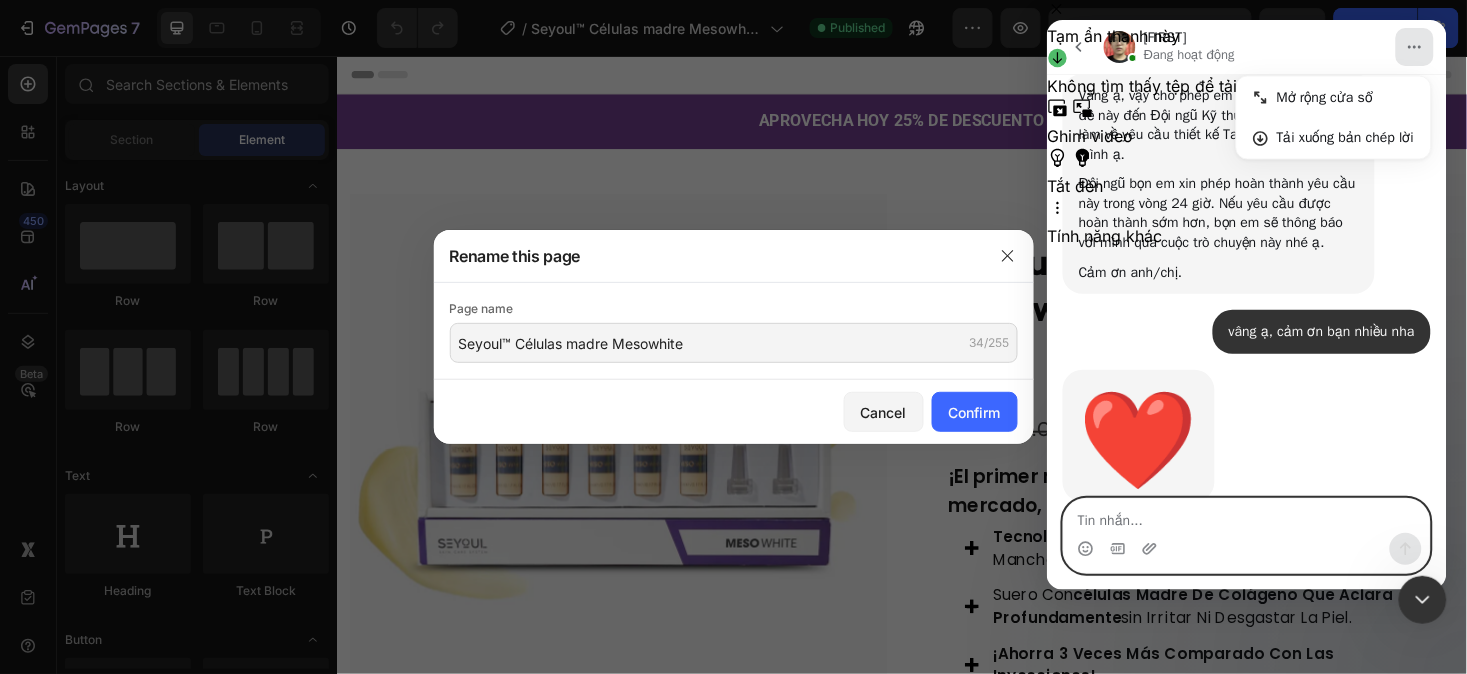 click at bounding box center [1246, 515] 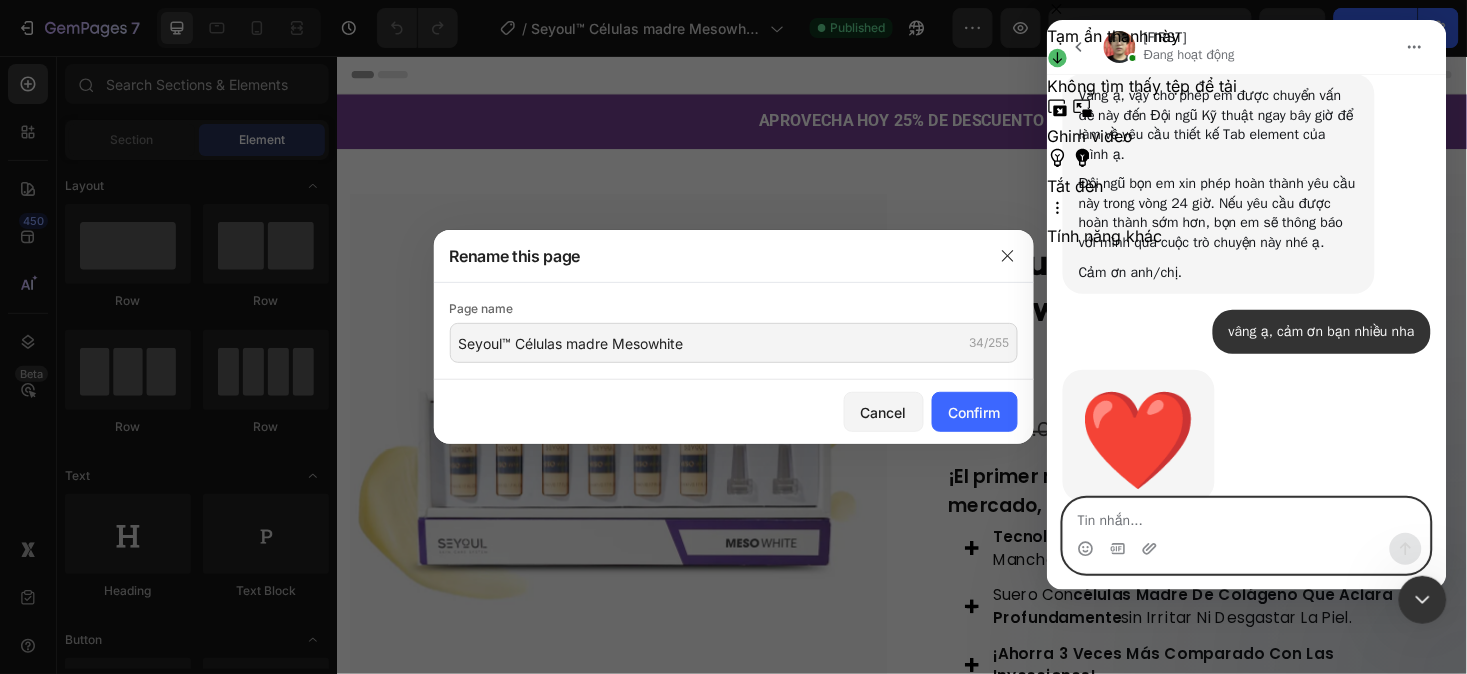 paste 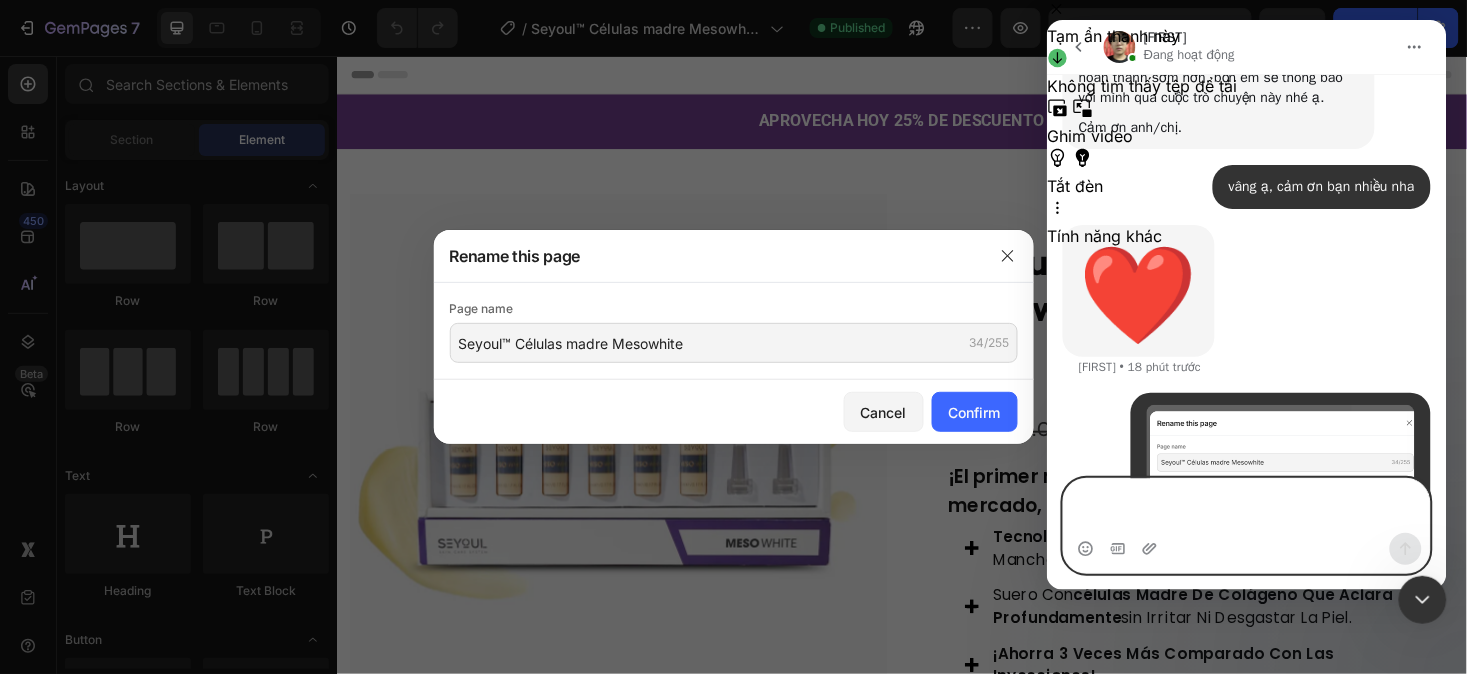 scroll, scrollTop: 13553, scrollLeft: 0, axis: vertical 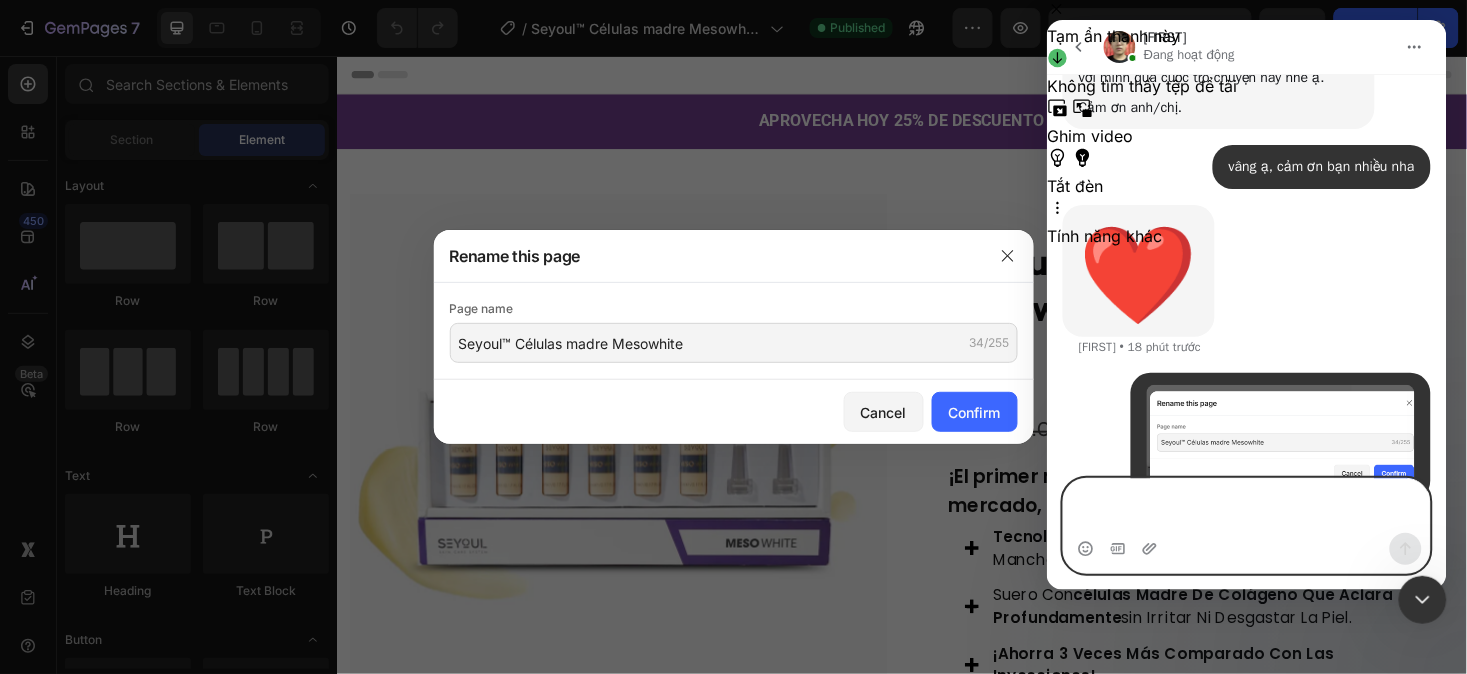 click at bounding box center [1246, 505] 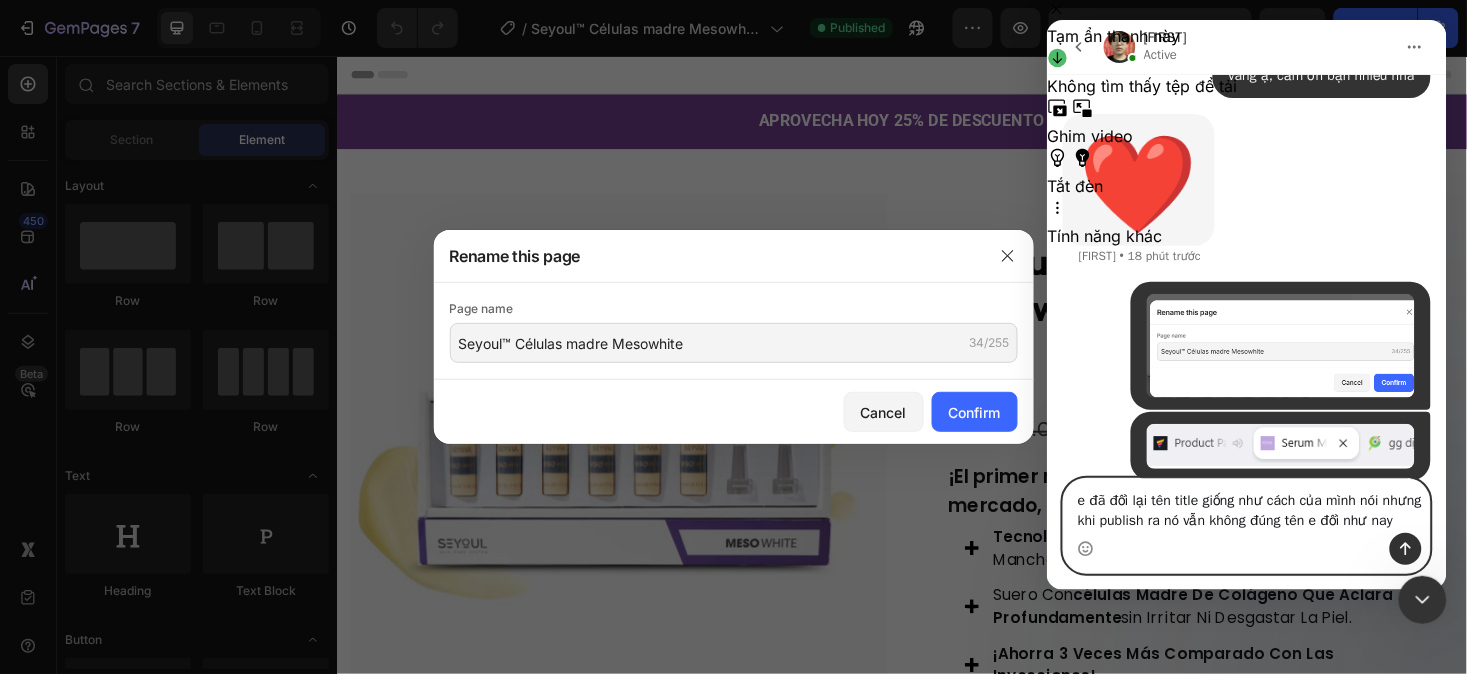scroll, scrollTop: 13743, scrollLeft: 0, axis: vertical 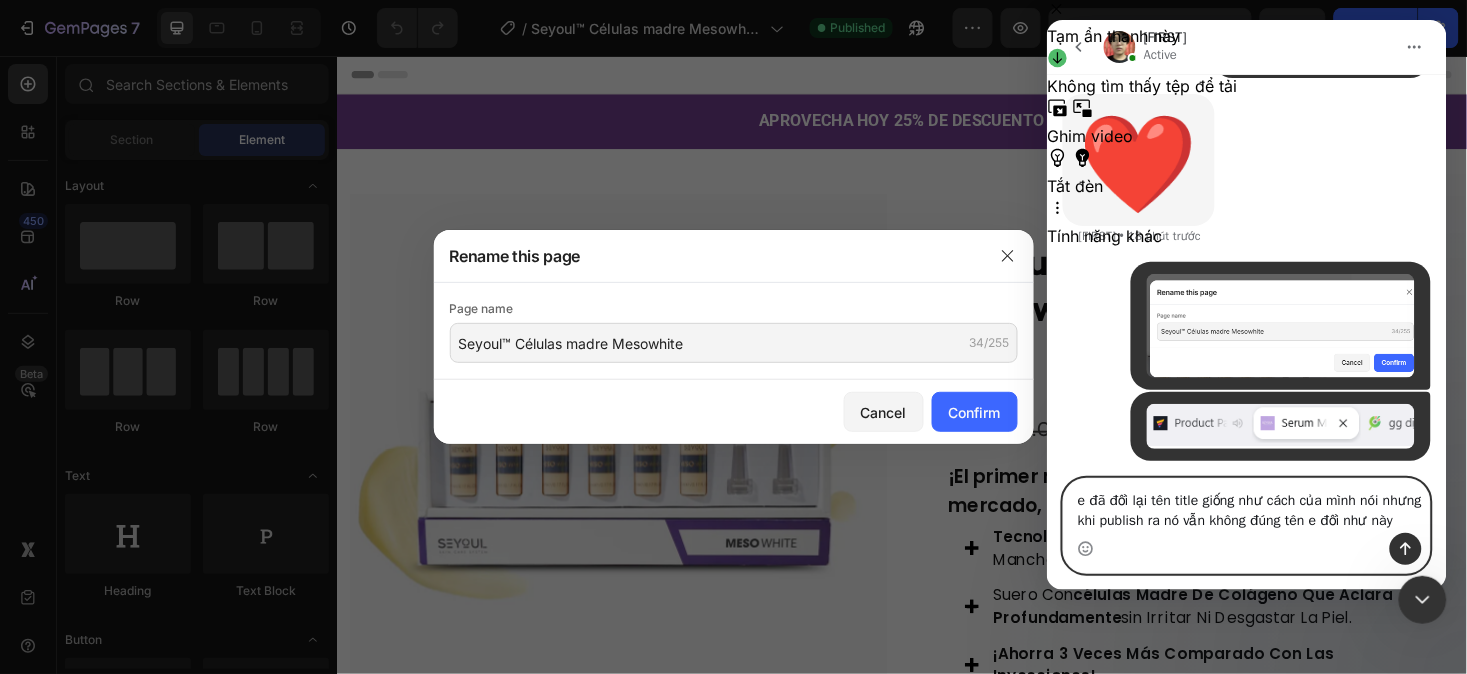 type on "e đã đổi lại tên title giống như cách của mình nói nhưng khi publish ra nó vẫn không đúng tên e đổi như này ạ" 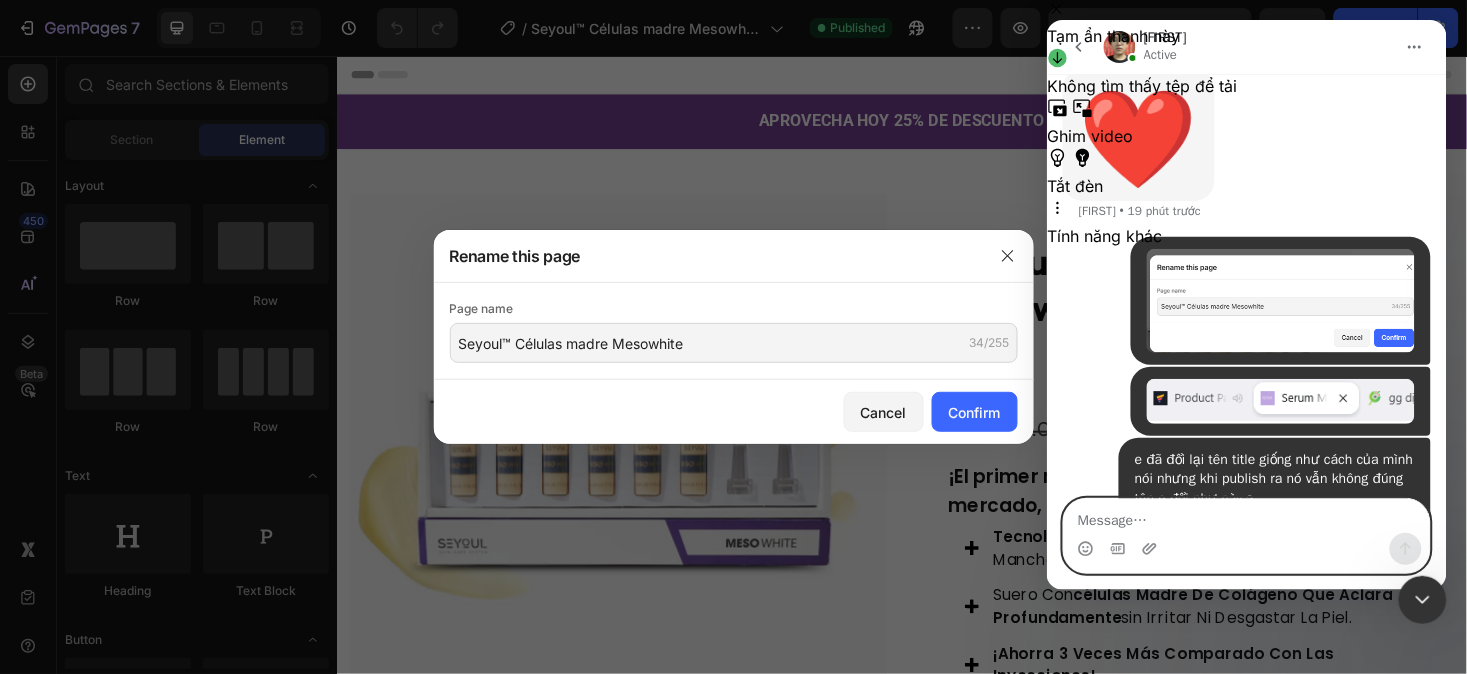 scroll, scrollTop: 13787, scrollLeft: 0, axis: vertical 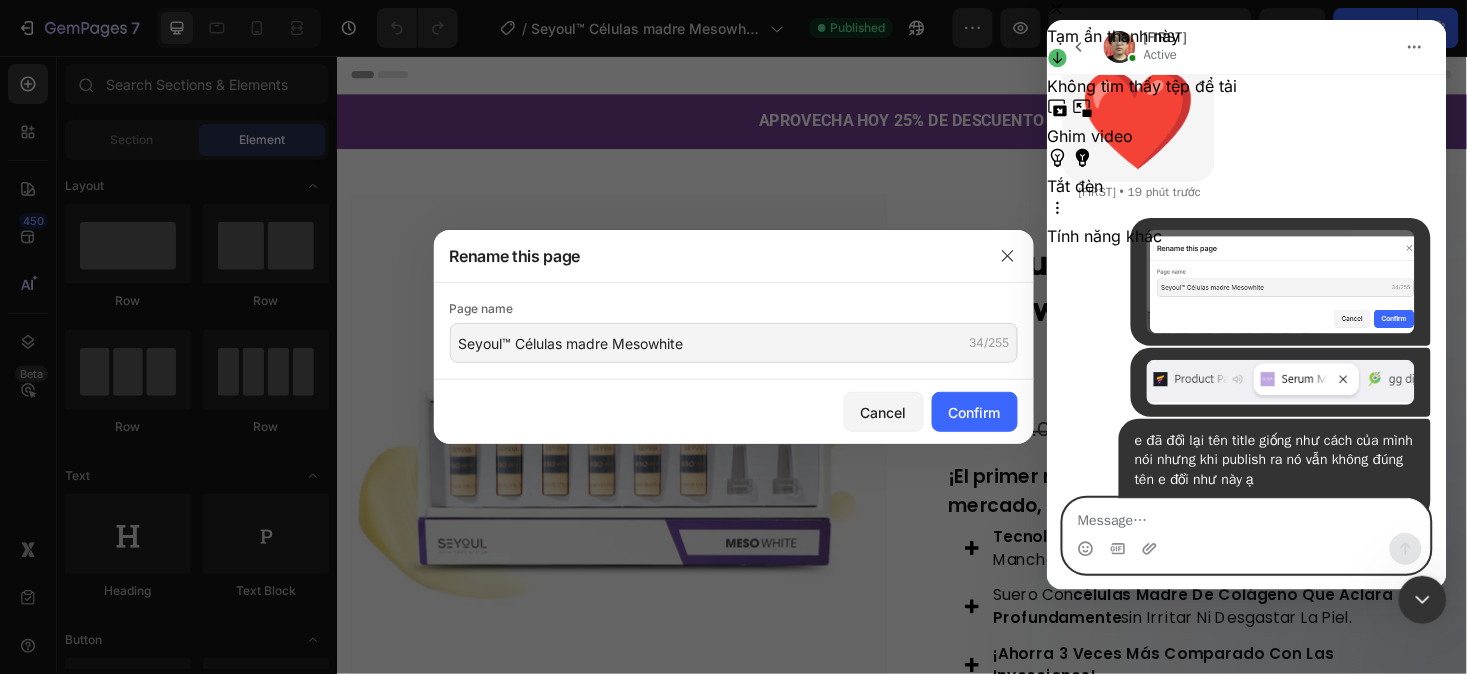 type 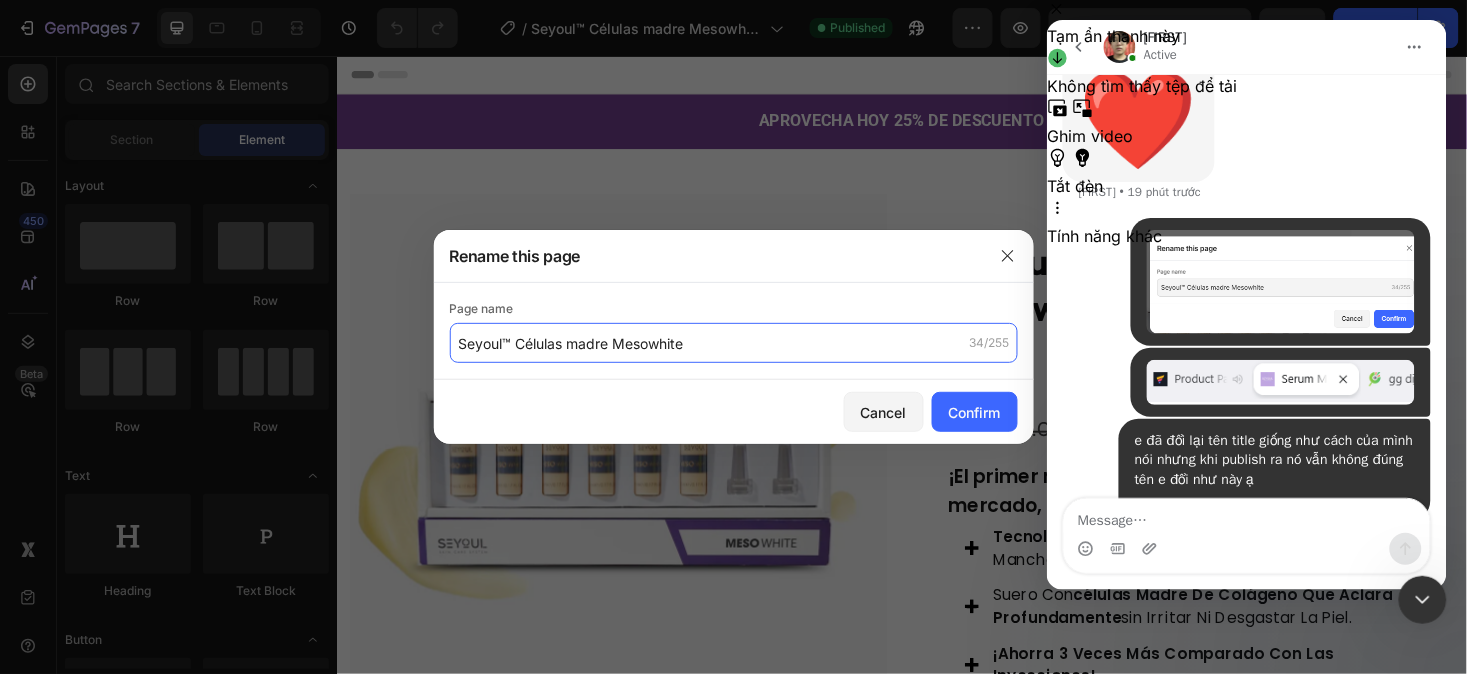 click on "Seyoul™ Células madre Mesowhite" 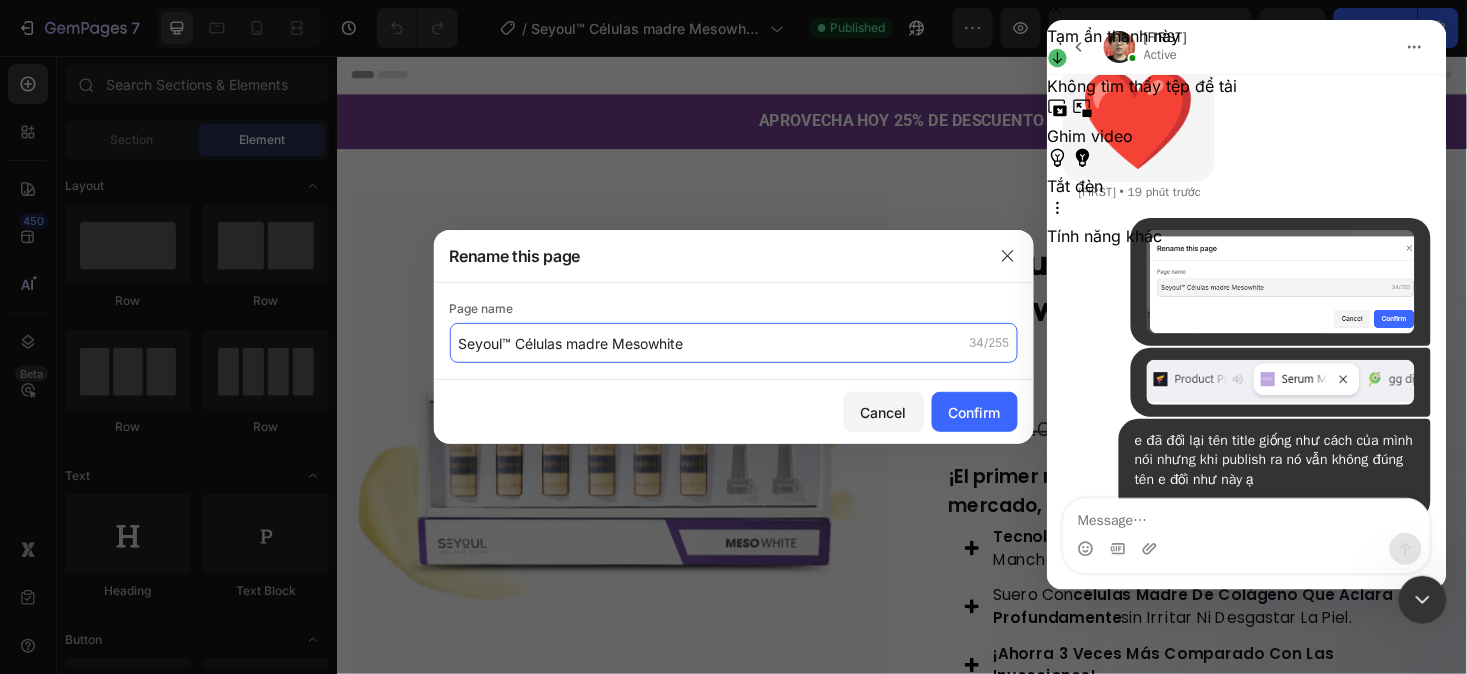 type on "e" 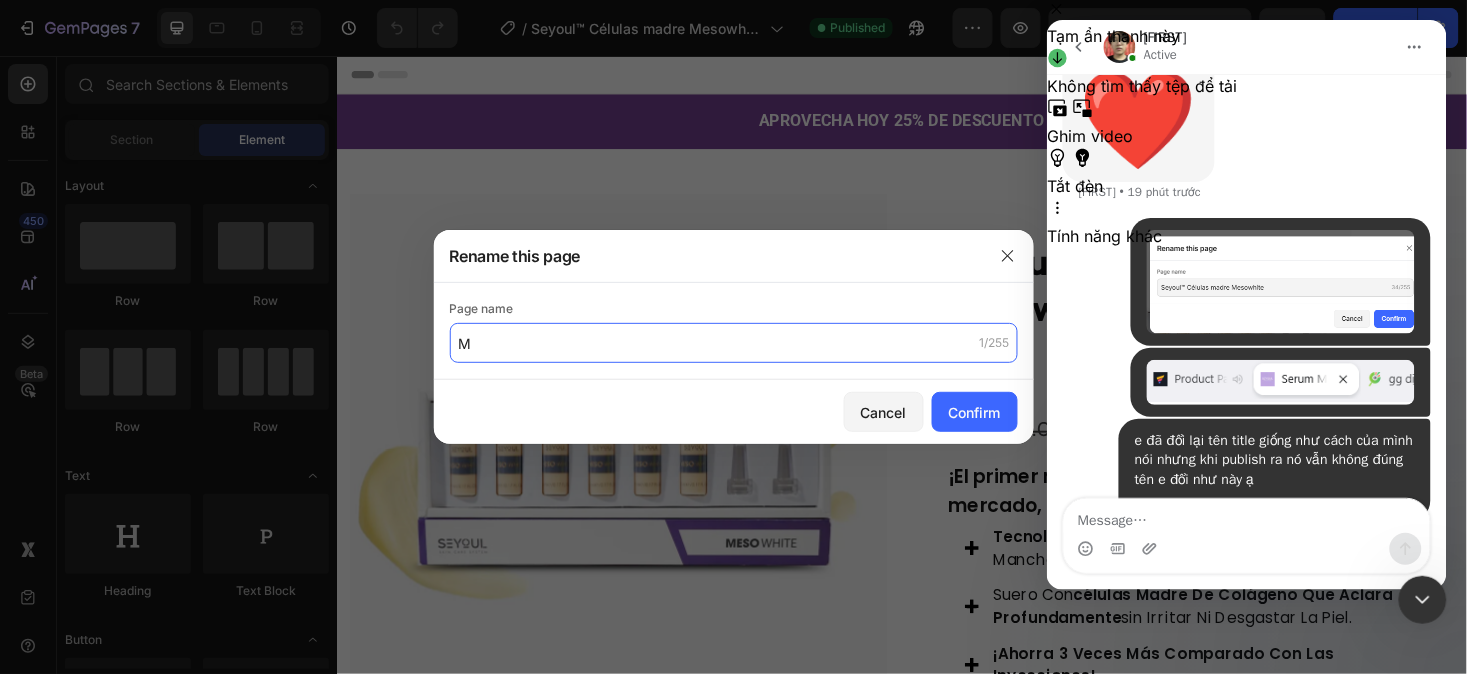 type on "M" 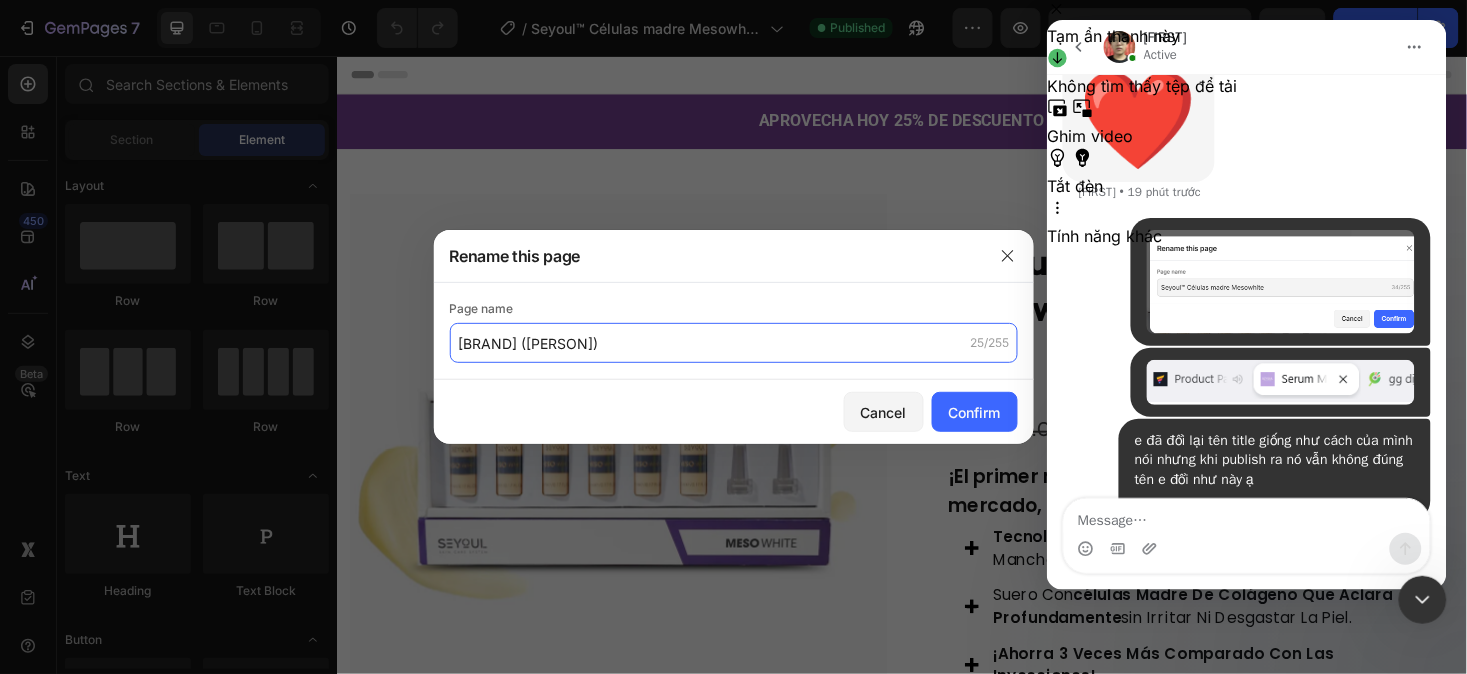 type on "[BRAND] ([PERSON])" 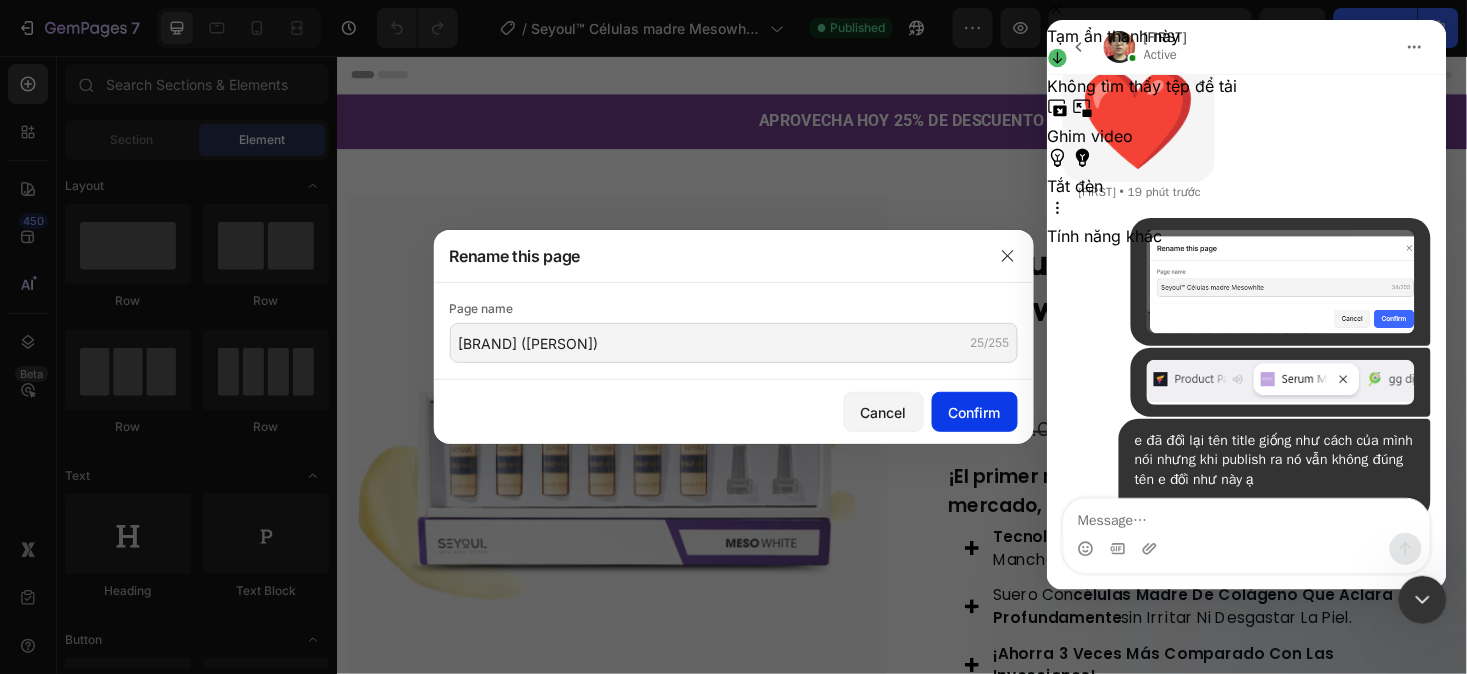 click on "Confirm" 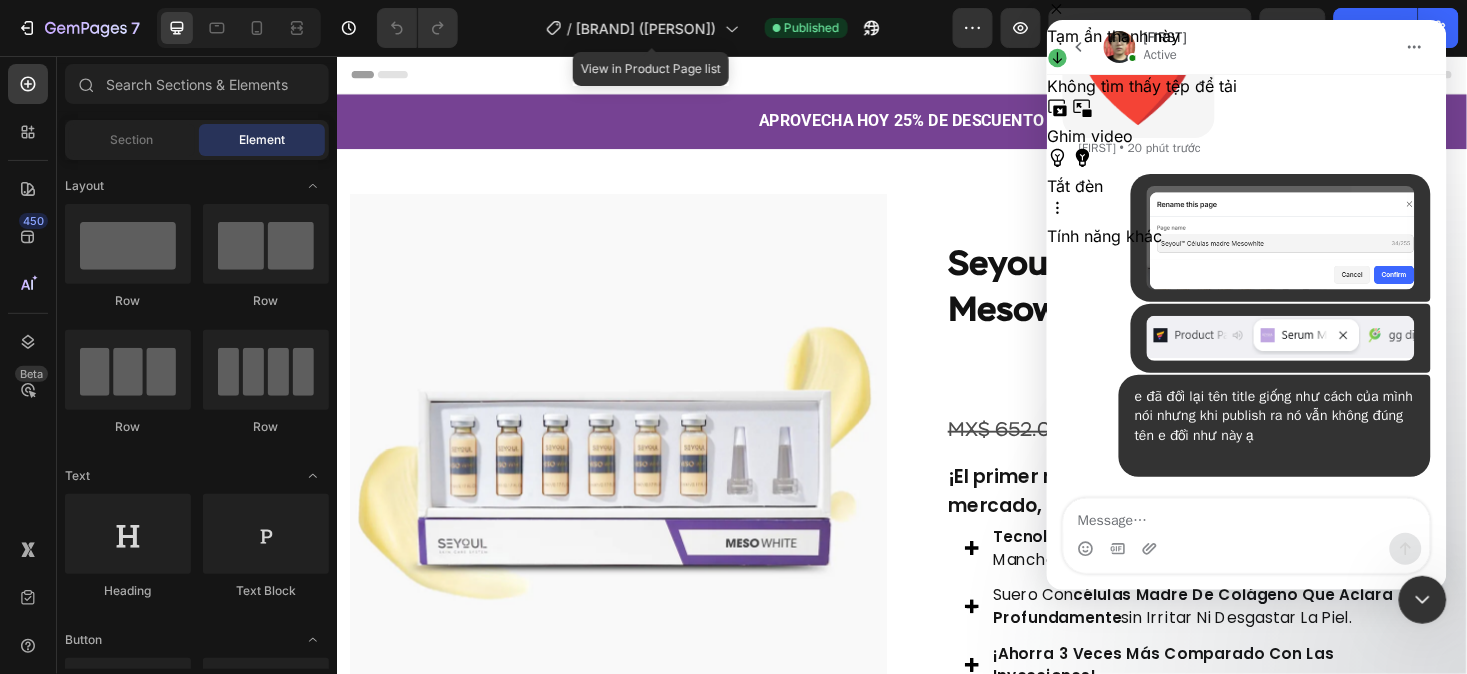 scroll, scrollTop: 13787, scrollLeft: 0, axis: vertical 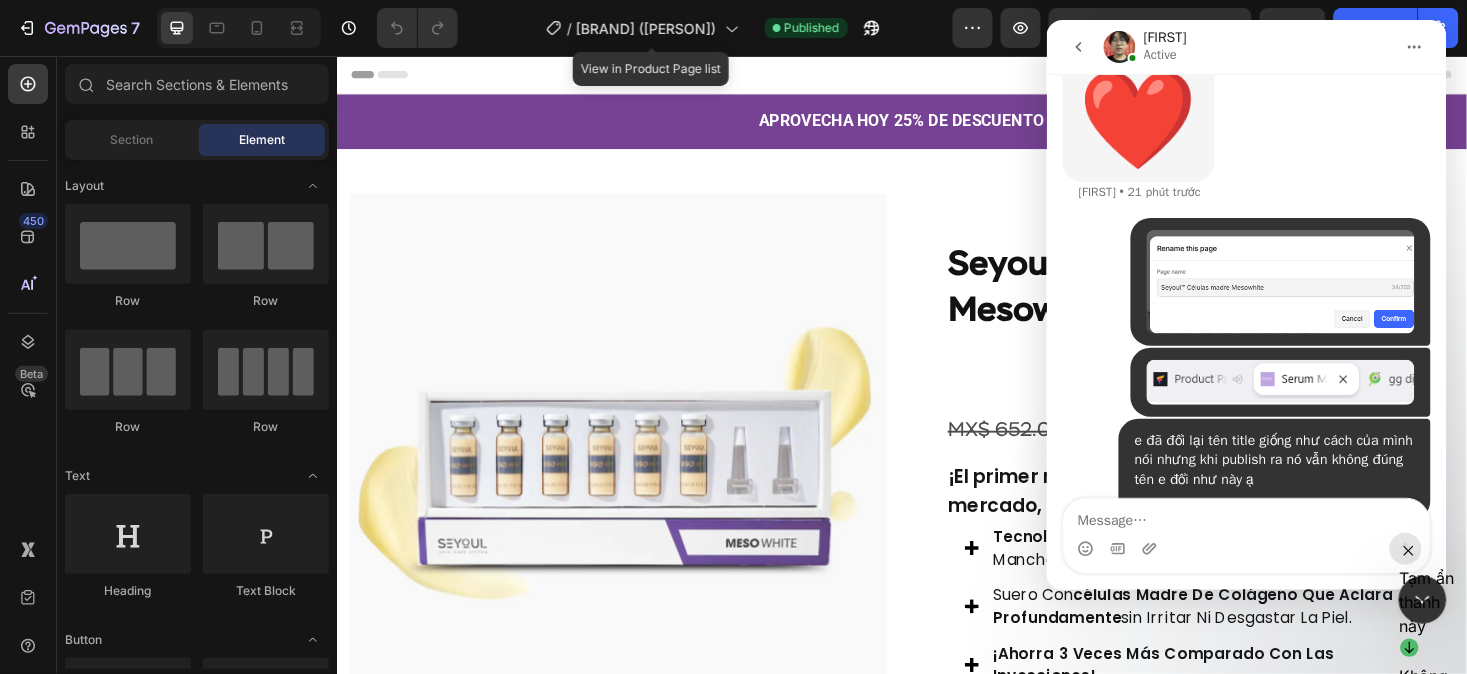 click 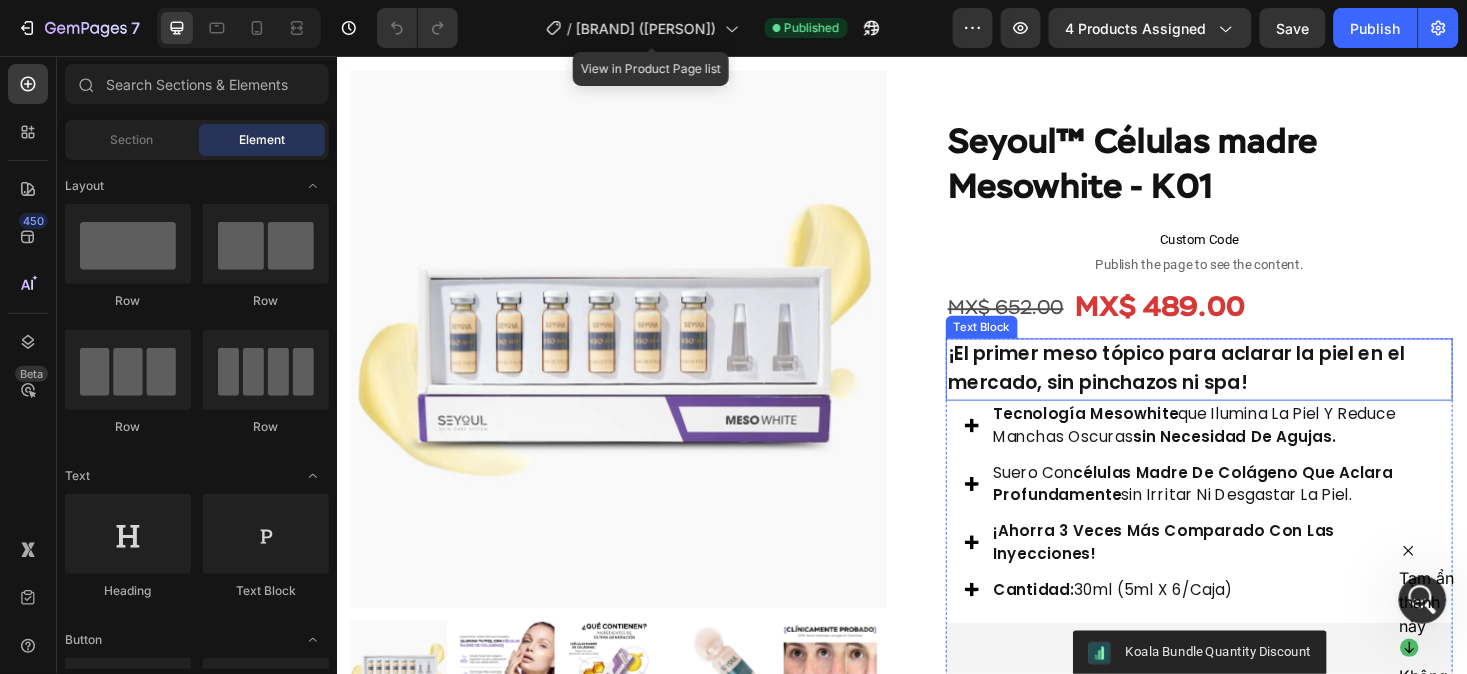 scroll, scrollTop: 131, scrollLeft: 0, axis: vertical 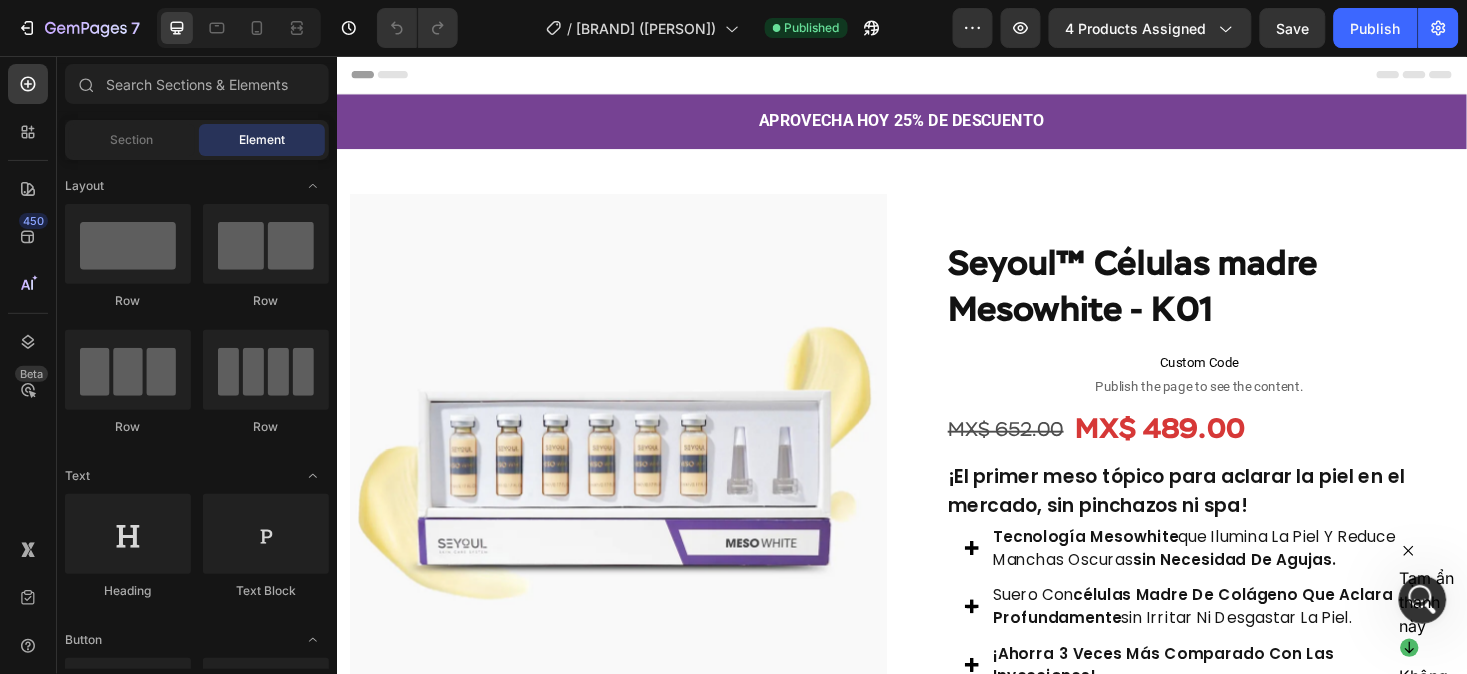 click 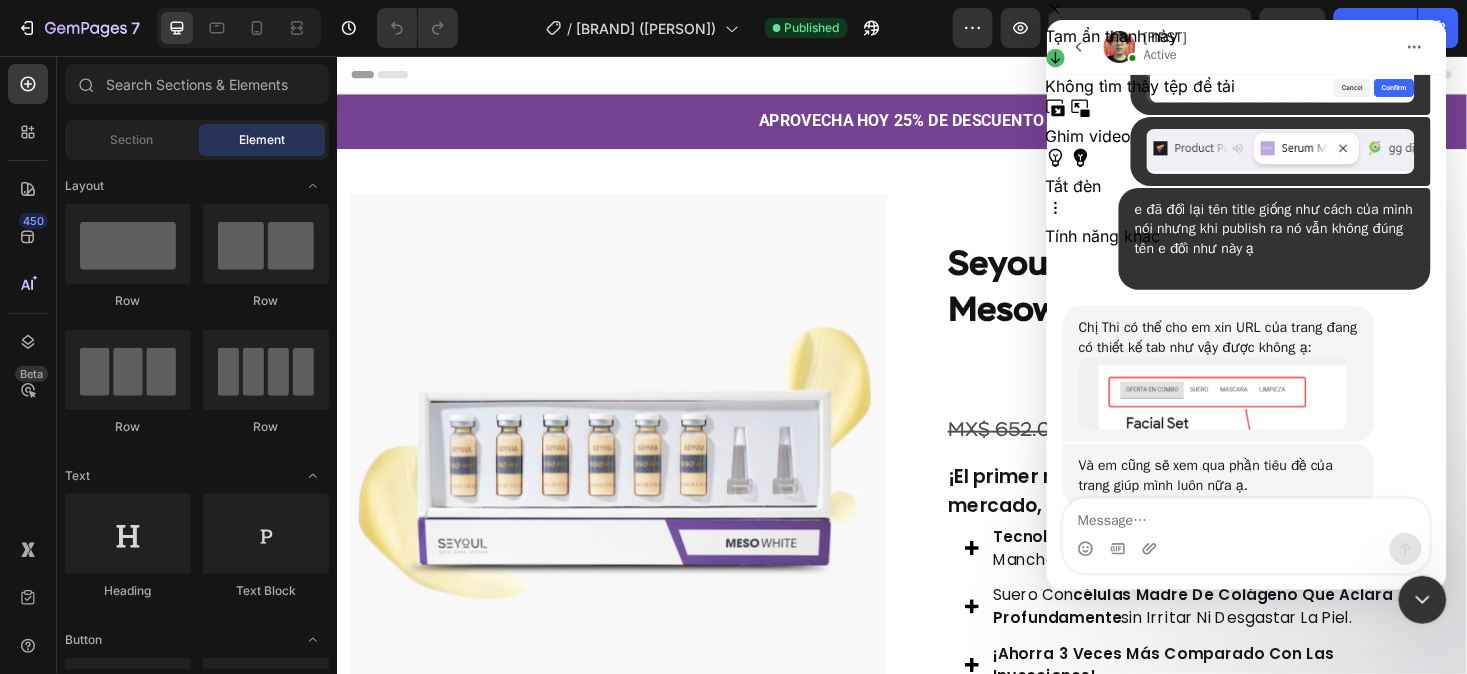 scroll, scrollTop: 14004, scrollLeft: 0, axis: vertical 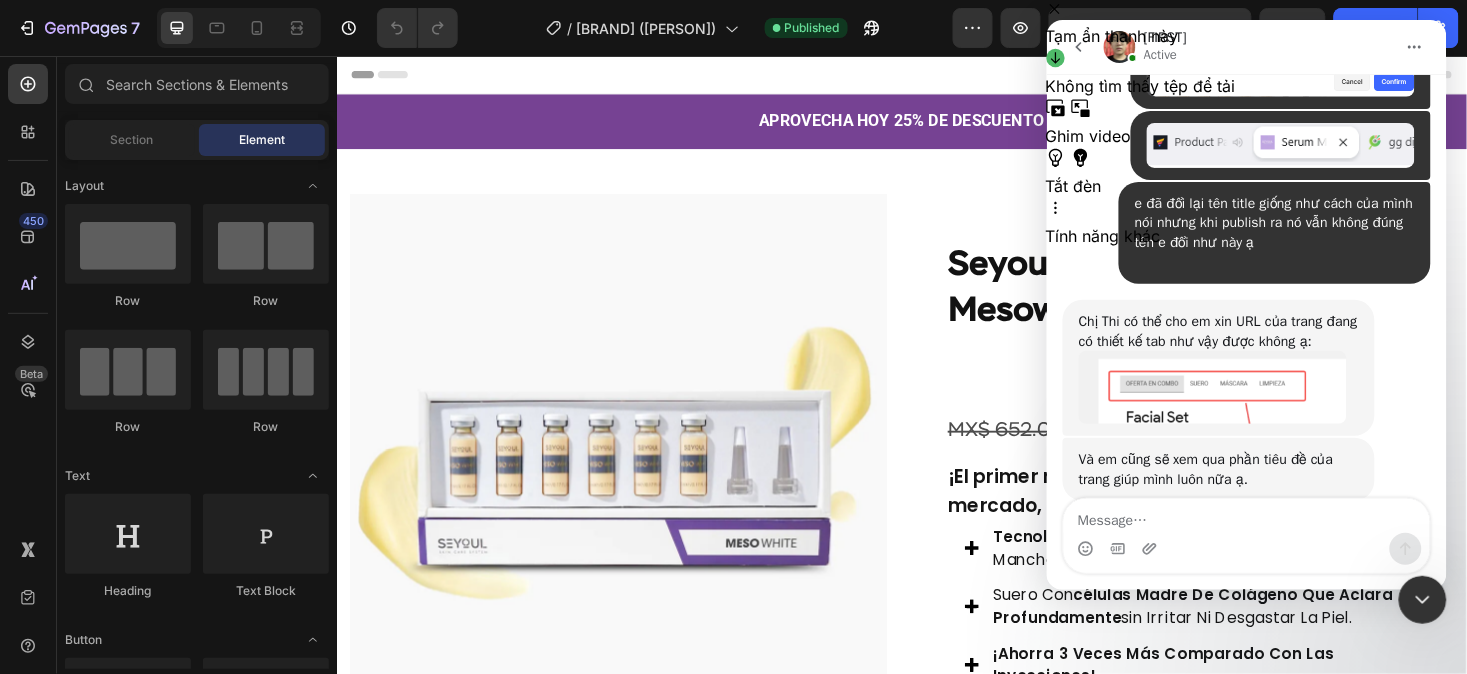 click at bounding box center [1212, 386] 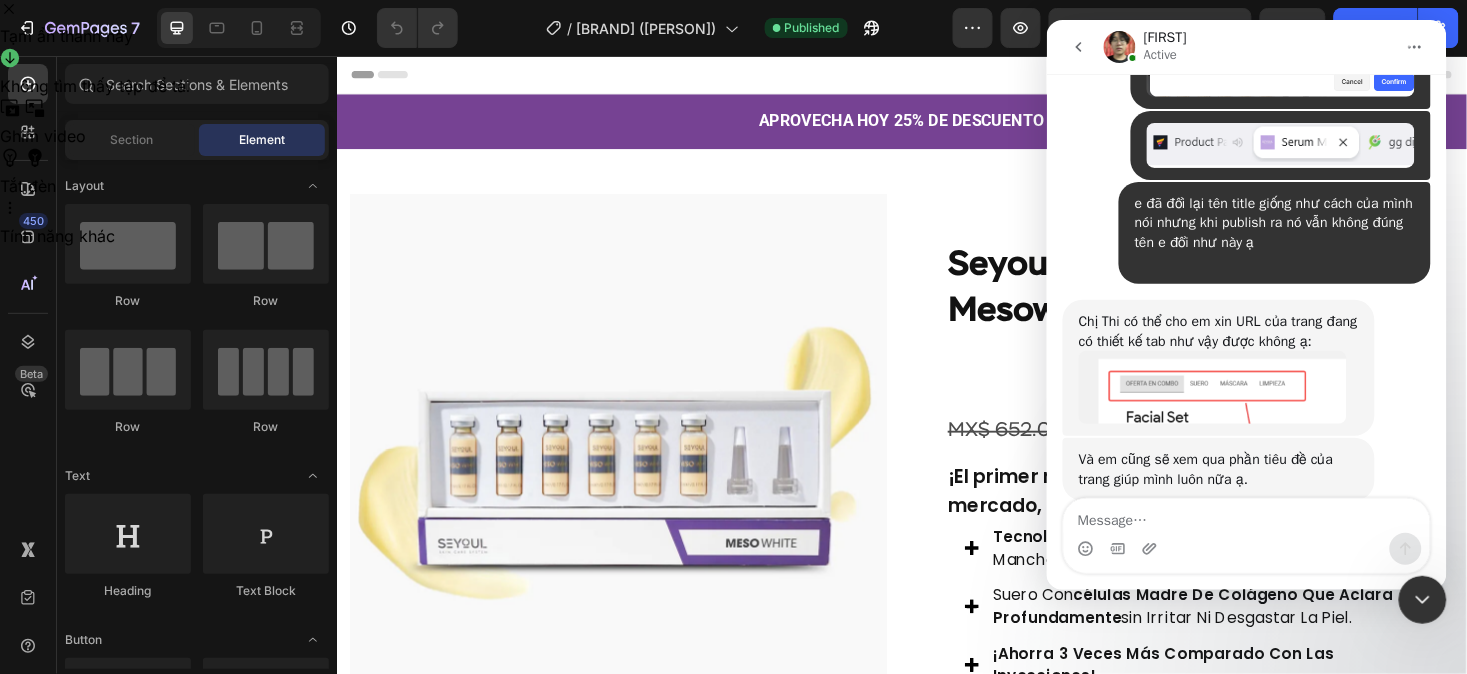 scroll, scrollTop: 0, scrollLeft: 0, axis: both 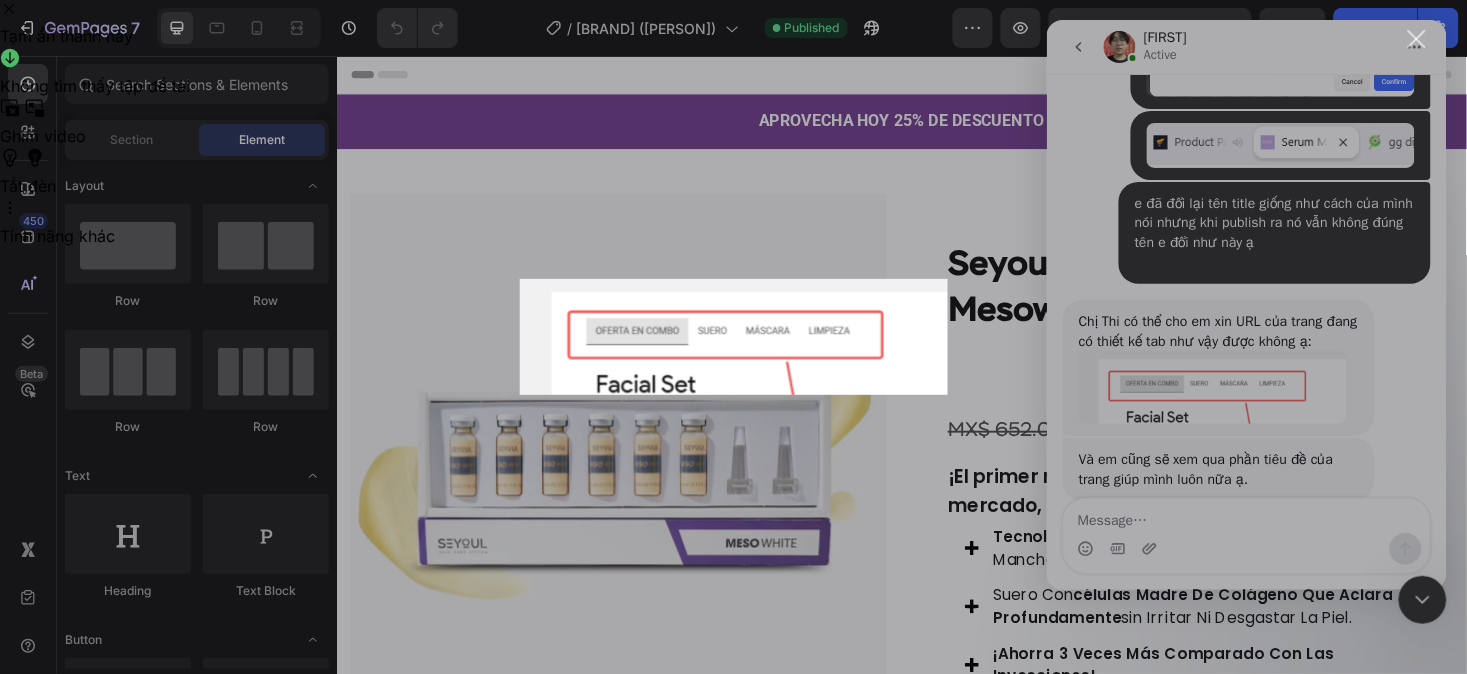 click at bounding box center [733, 337] 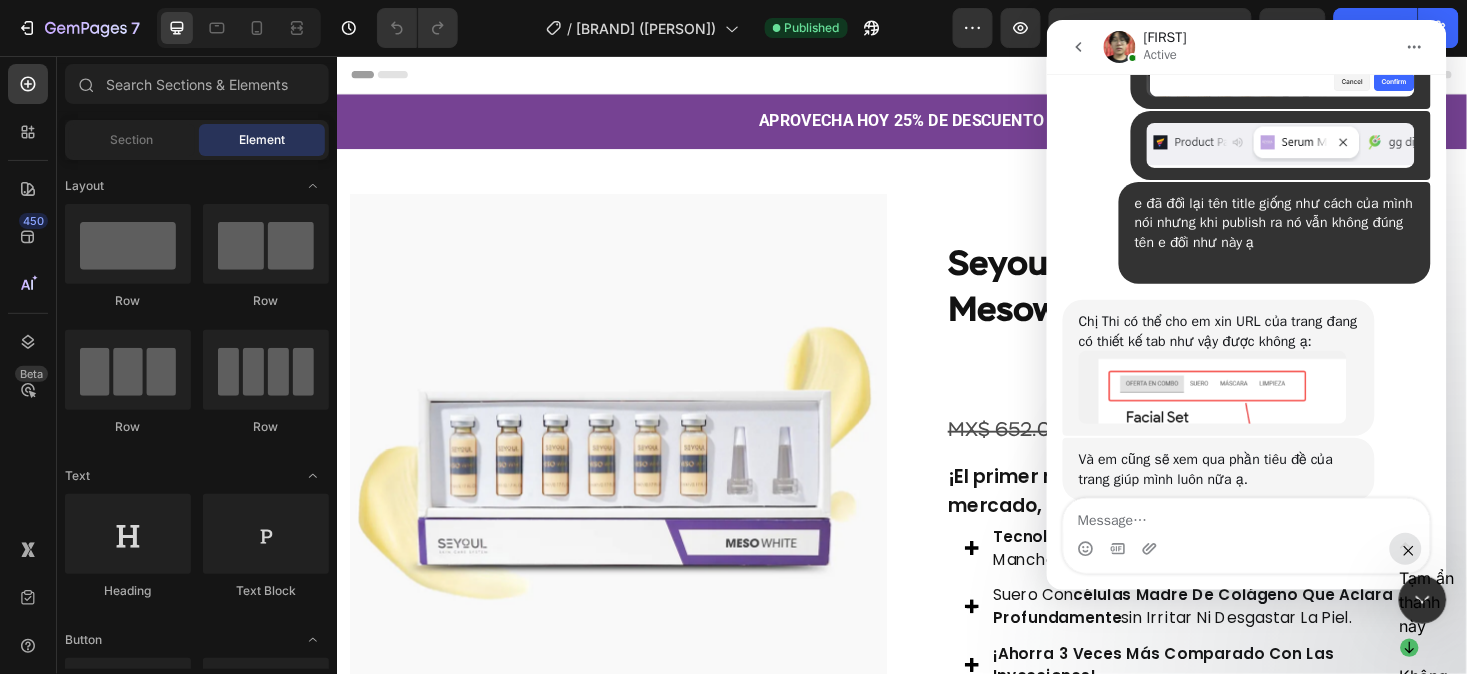 click 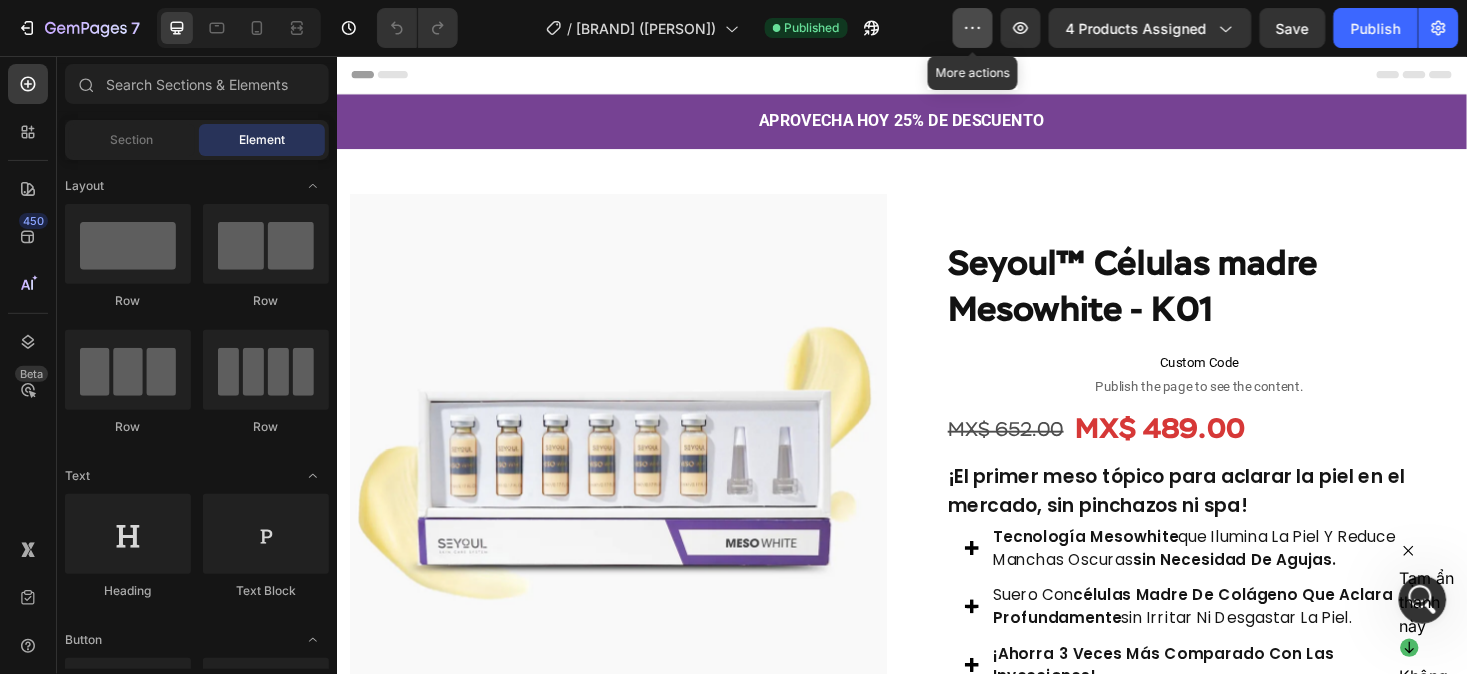 click 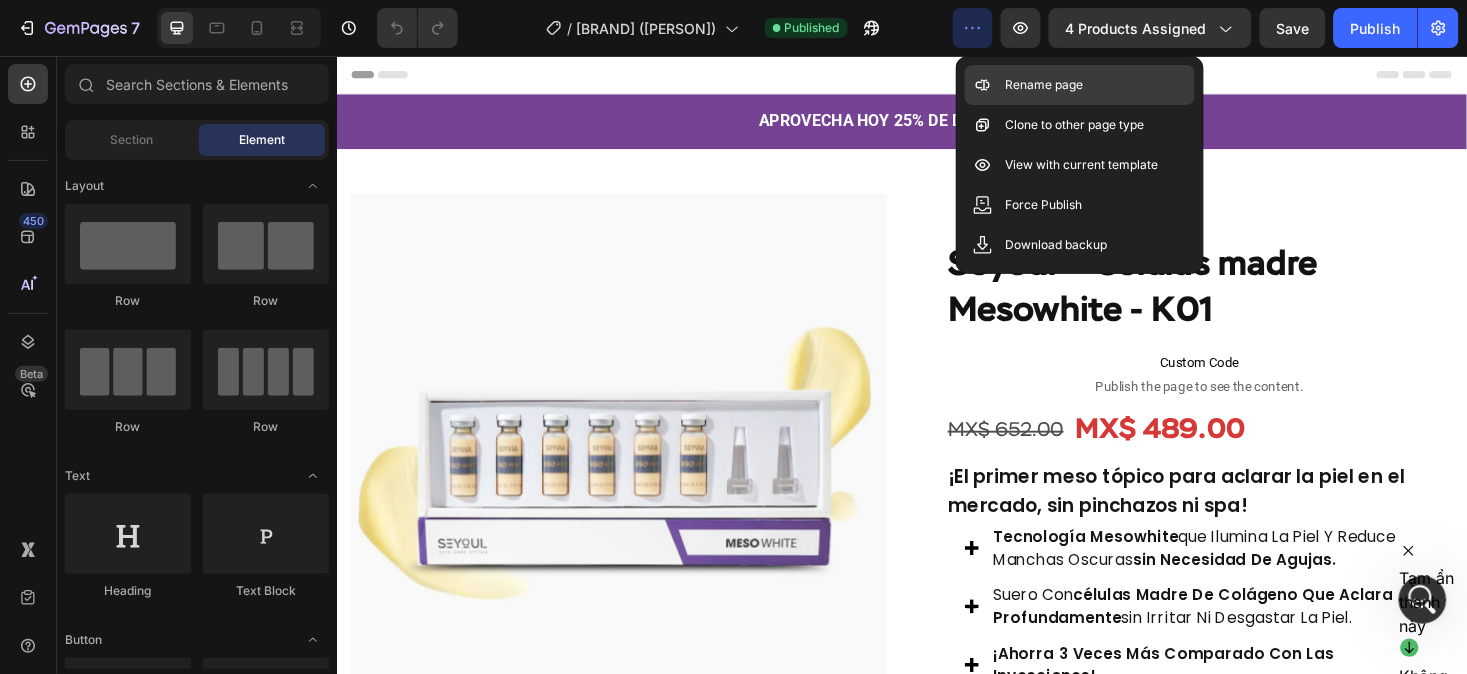click on "Rename page" at bounding box center (1044, 85) 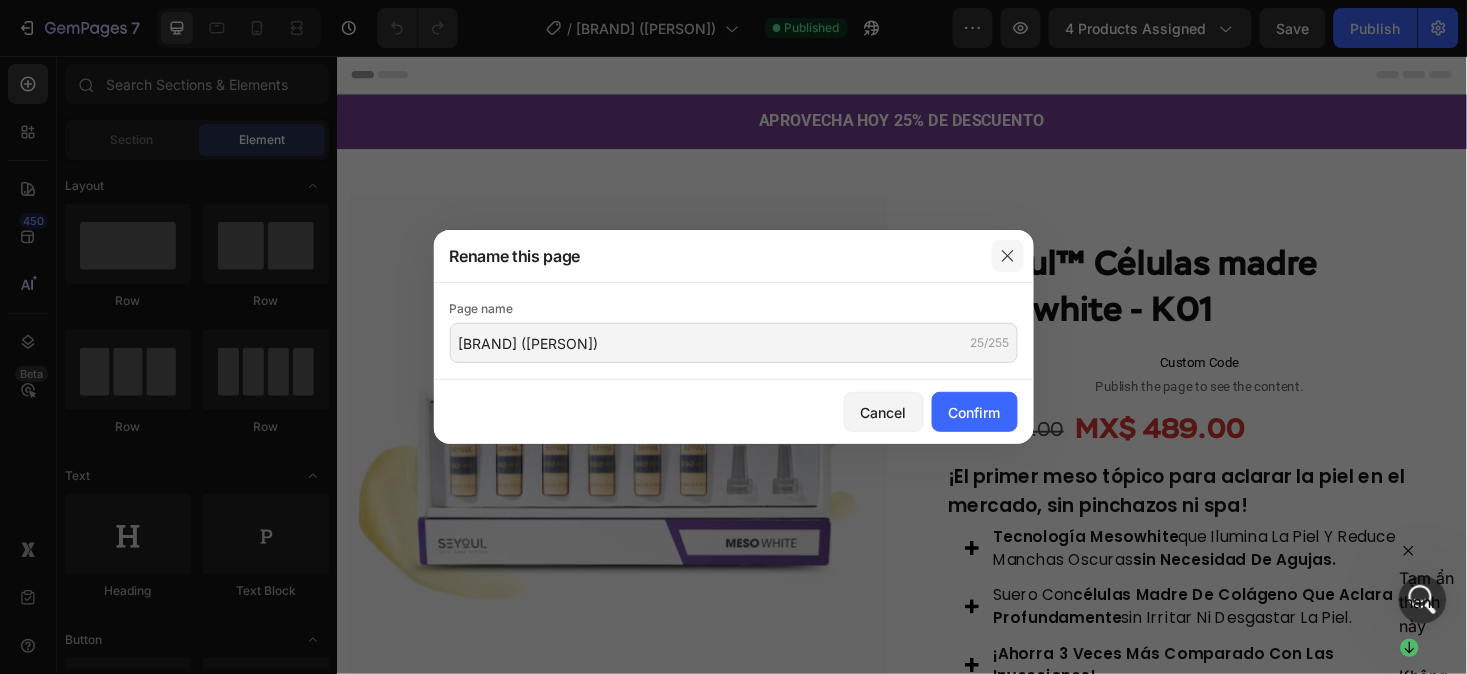 click at bounding box center (1008, 256) 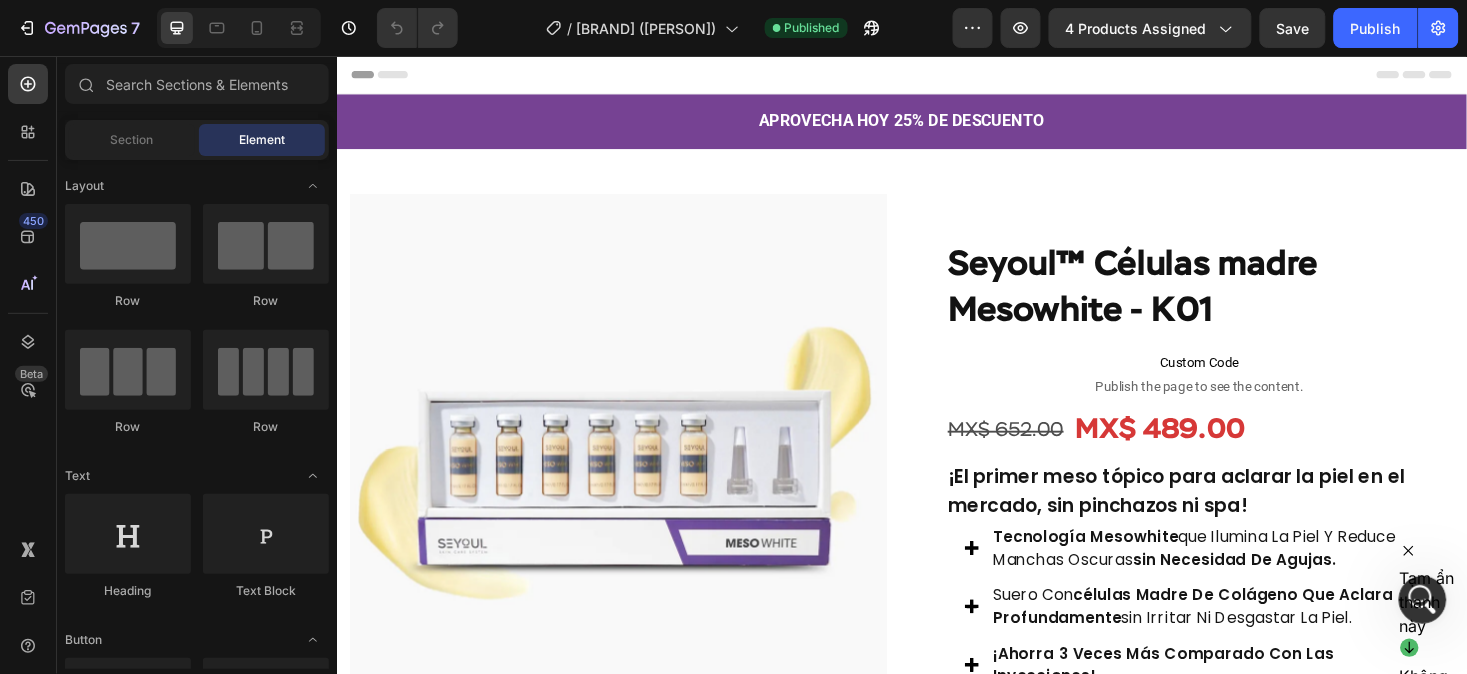 click 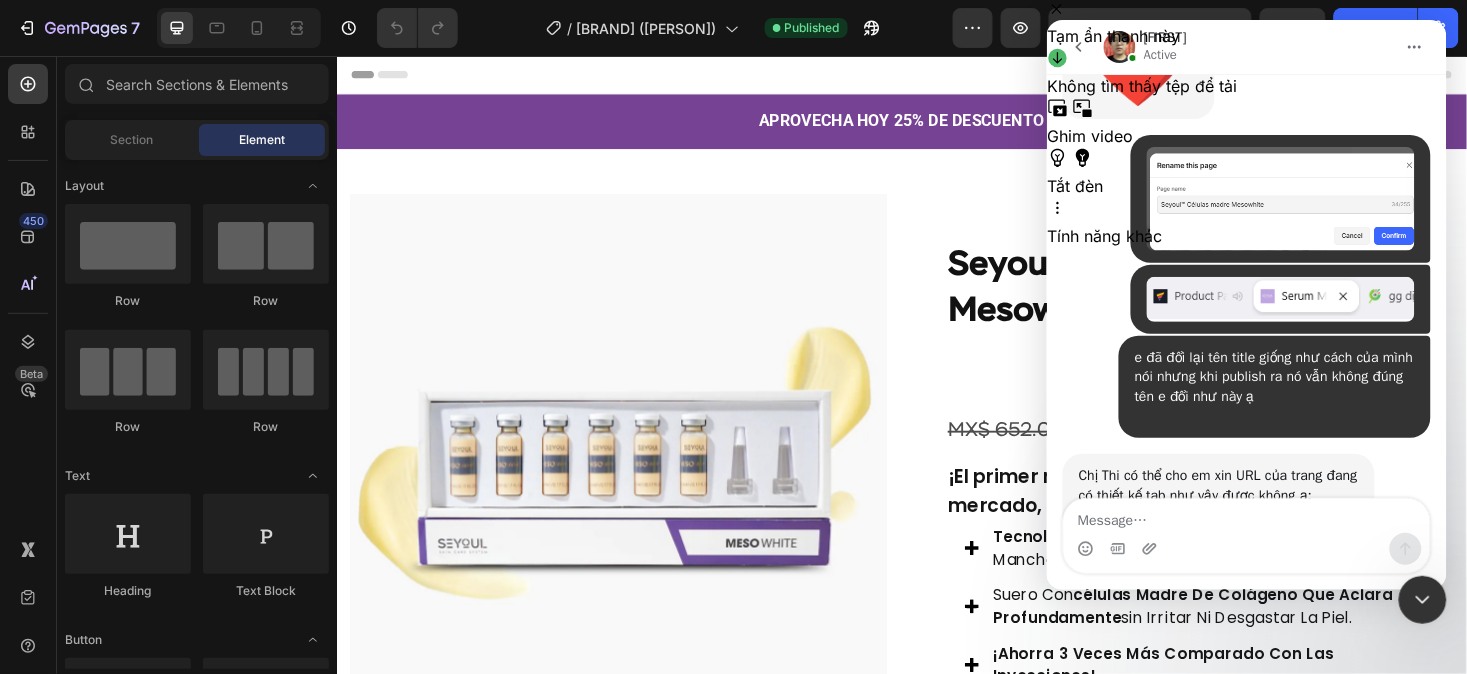 scroll, scrollTop: 14004, scrollLeft: 0, axis: vertical 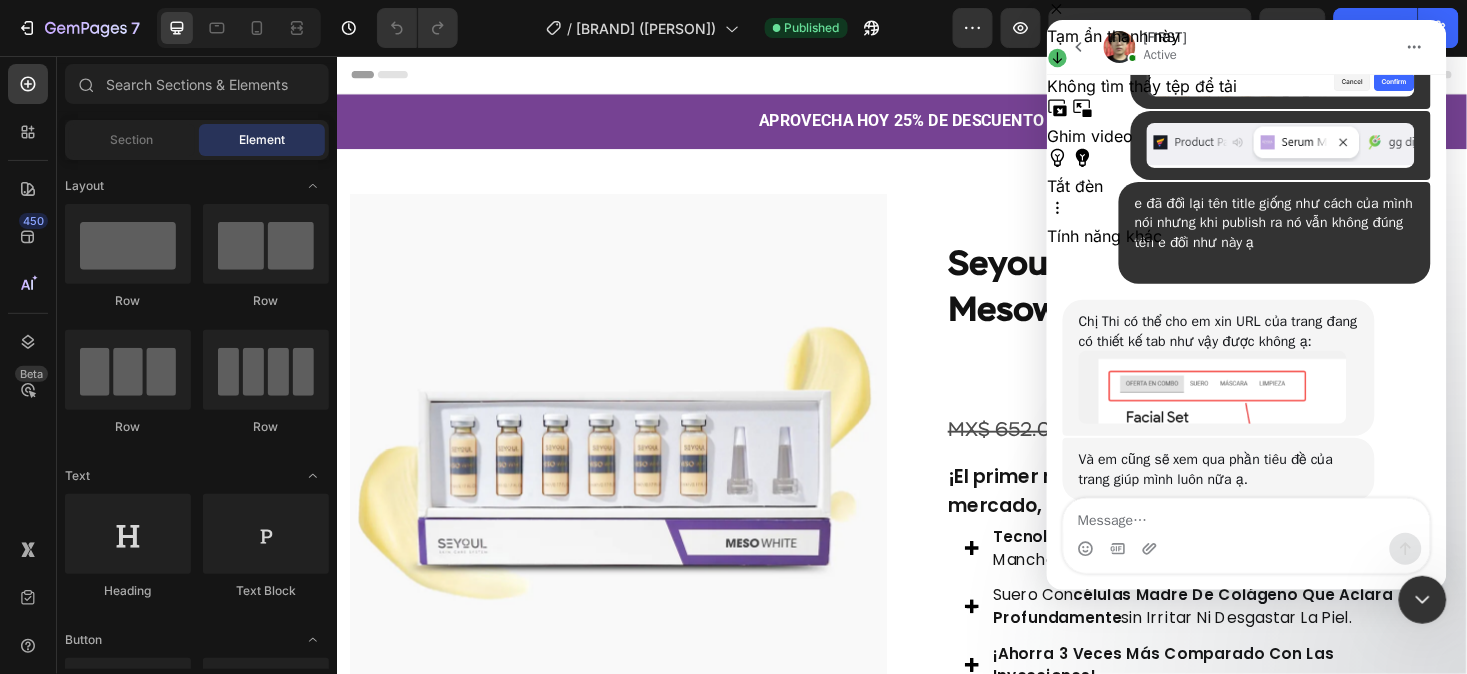 click at bounding box center [1212, 386] 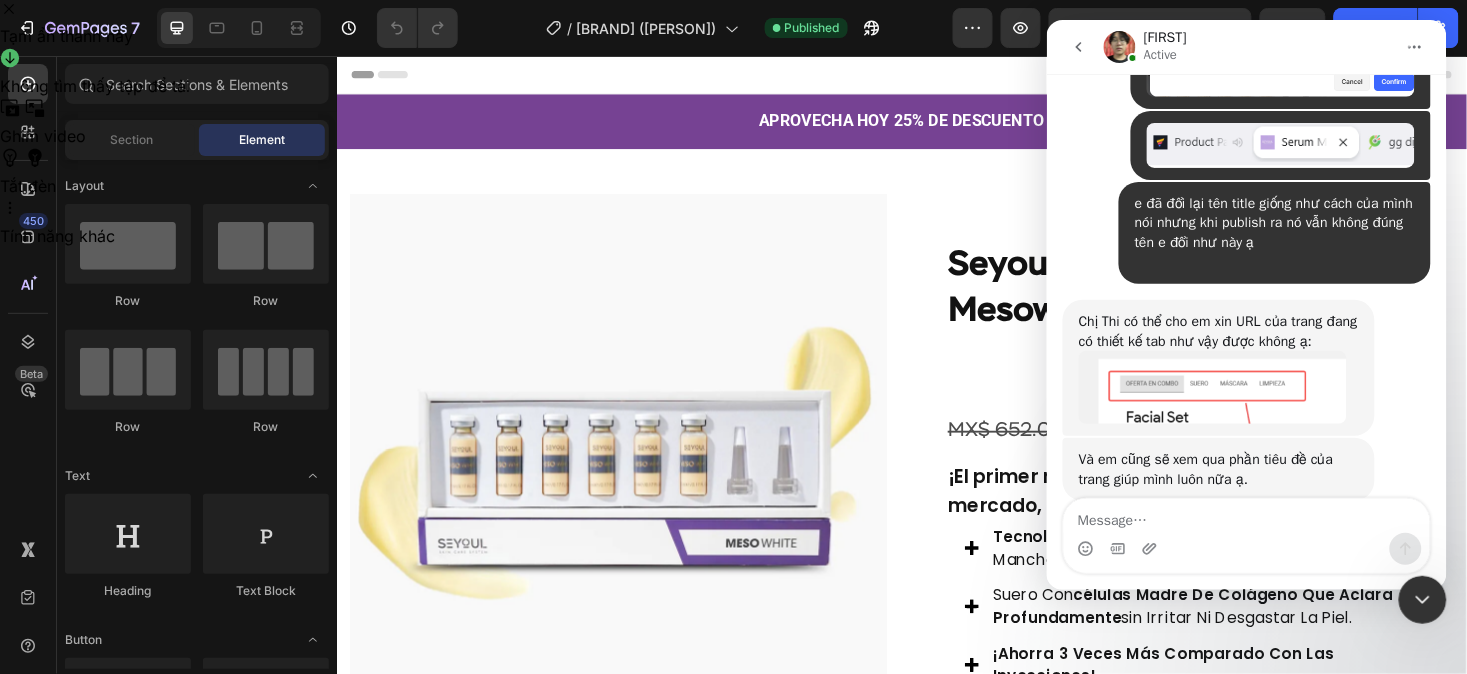 scroll, scrollTop: 0, scrollLeft: 0, axis: both 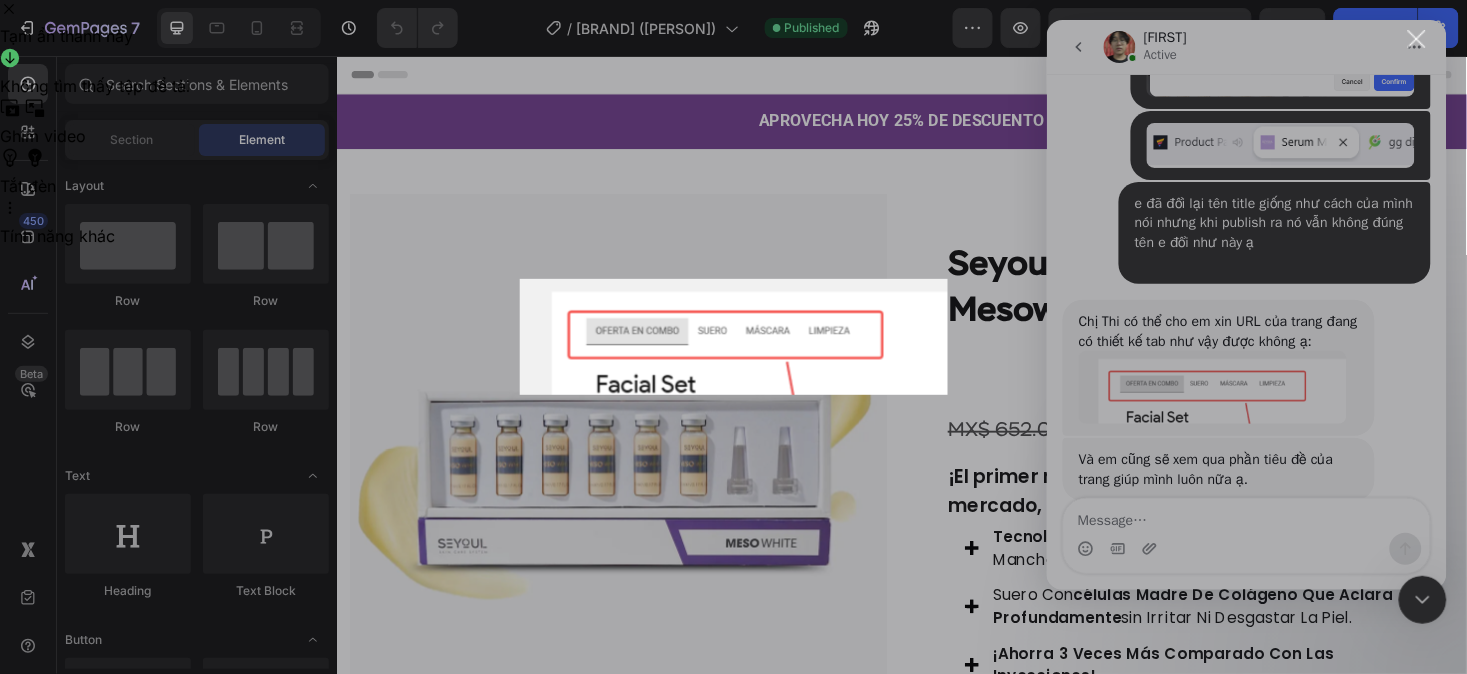click at bounding box center [733, 337] 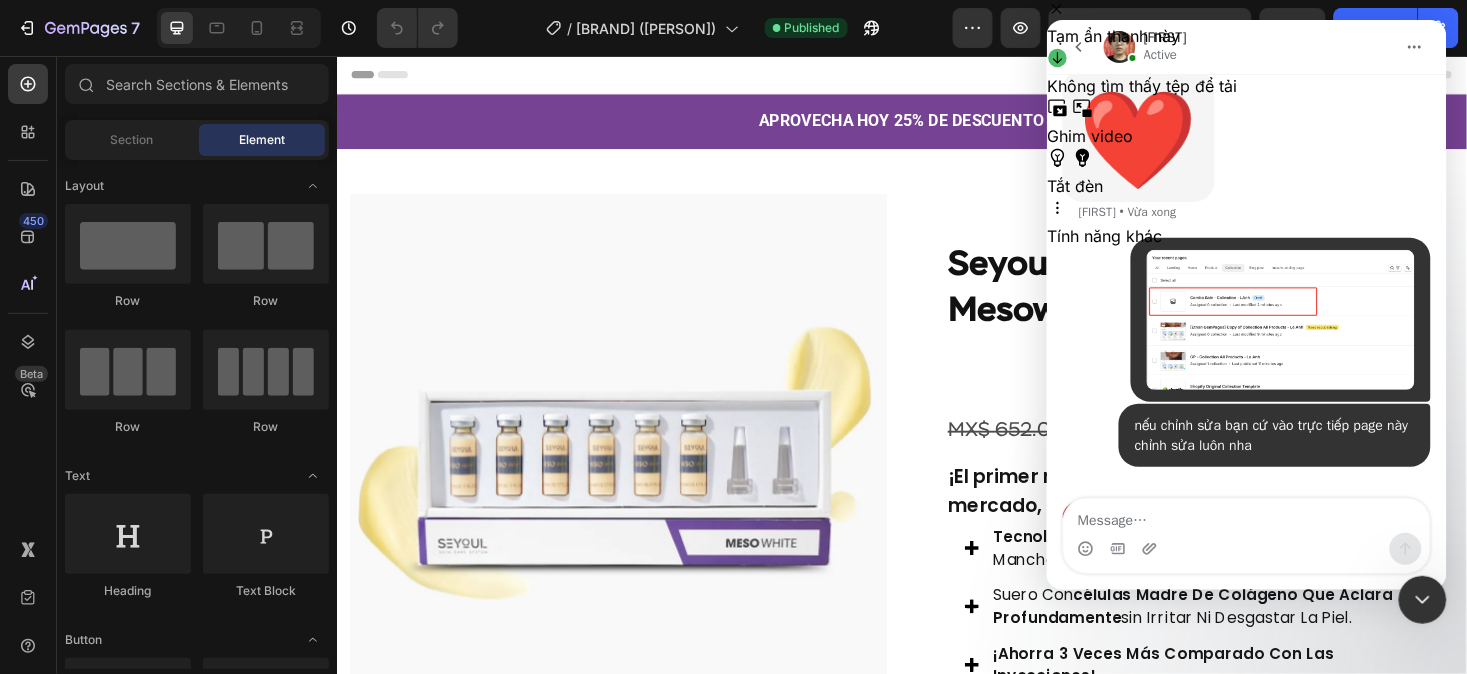 scroll, scrollTop: 14632, scrollLeft: 0, axis: vertical 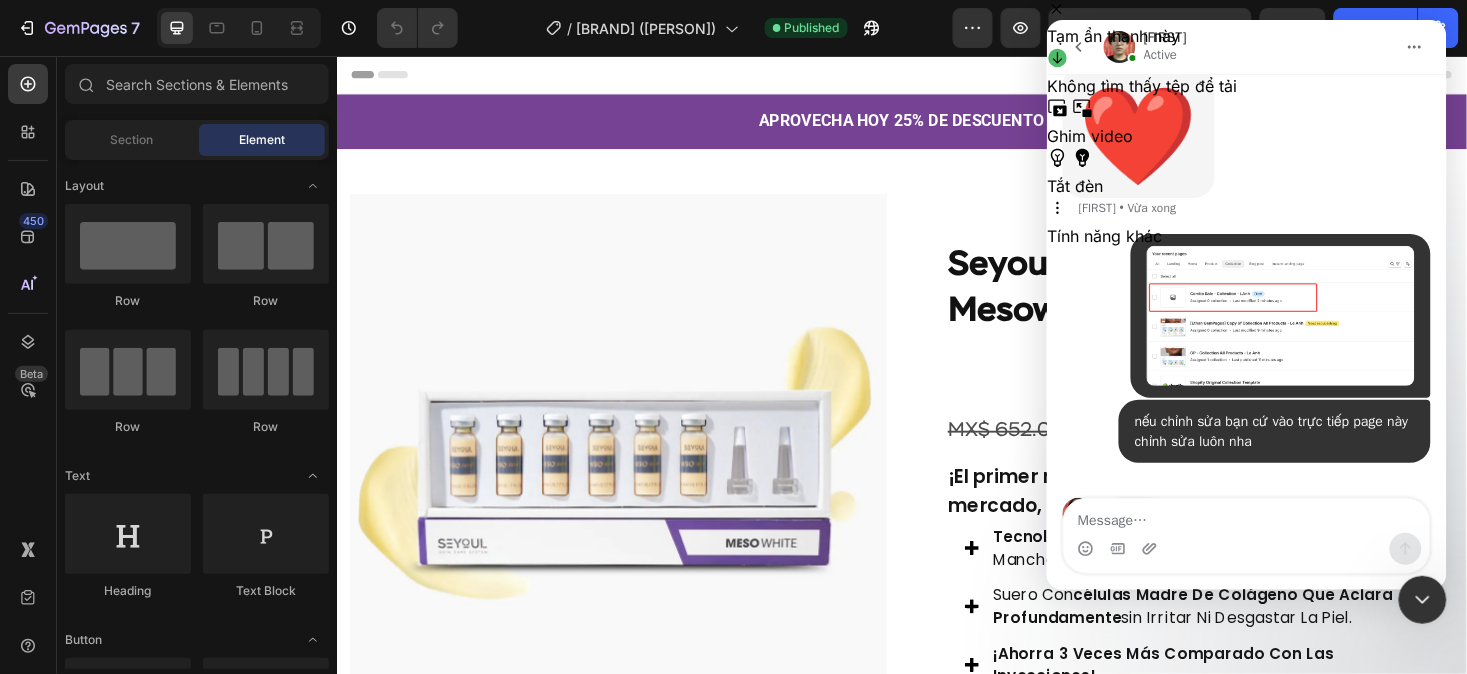 click at bounding box center (1280, 315) 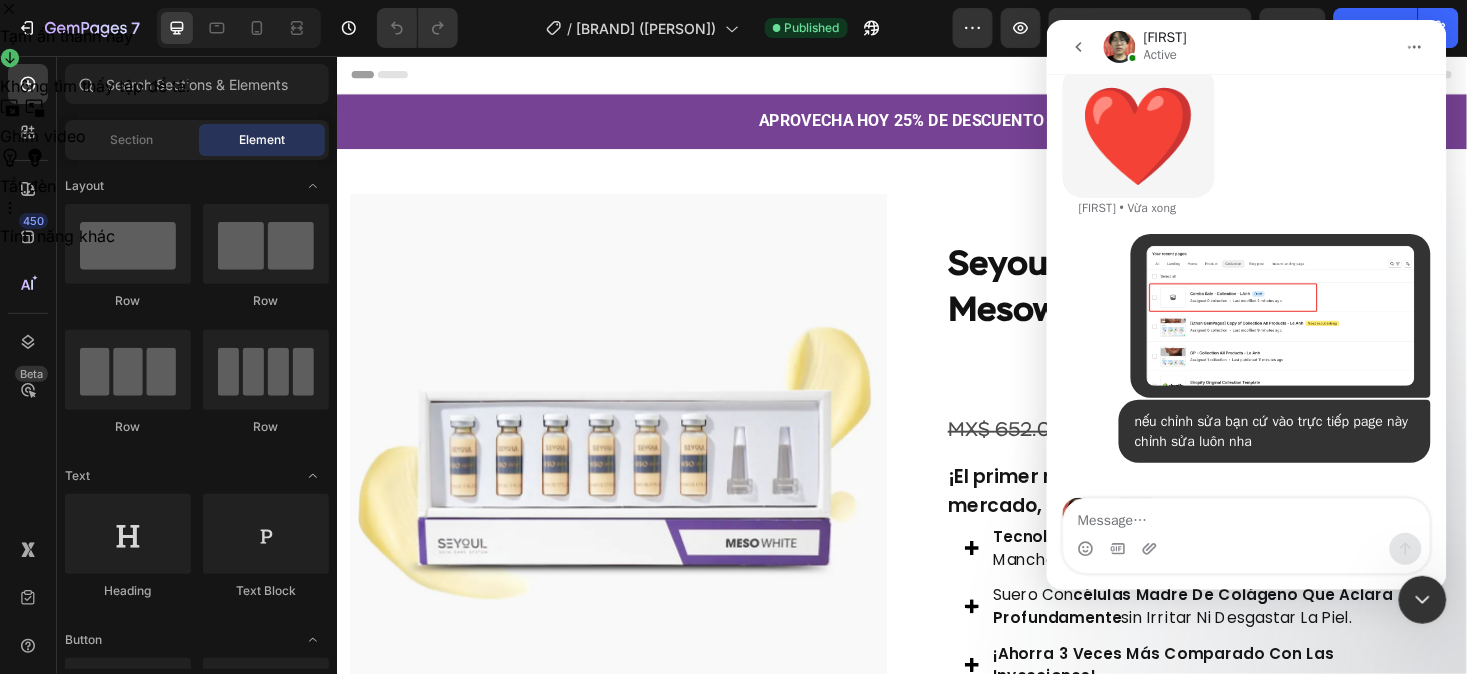 scroll, scrollTop: 0, scrollLeft: 0, axis: both 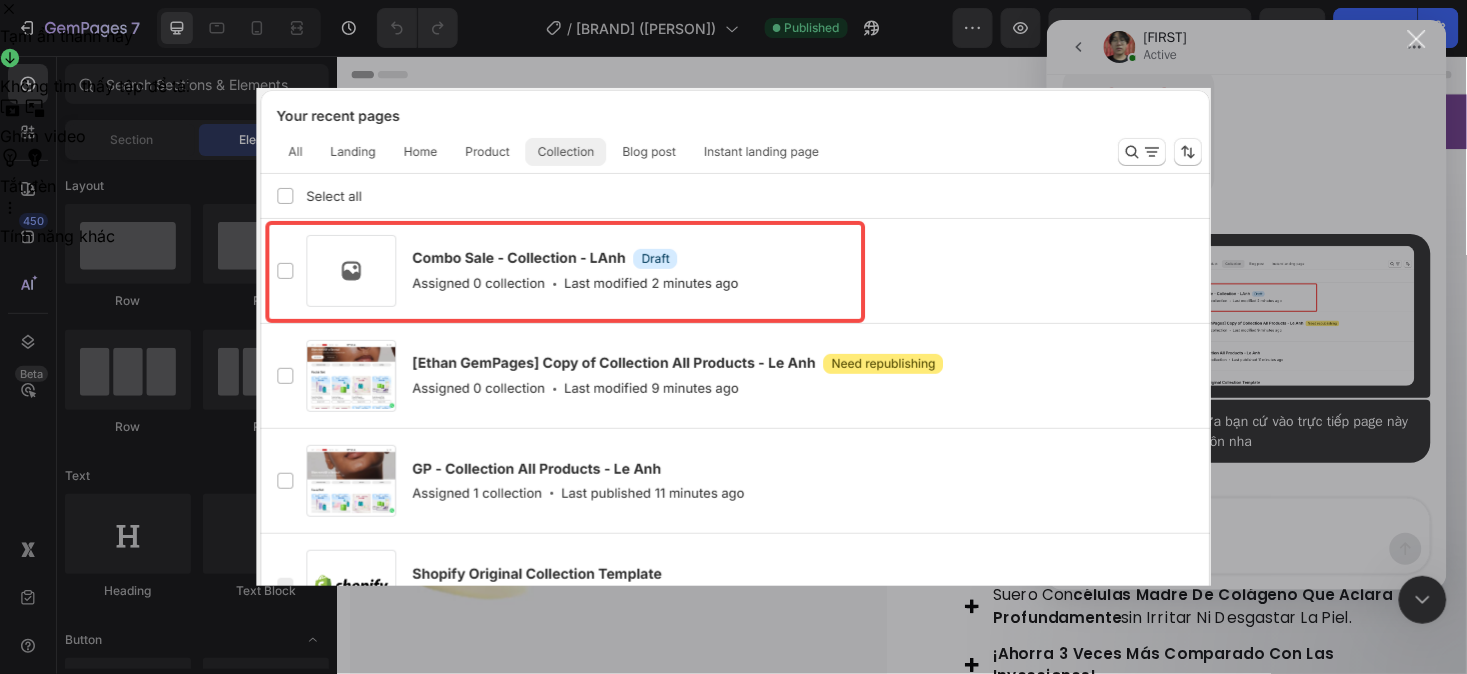 click at bounding box center (733, 337) 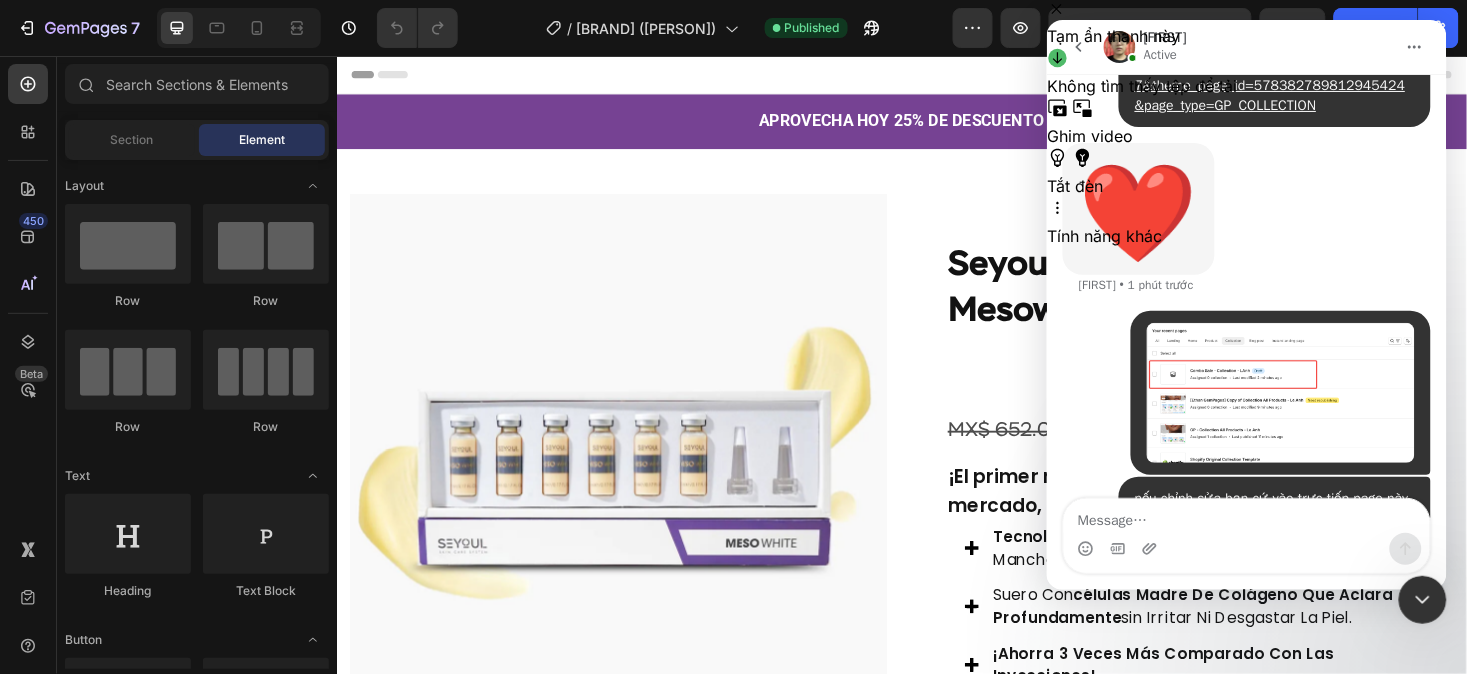 scroll, scrollTop: 14632, scrollLeft: 0, axis: vertical 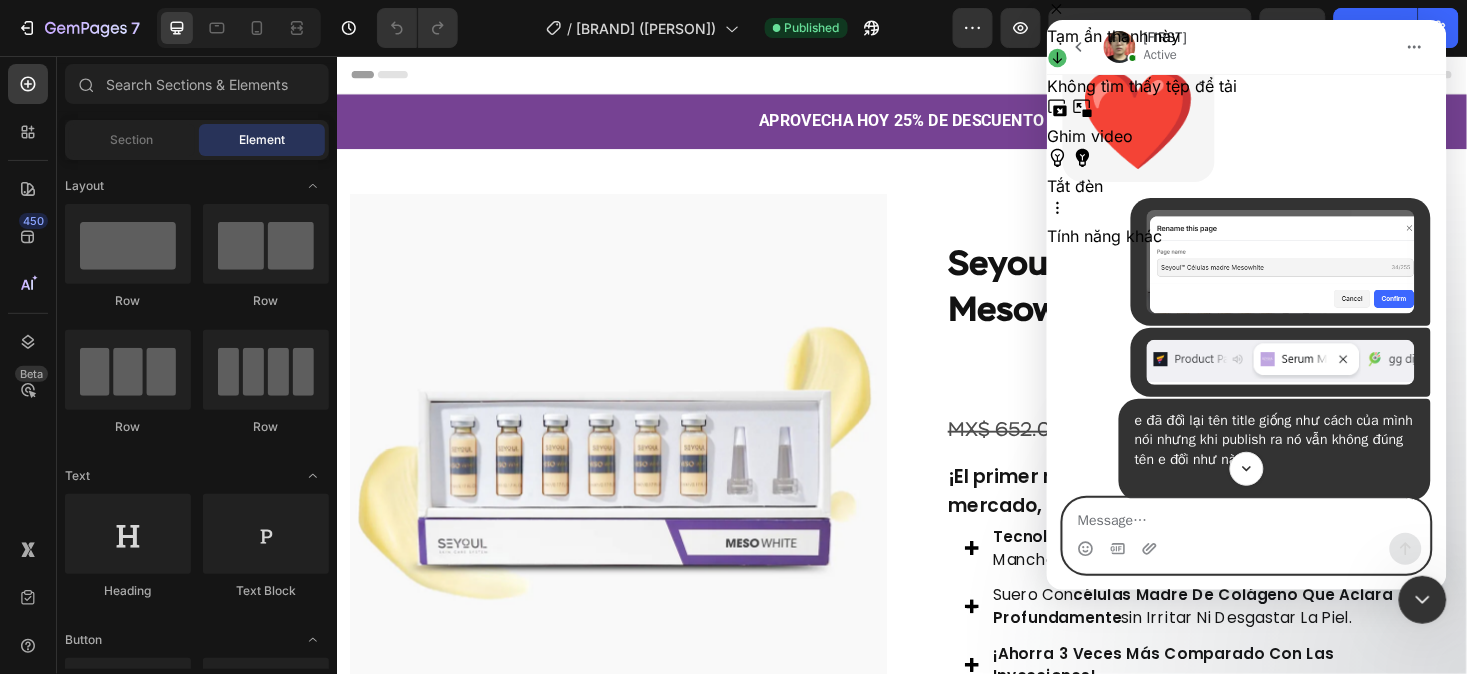 click at bounding box center [1246, 515] 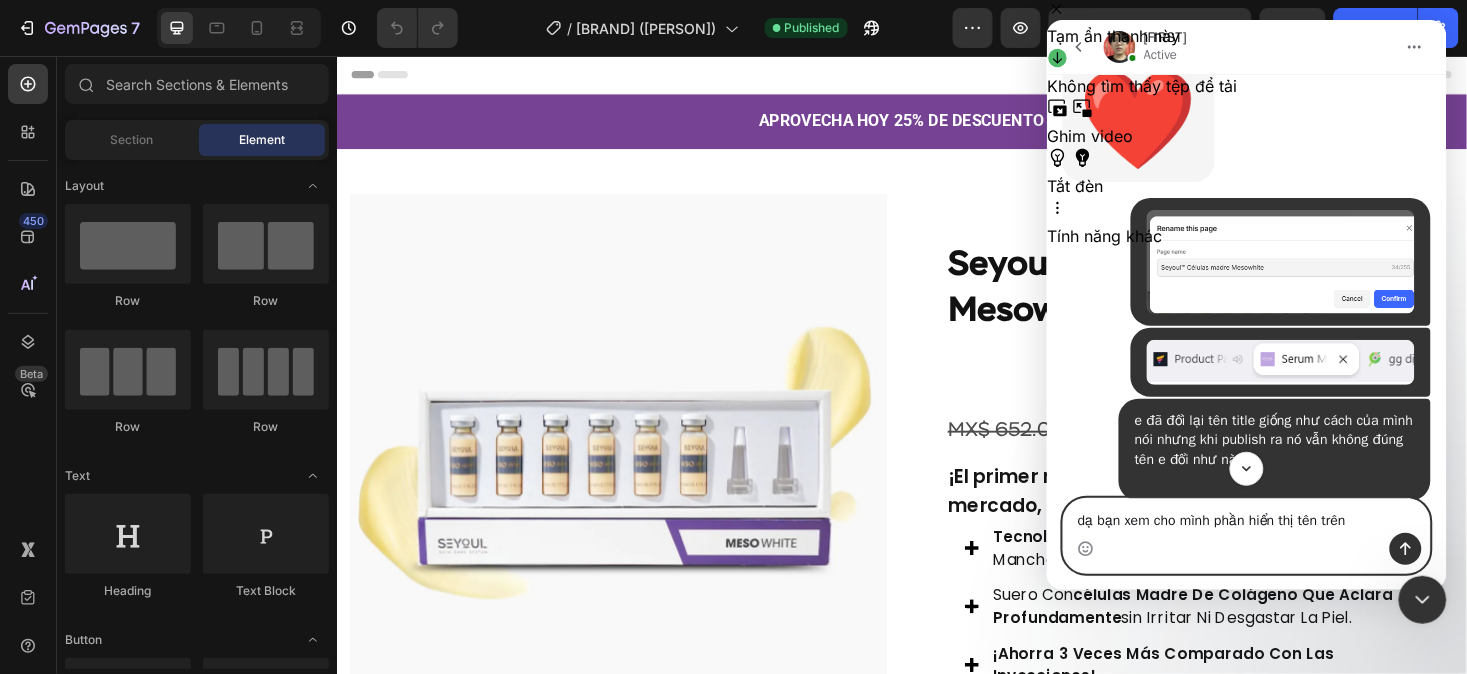 paste on "thanh tab web" 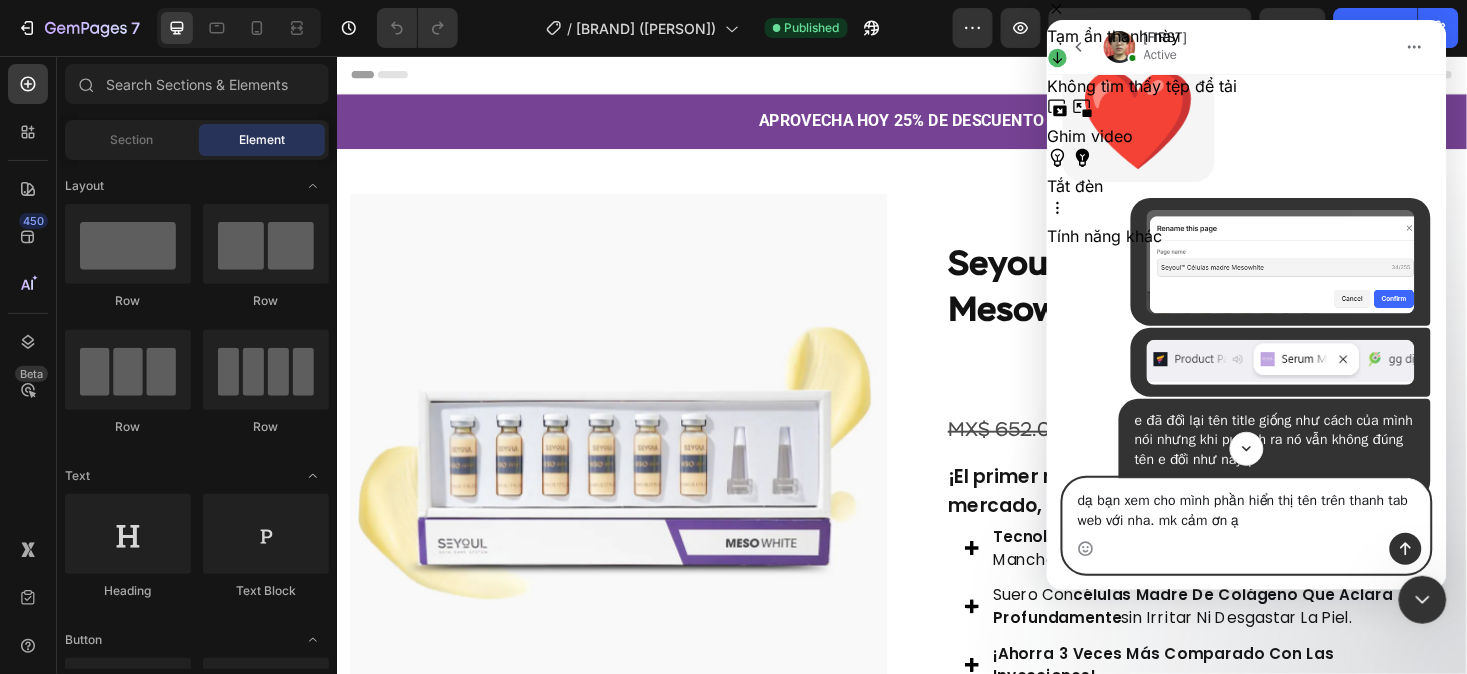 type on "dạ bạn xem cho mình phần hiển thị tên trên thanh tab web với nha. mk cảm ơn ạ" 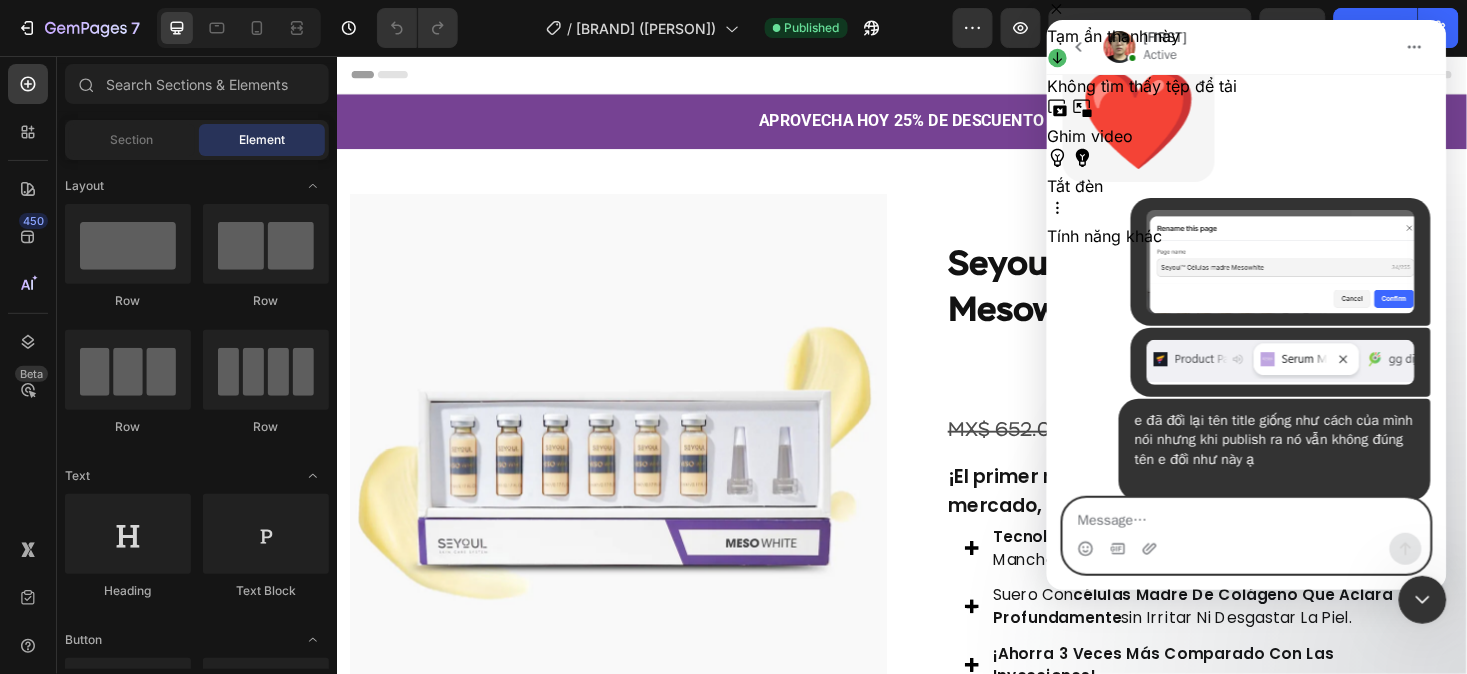 type 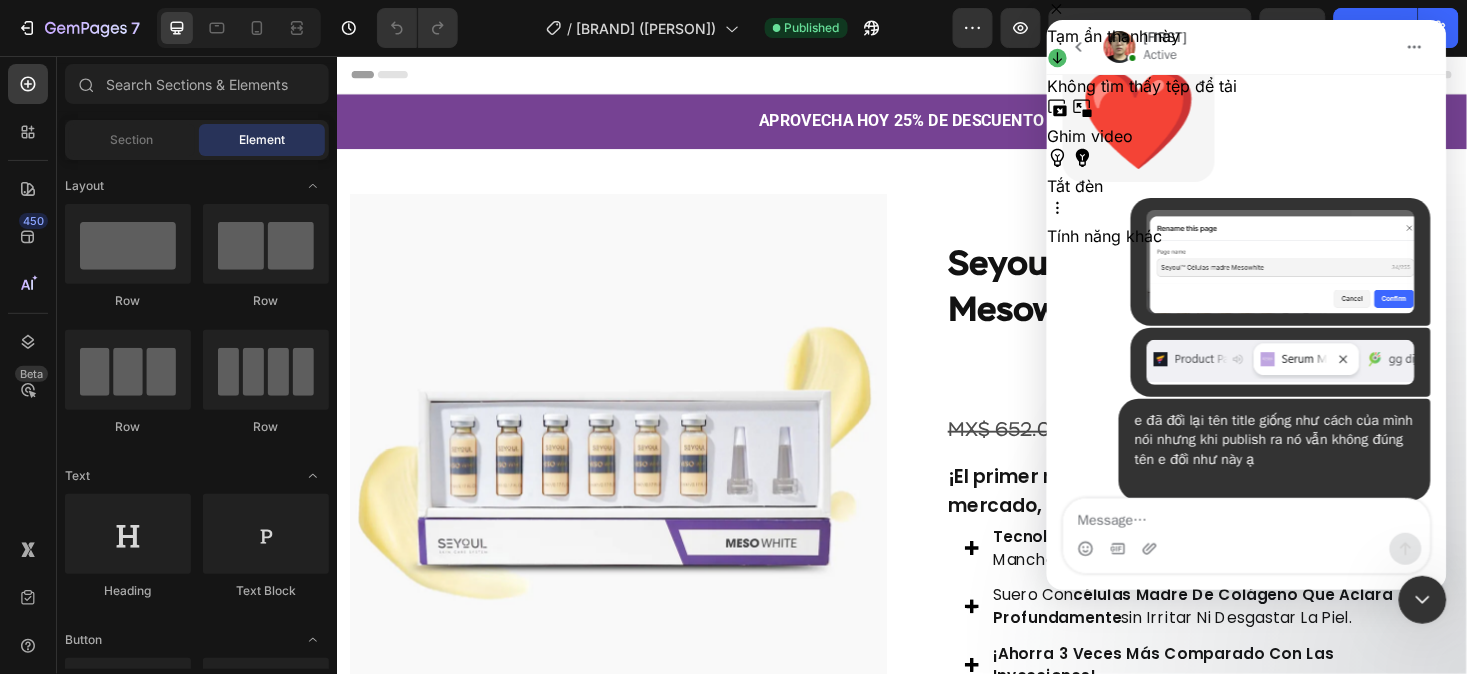scroll, scrollTop: 14226, scrollLeft: 0, axis: vertical 